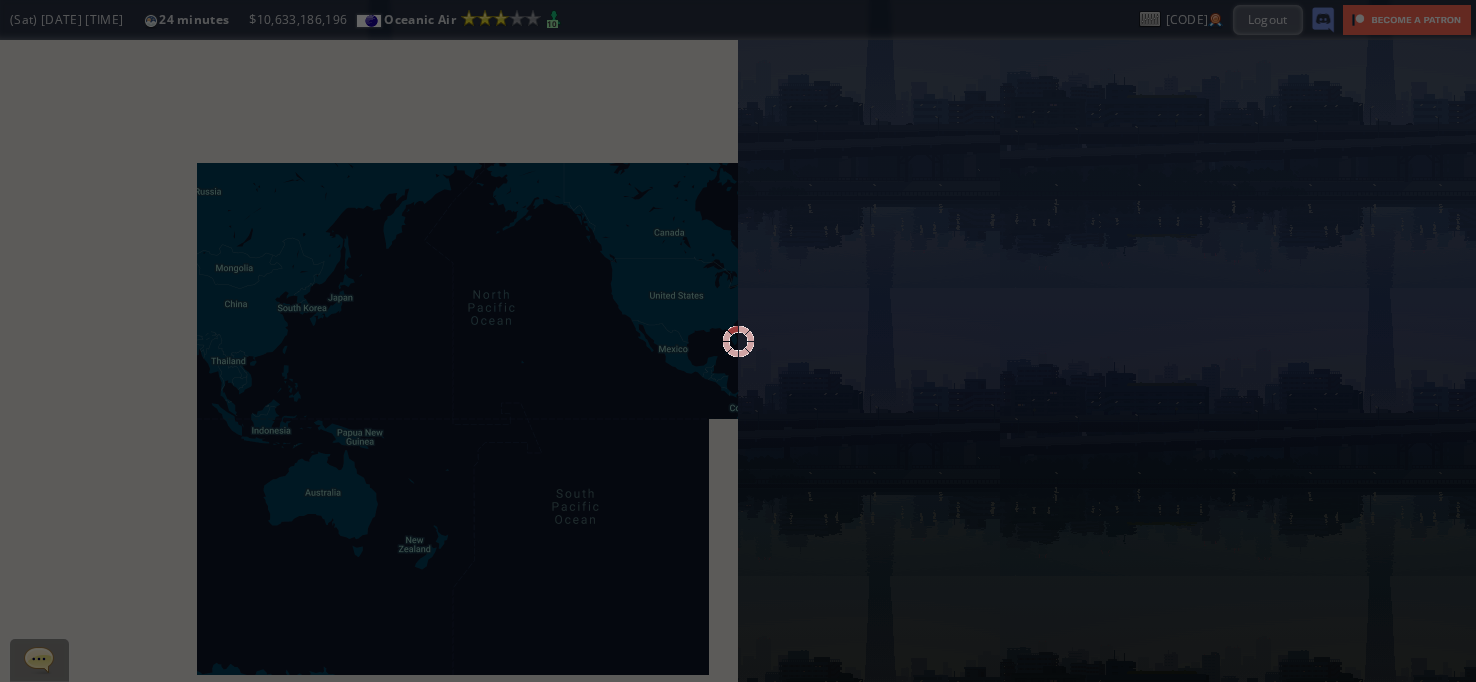 scroll, scrollTop: 0, scrollLeft: 0, axis: both 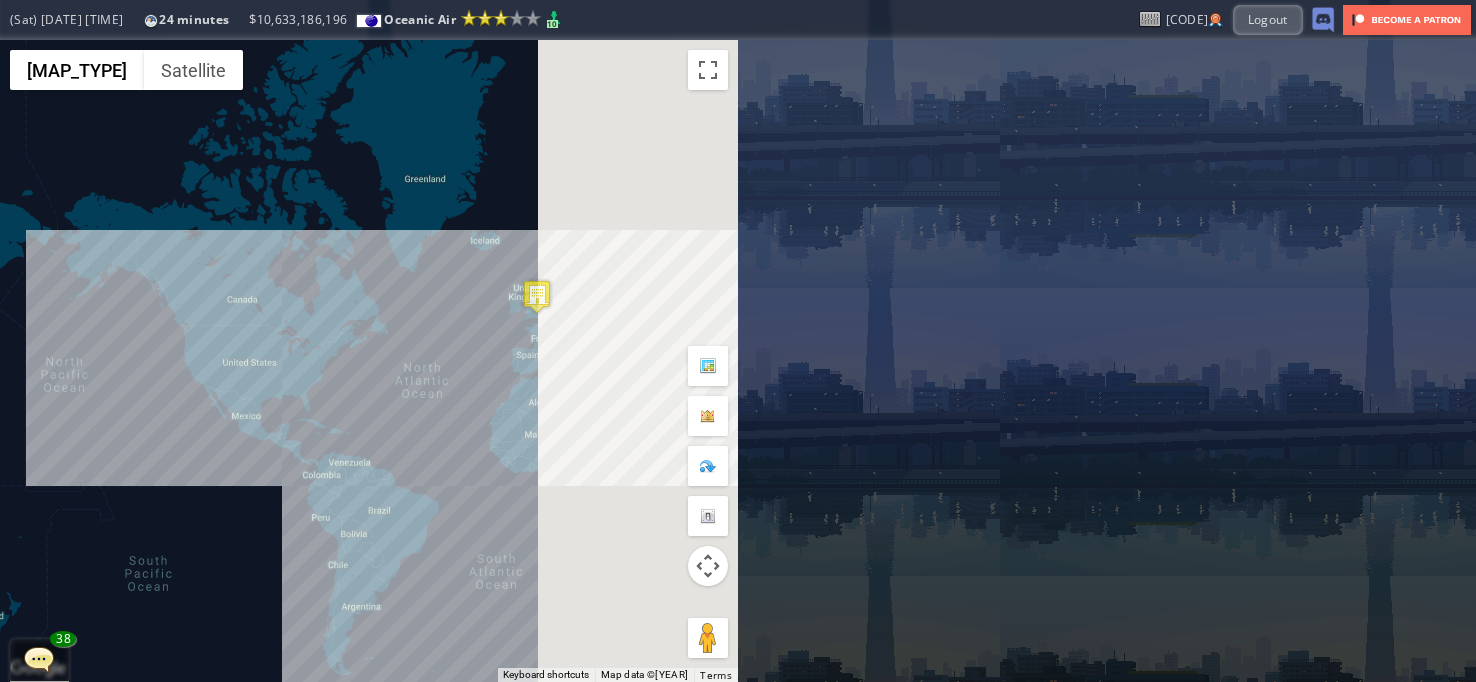 drag, startPoint x: 268, startPoint y: 383, endPoint x: 92, endPoint y: 415, distance: 178.88544 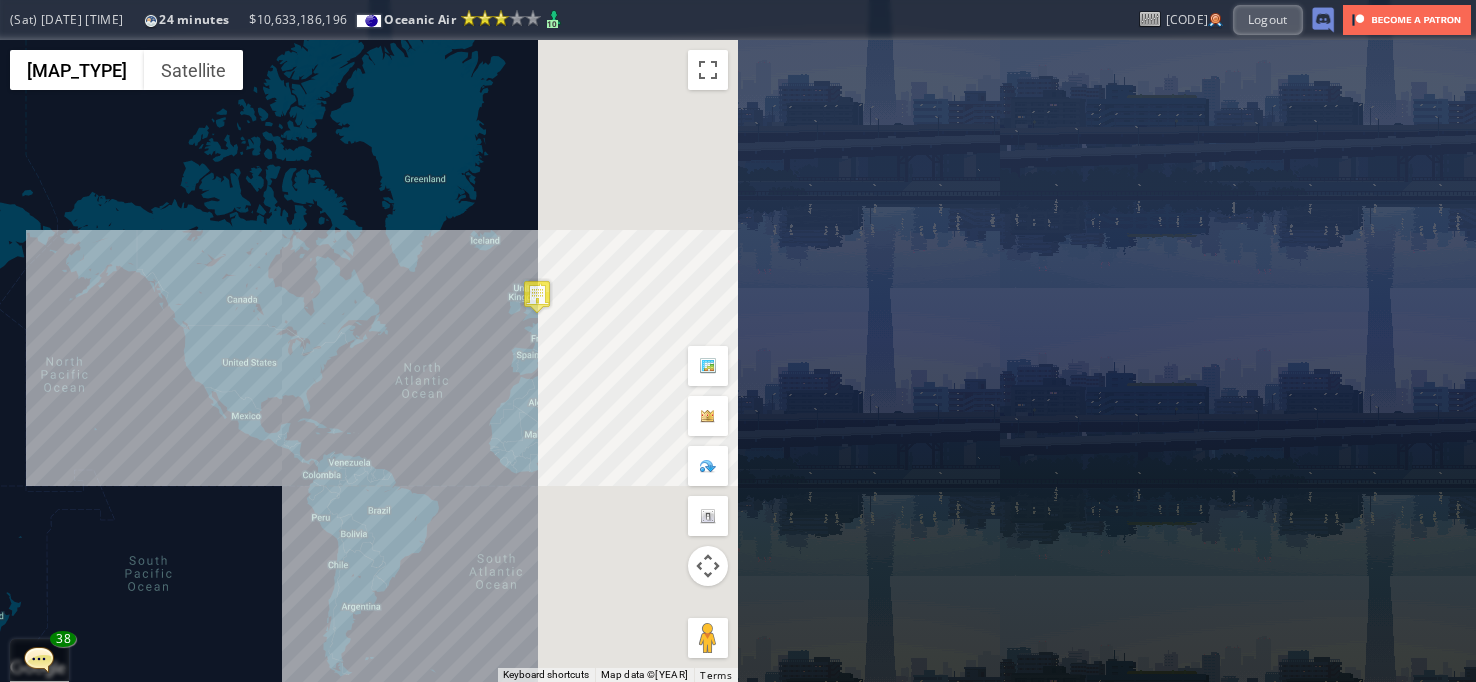 click on "To navigate, press the arrow keys." at bounding box center (369, 361) 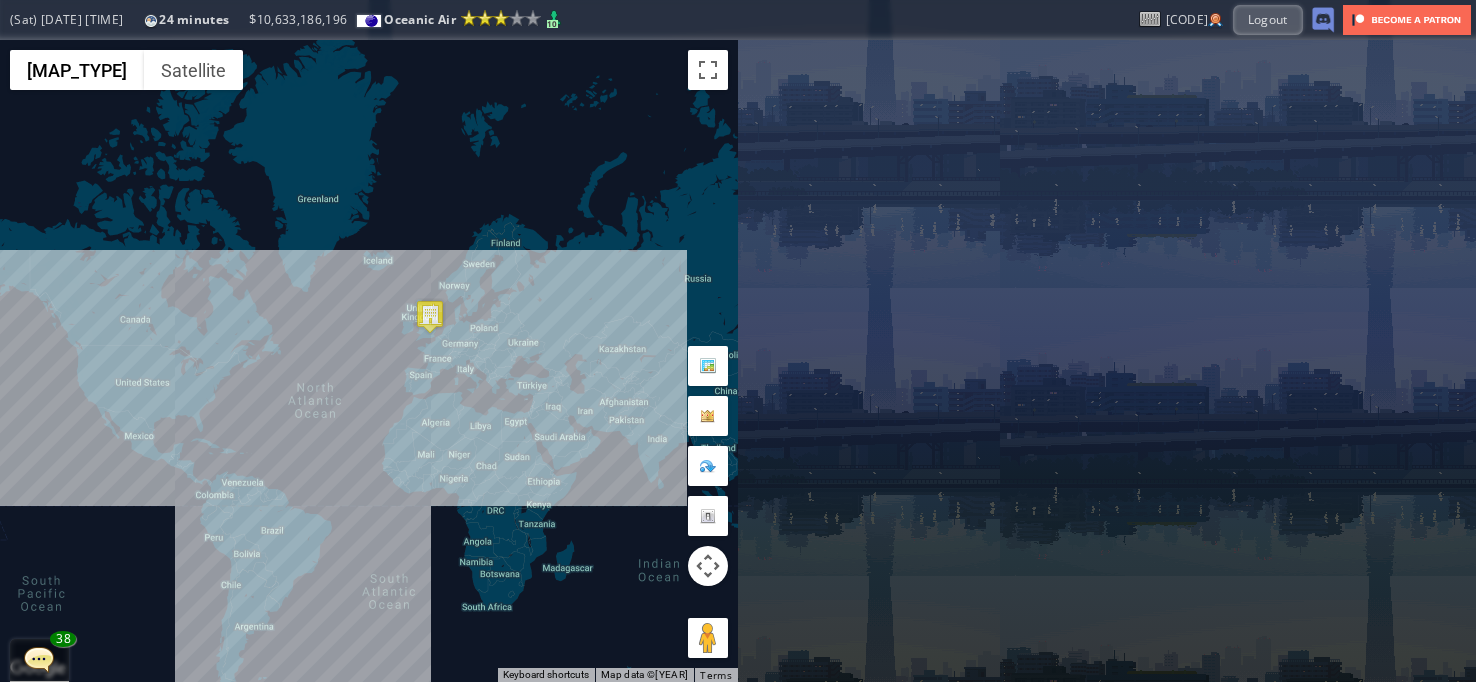 click on "To navigate, press the arrow keys." at bounding box center [369, 361] 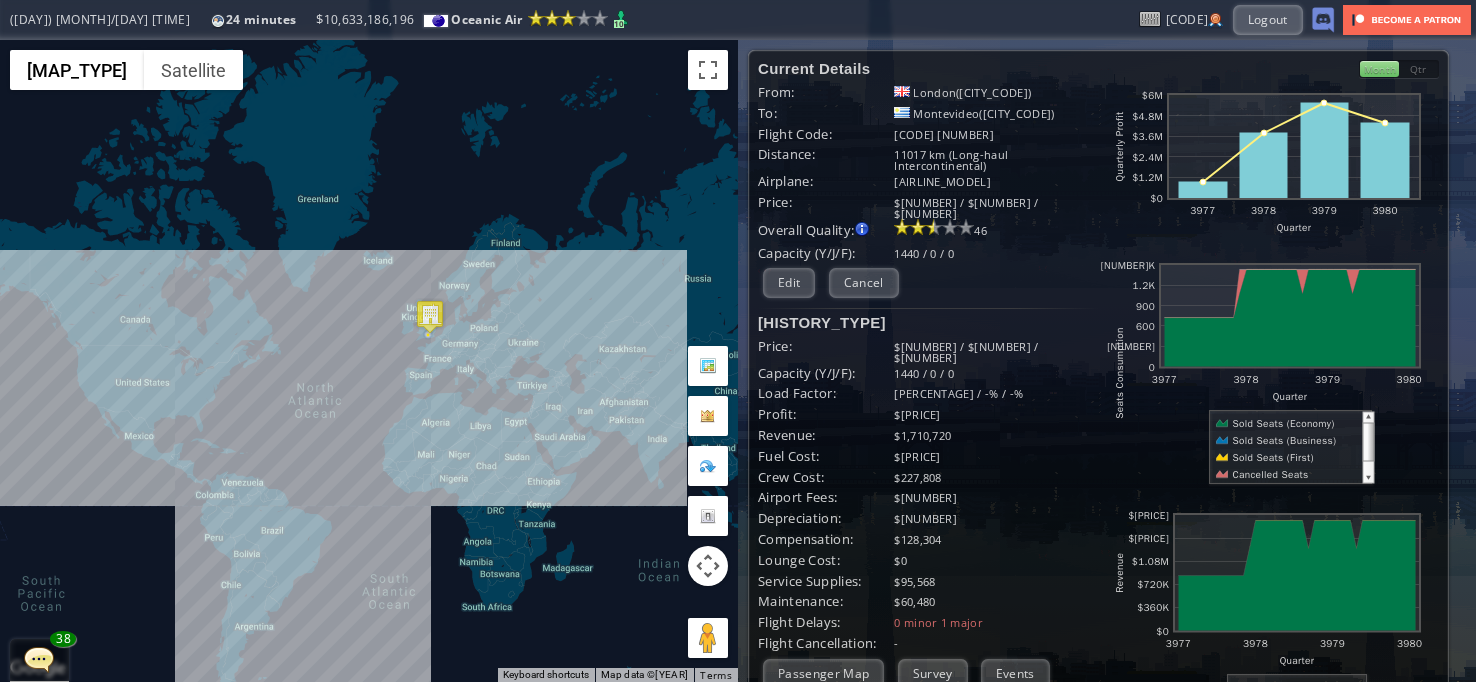 click on "To navigate, press the arrow keys." at bounding box center (369, 361) 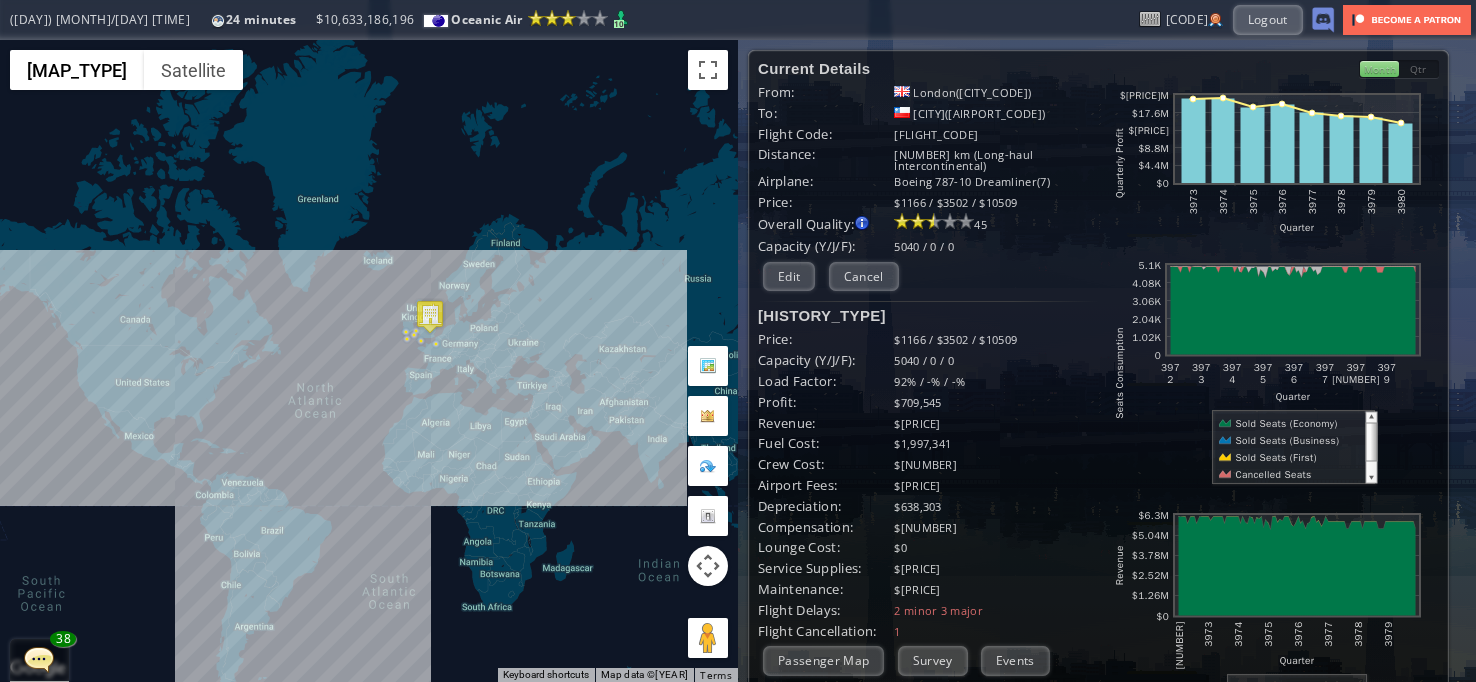 click on "To navigate, press the arrow keys." at bounding box center (369, 361) 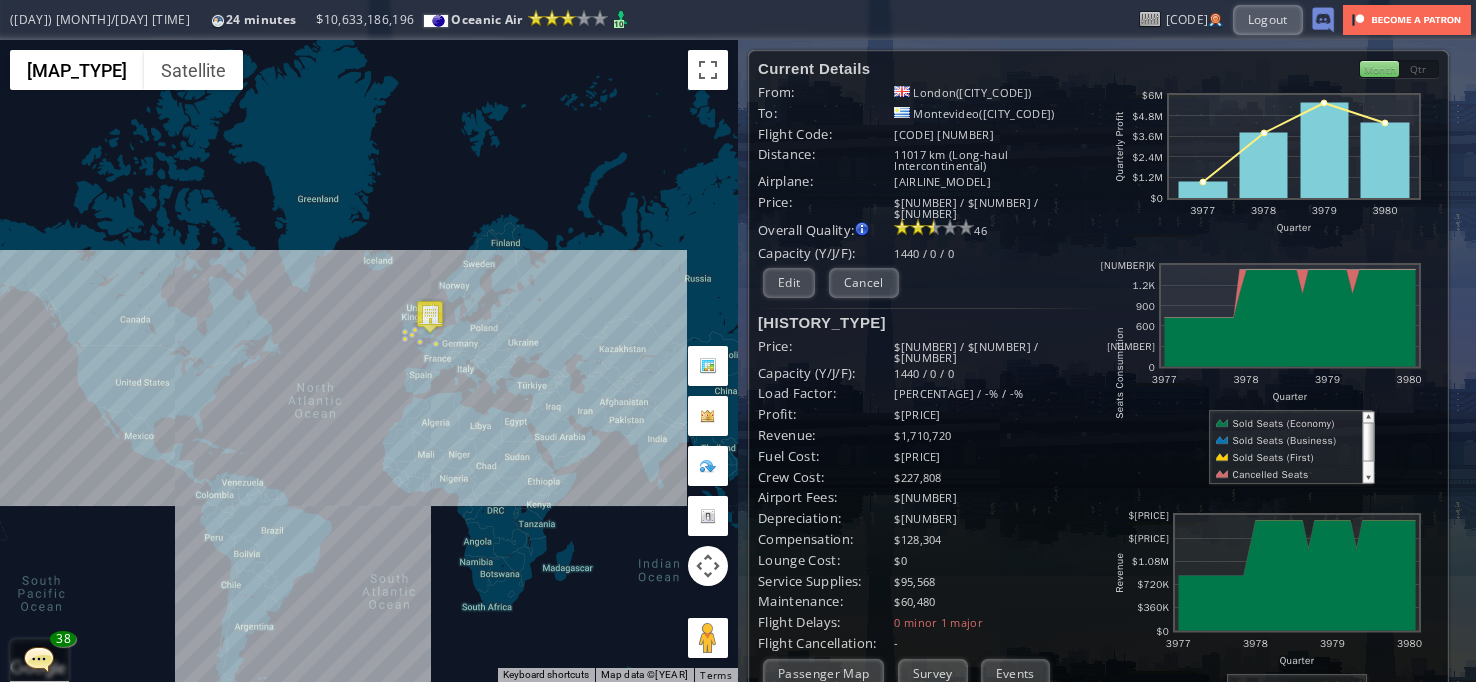 click on "To navigate, press the arrow keys." at bounding box center [369, 361] 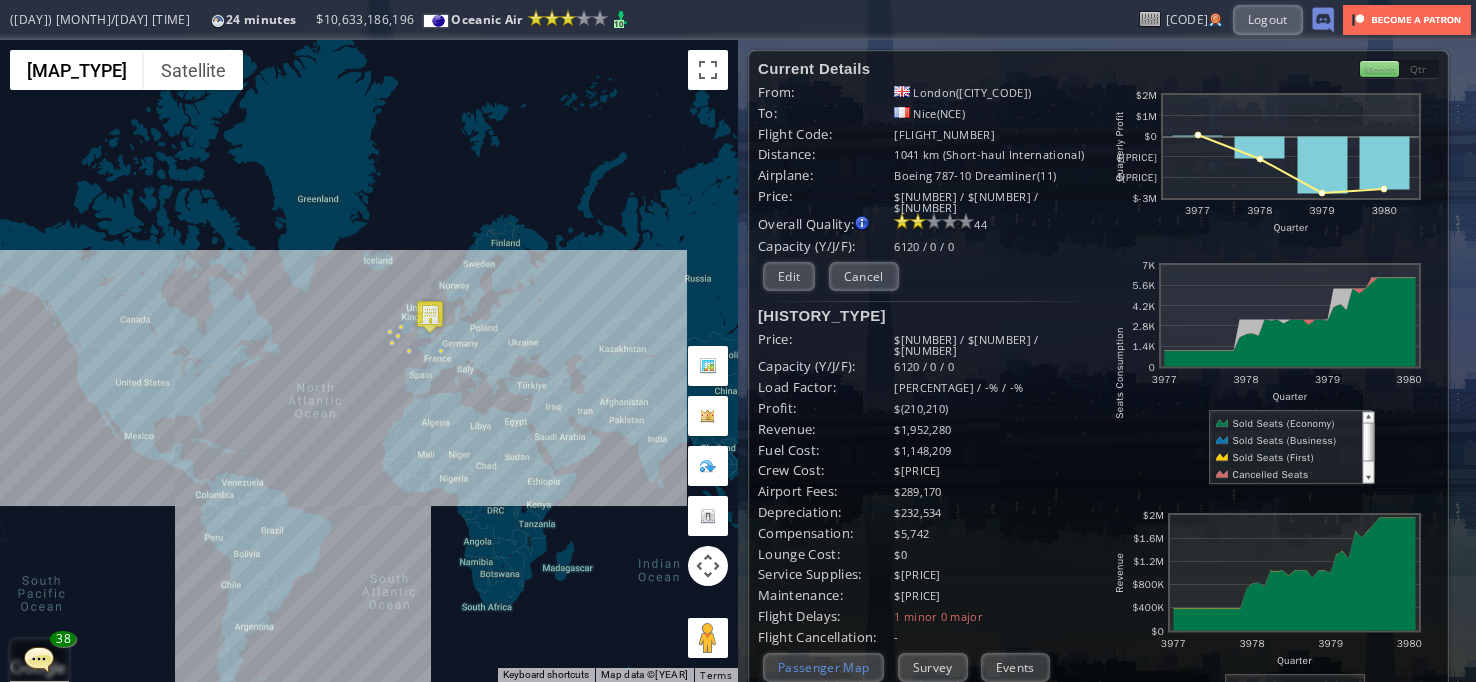 click on "Passenger Map" at bounding box center (823, 667) 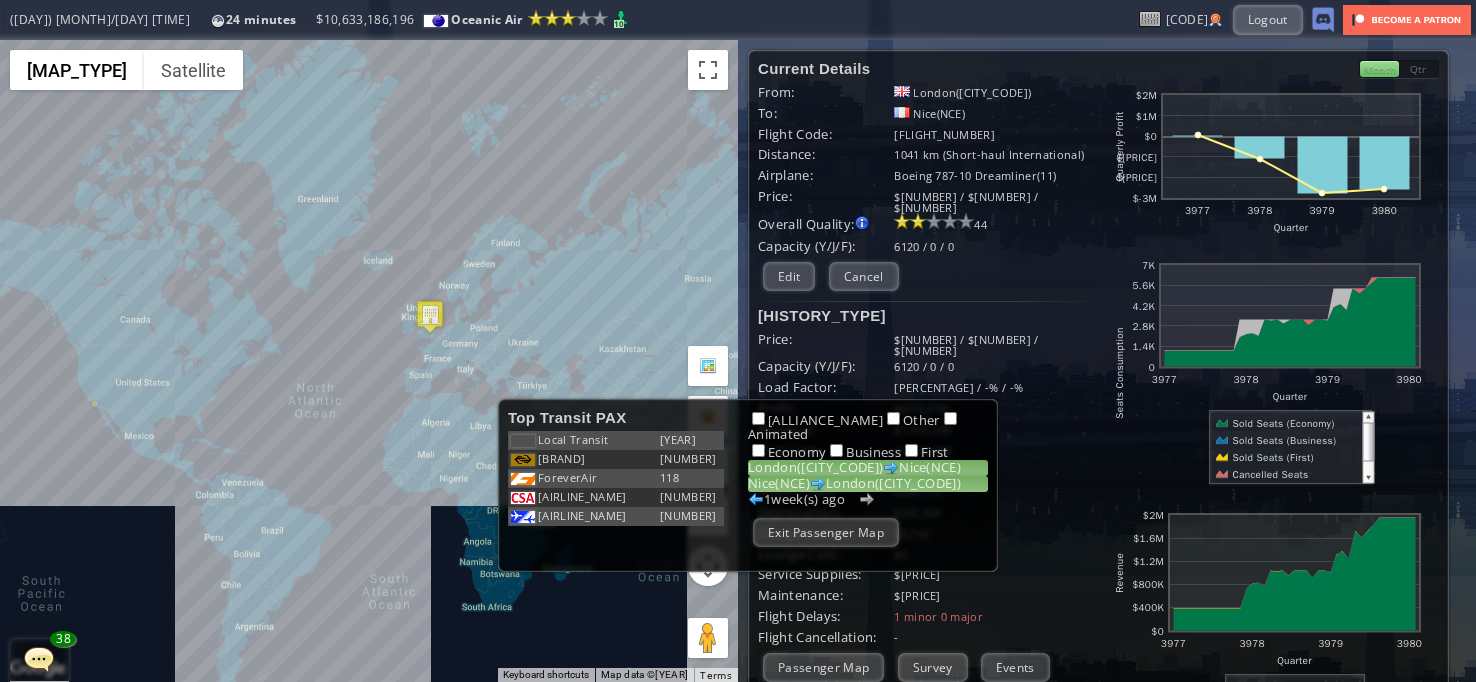 click on "Nice(NCE) London(LHR)" at bounding box center [868, 484] 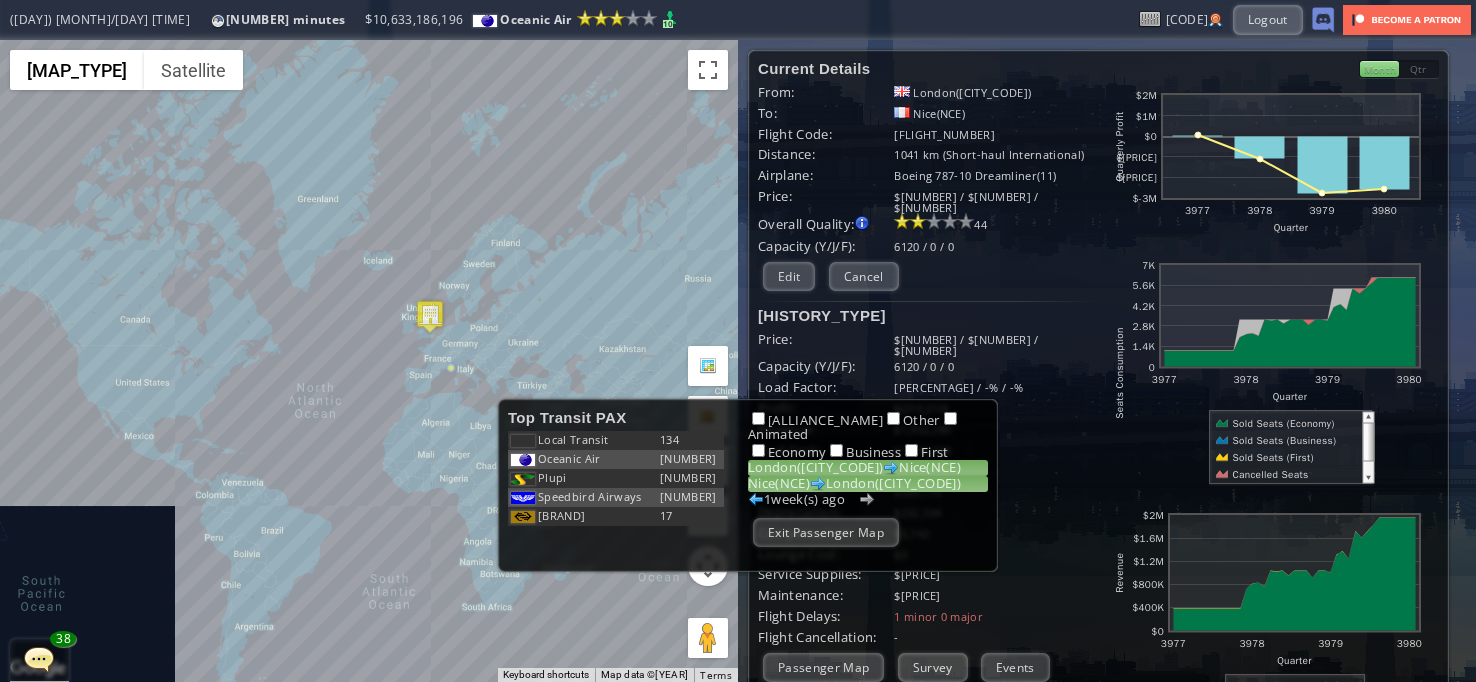 click on "London(LHR) Nice(NCE)" at bounding box center [868, 468] 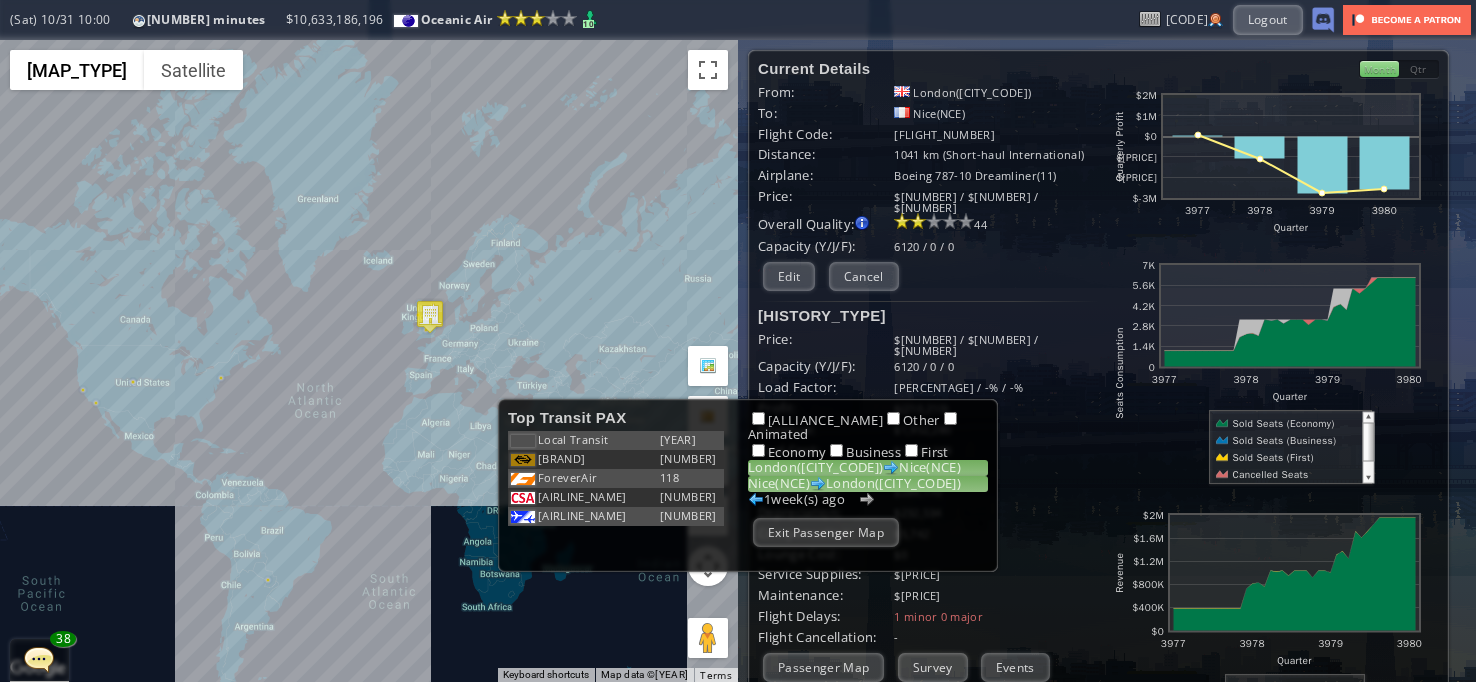 click on "Nice(NCE) London(LHR)" at bounding box center (868, 484) 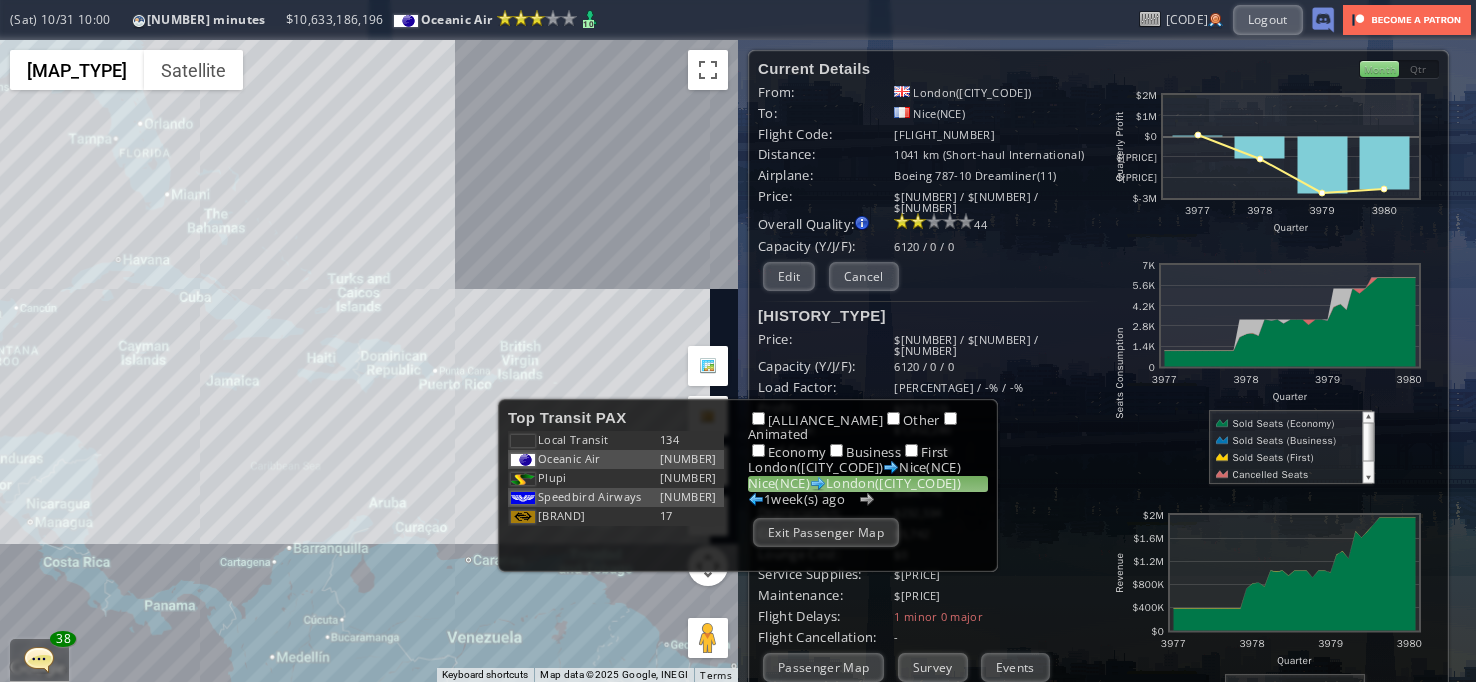 drag, startPoint x: 310, startPoint y: 380, endPoint x: 293, endPoint y: 496, distance: 117.239075 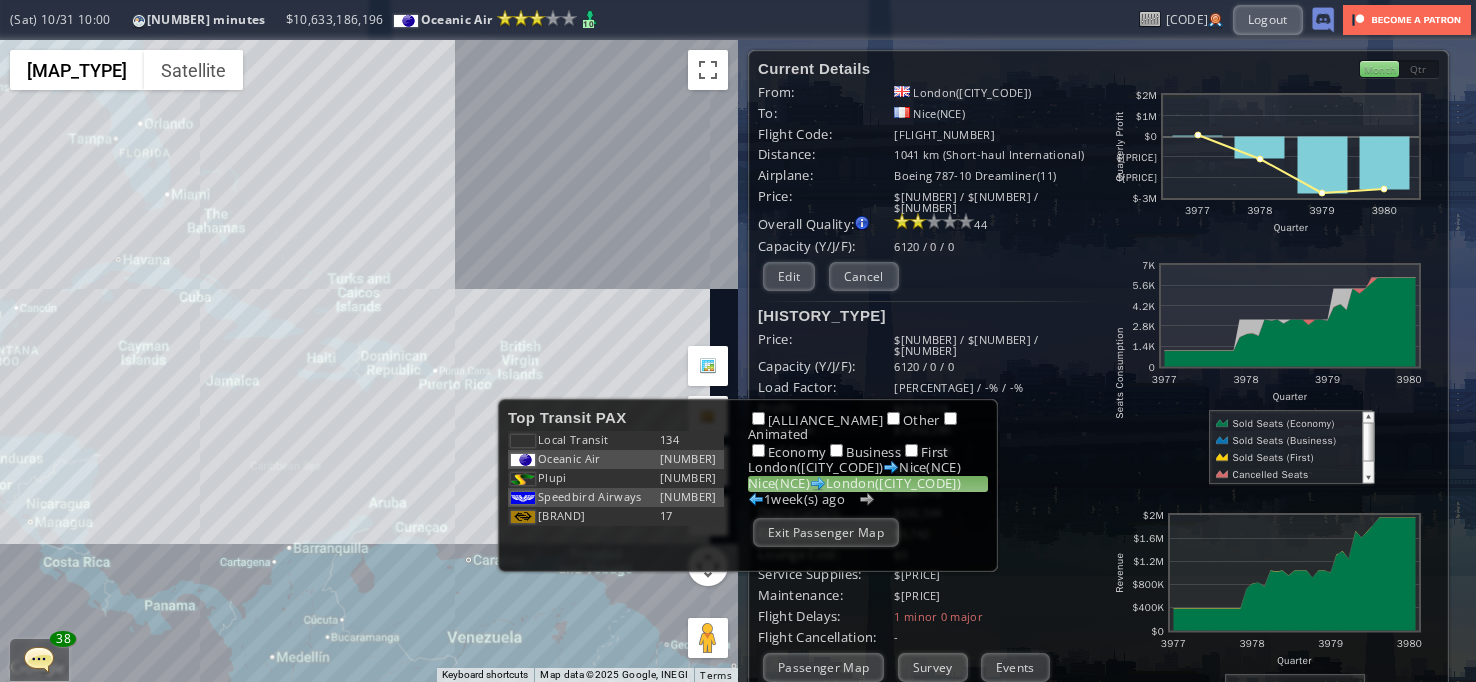 click on "To navigate, press the arrow keys." at bounding box center [369, 361] 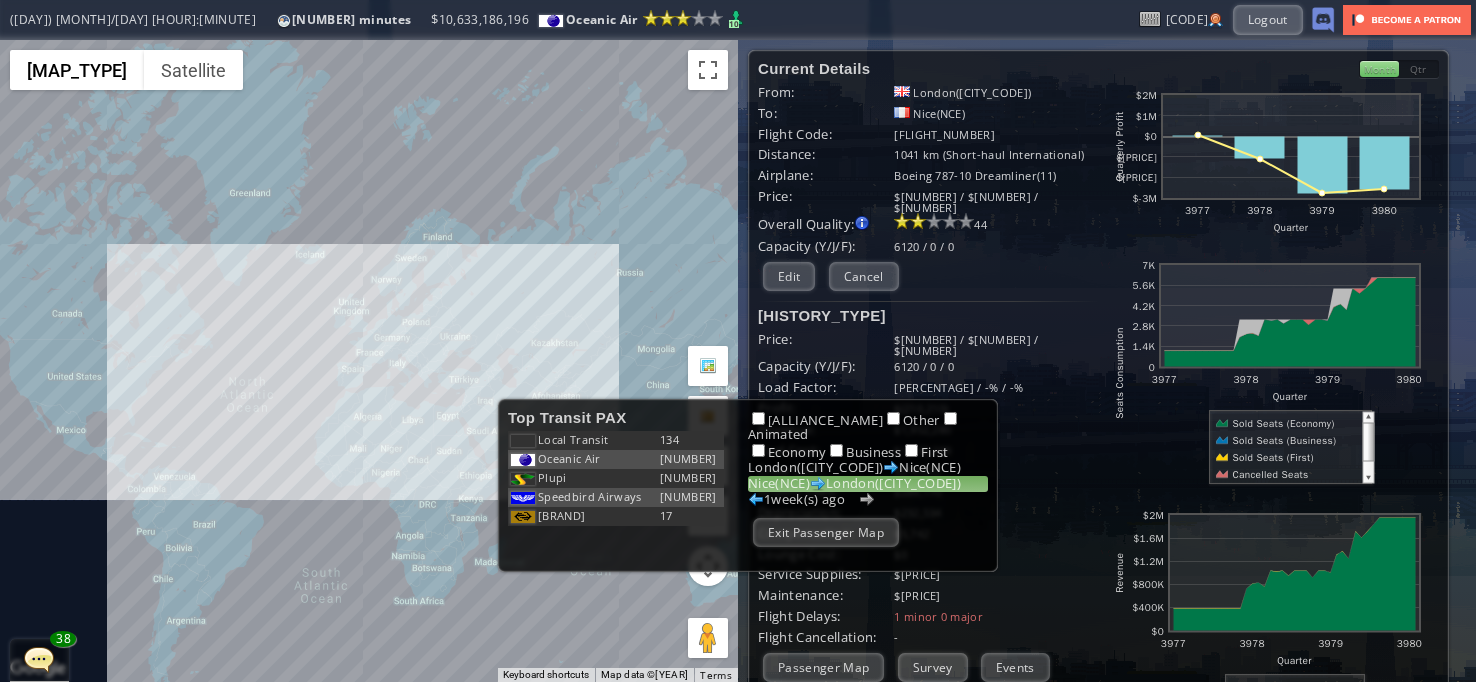 drag, startPoint x: 280, startPoint y: 545, endPoint x: 147, endPoint y: 531, distance: 133.73482 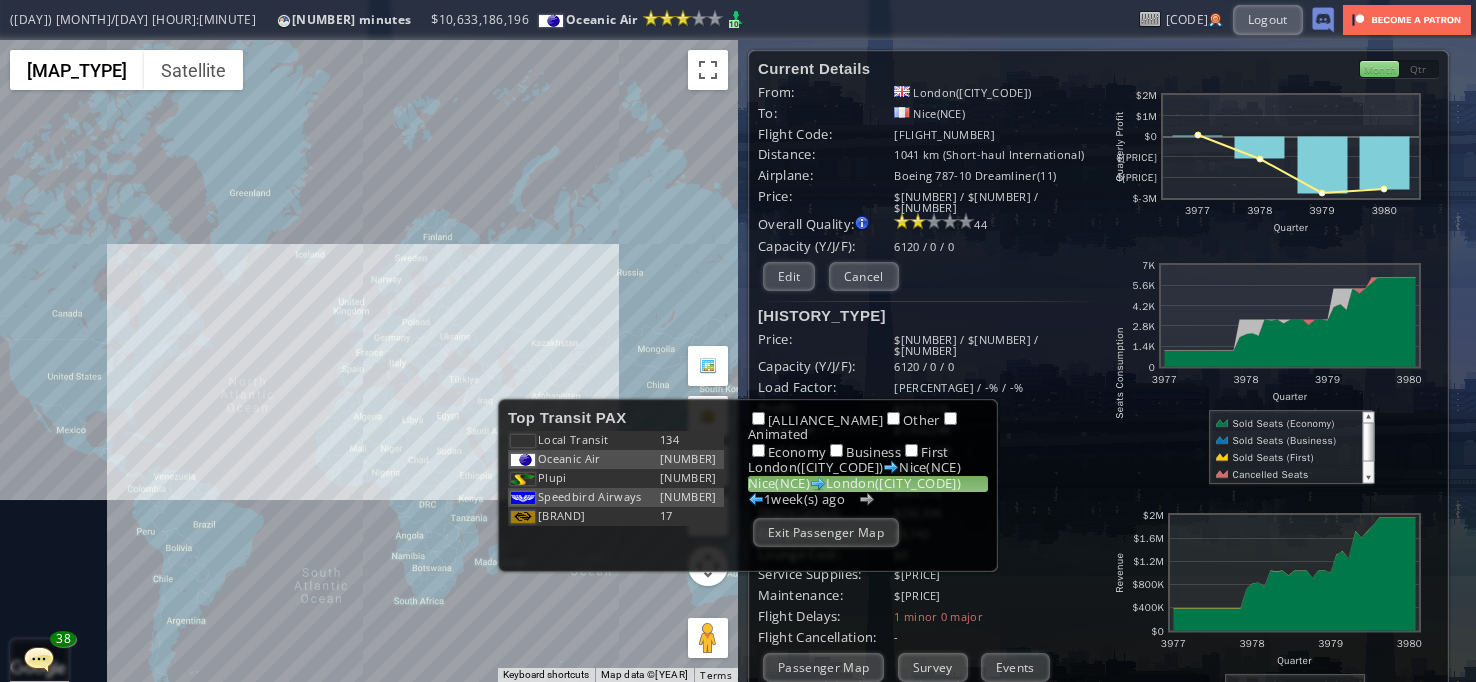 click on "To navigate, press the arrow keys." at bounding box center [369, 361] 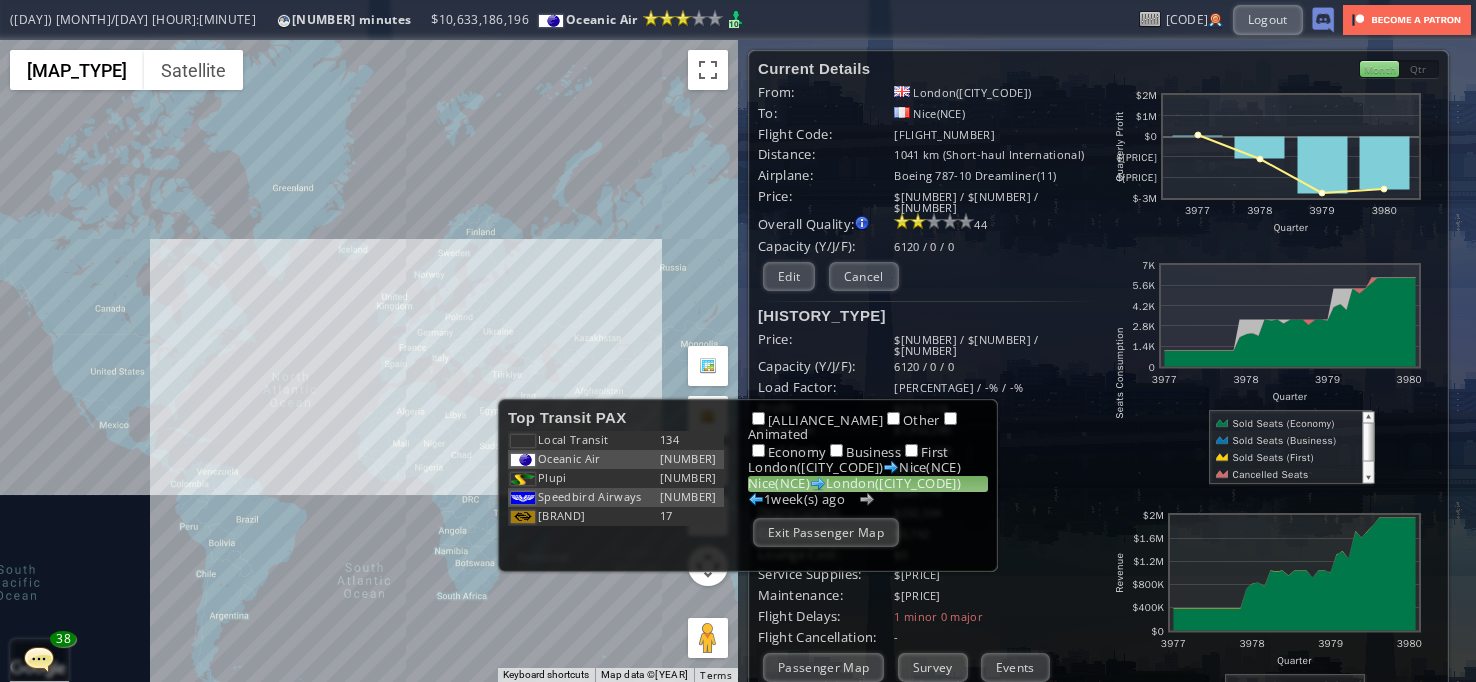 drag, startPoint x: 324, startPoint y: 530, endPoint x: 384, endPoint y: 521, distance: 60.671246 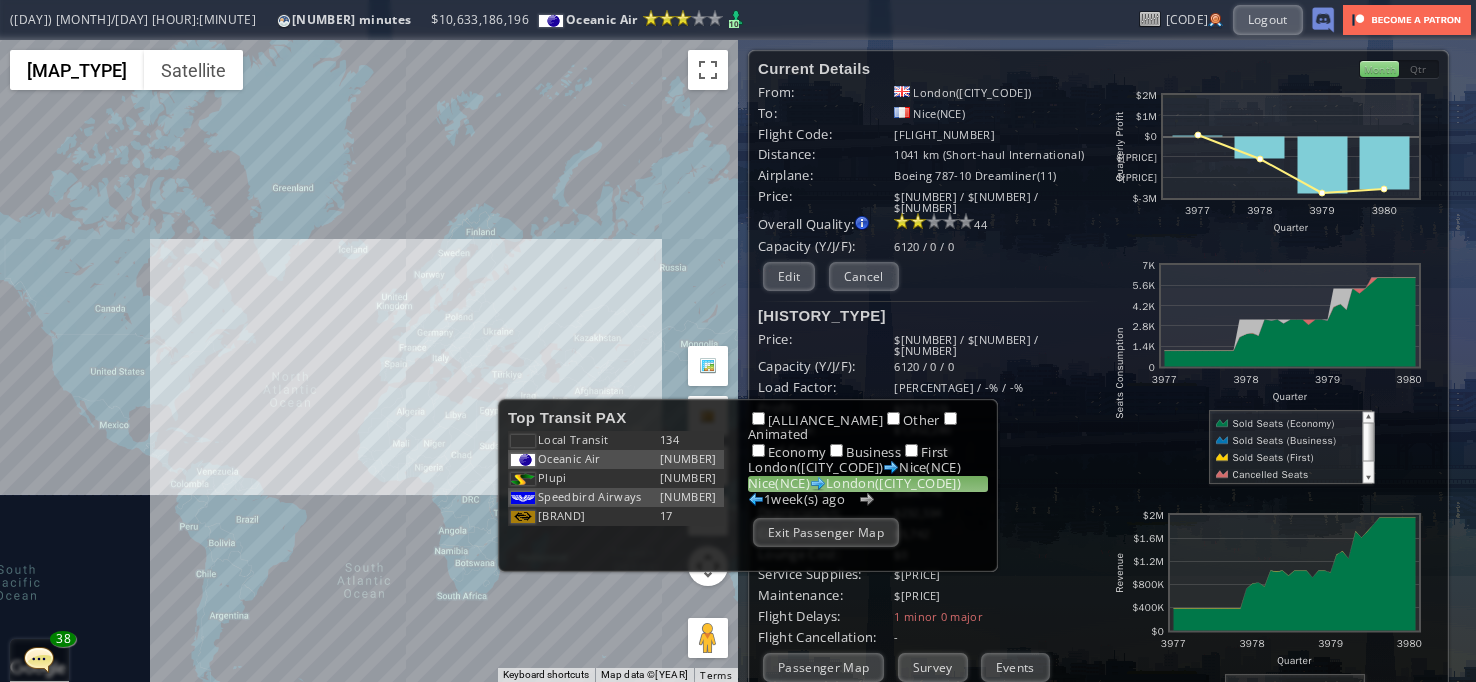 click on "To navigate, press the arrow keys." at bounding box center (369, 361) 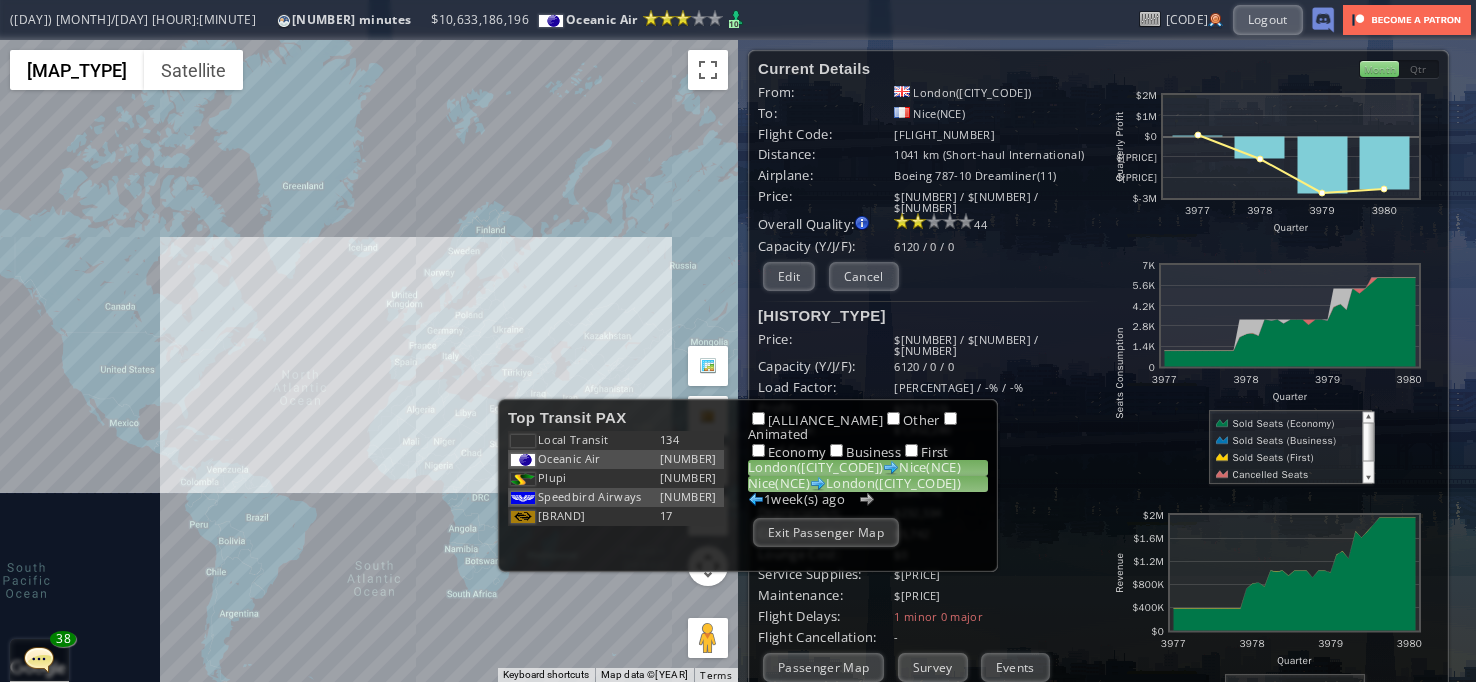 click on "London(LHR) Nice(NCE)" at bounding box center [868, 468] 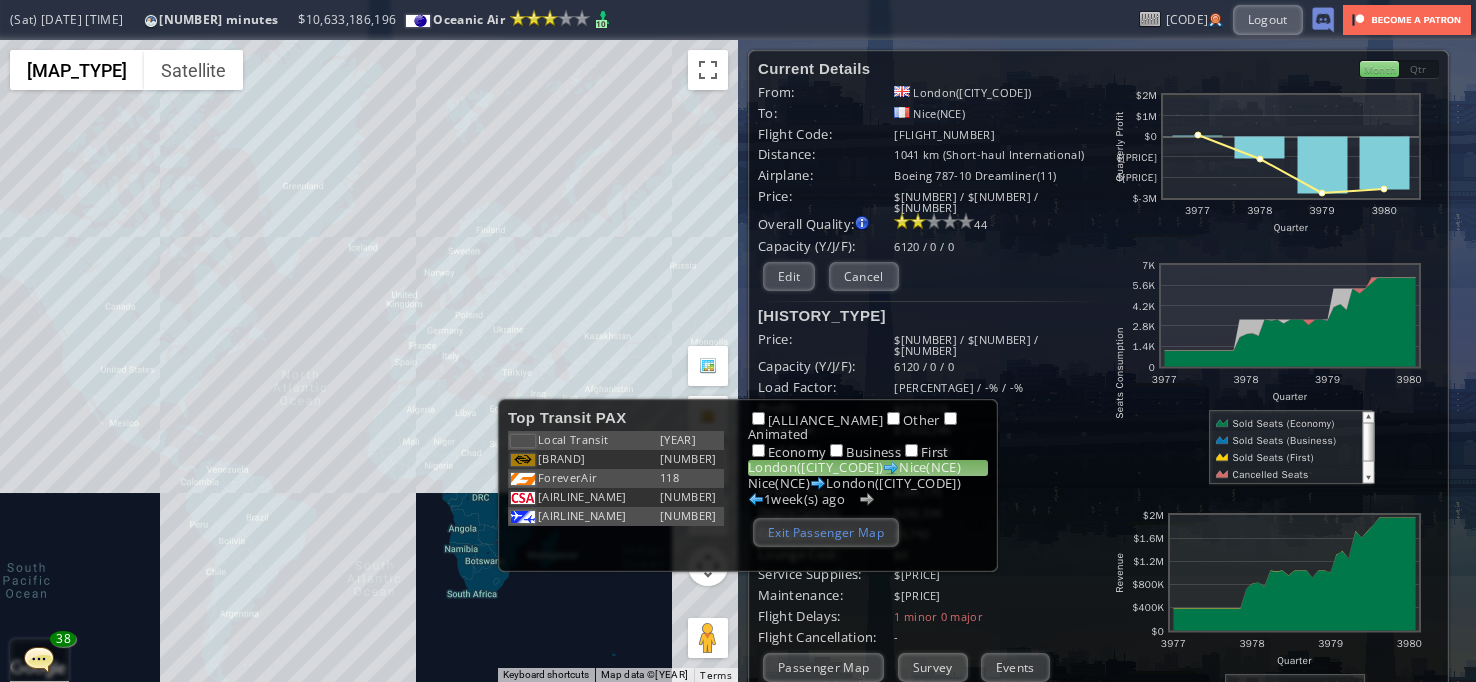 click on "Exit Passenger Map" at bounding box center (826, 532) 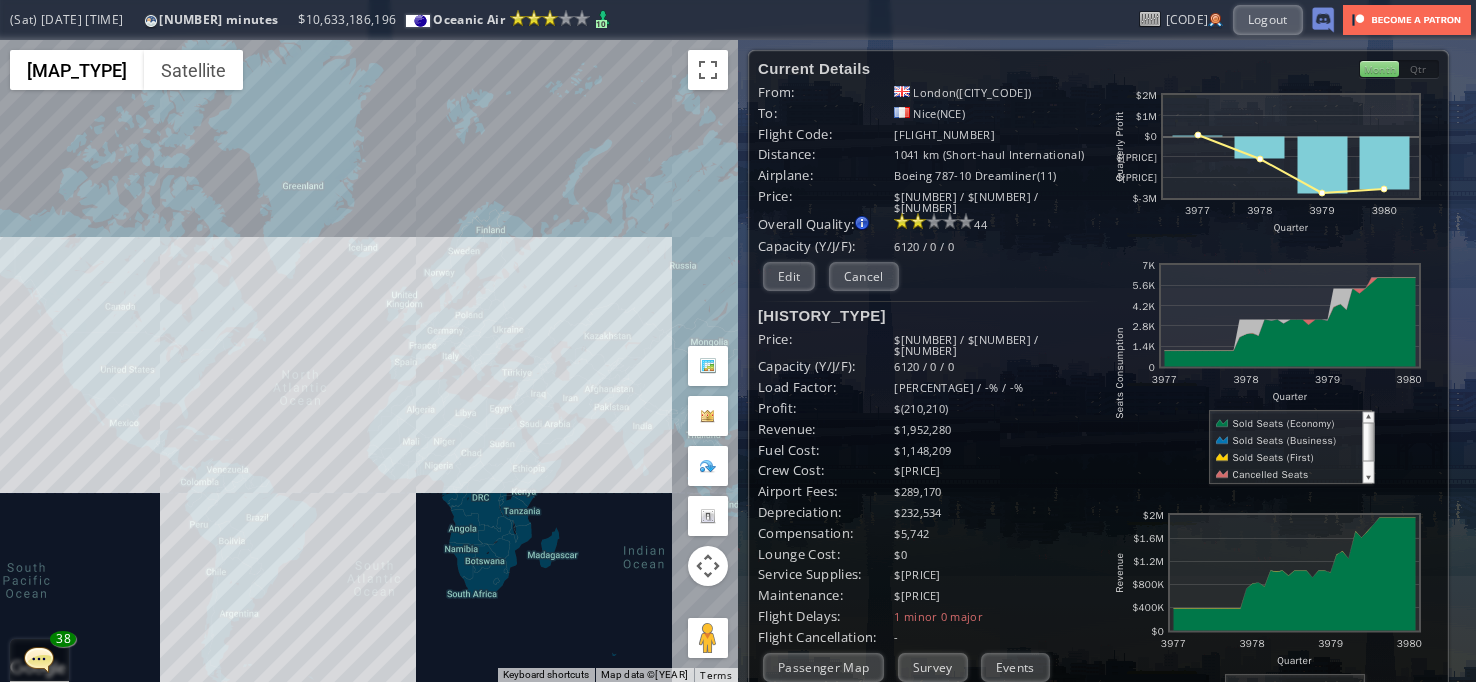 click on "To navigate, press the arrow keys." at bounding box center [369, 361] 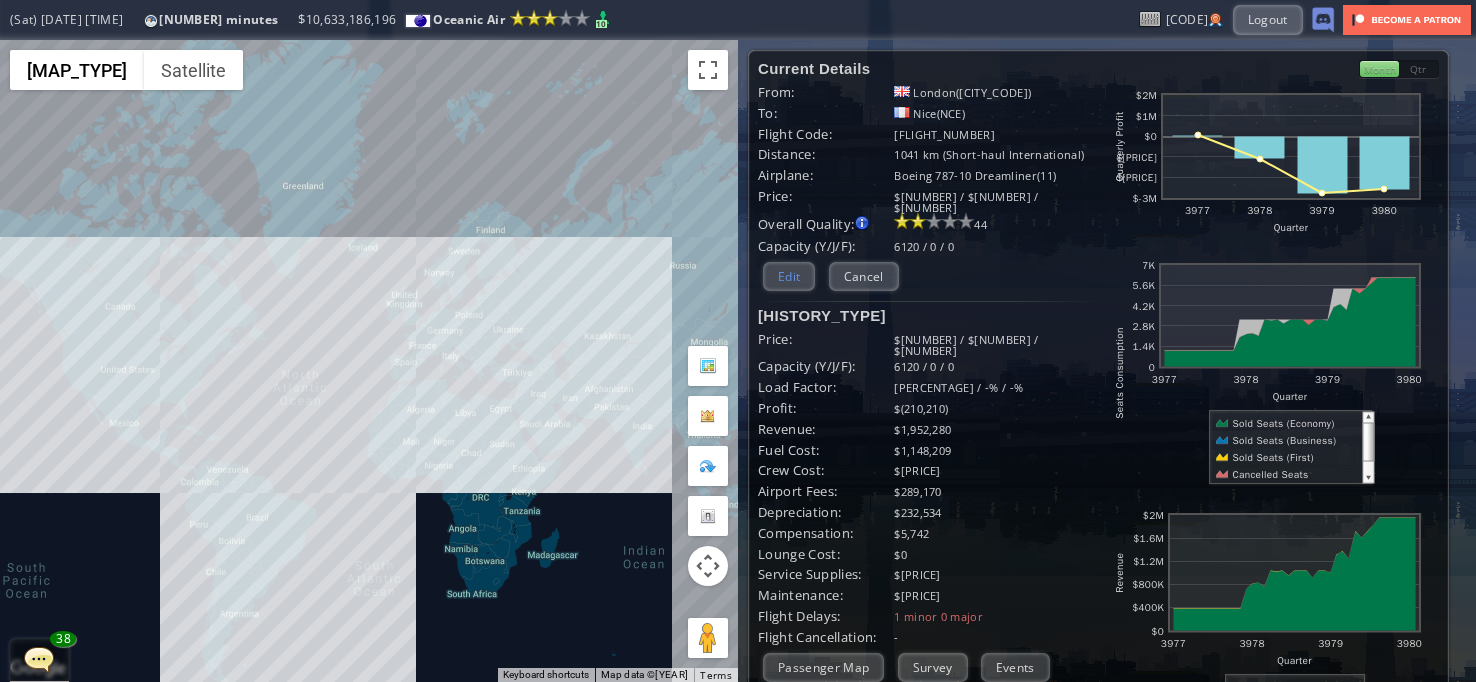 click on "Edit" at bounding box center (789, 276) 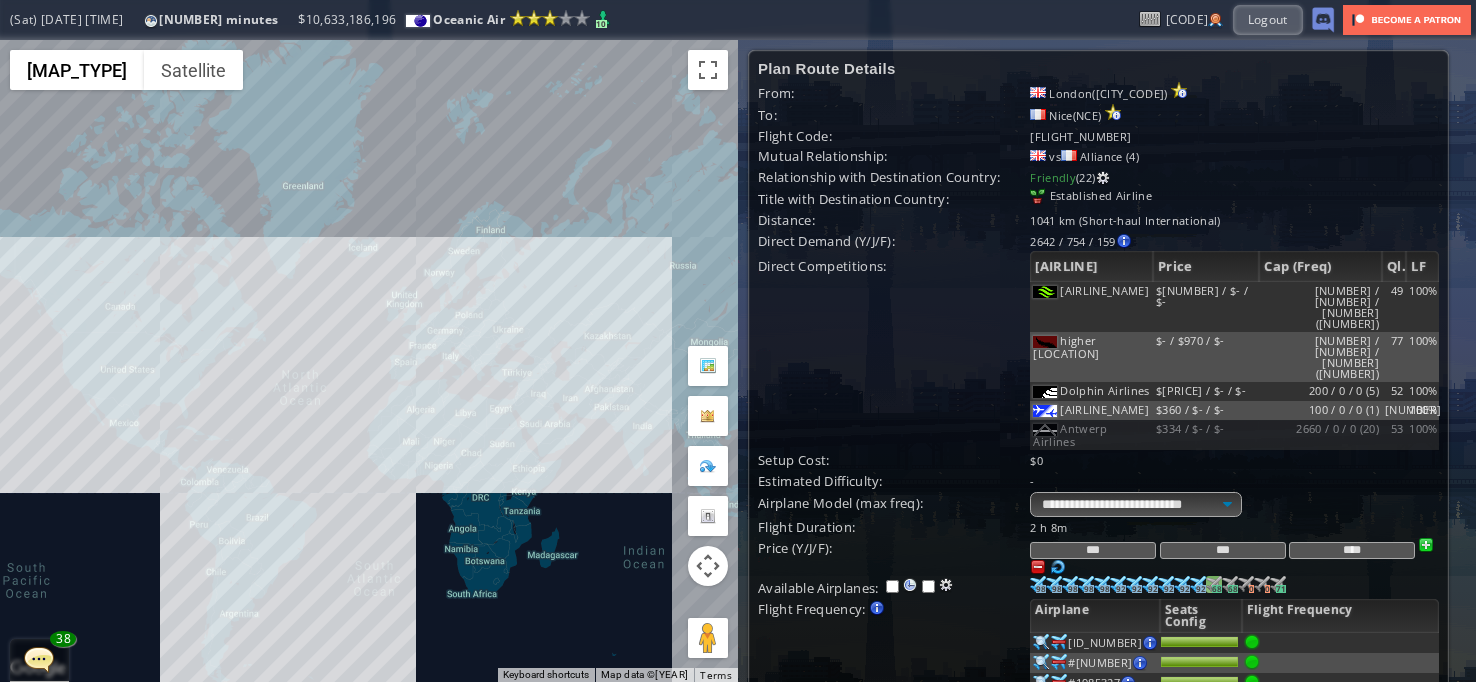 click on "68" at bounding box center (1041, 589) 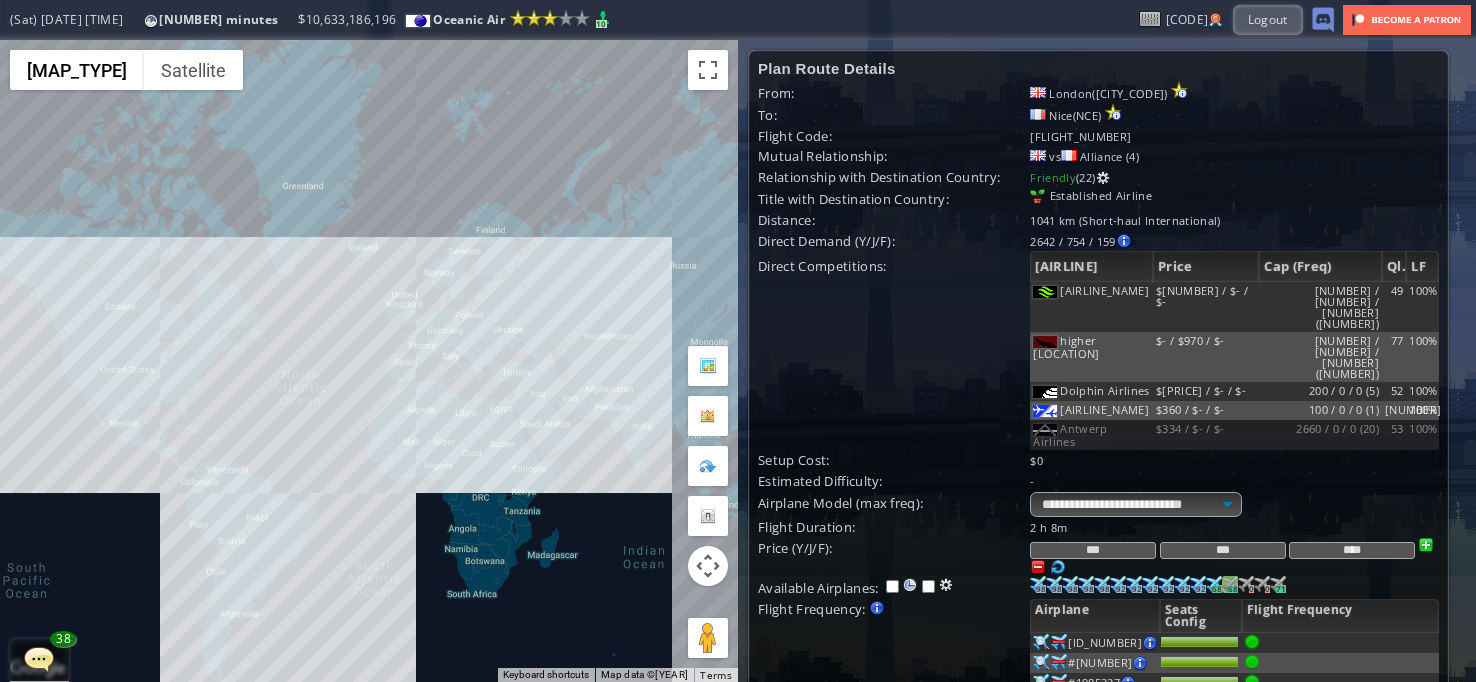 click at bounding box center [1038, 584] 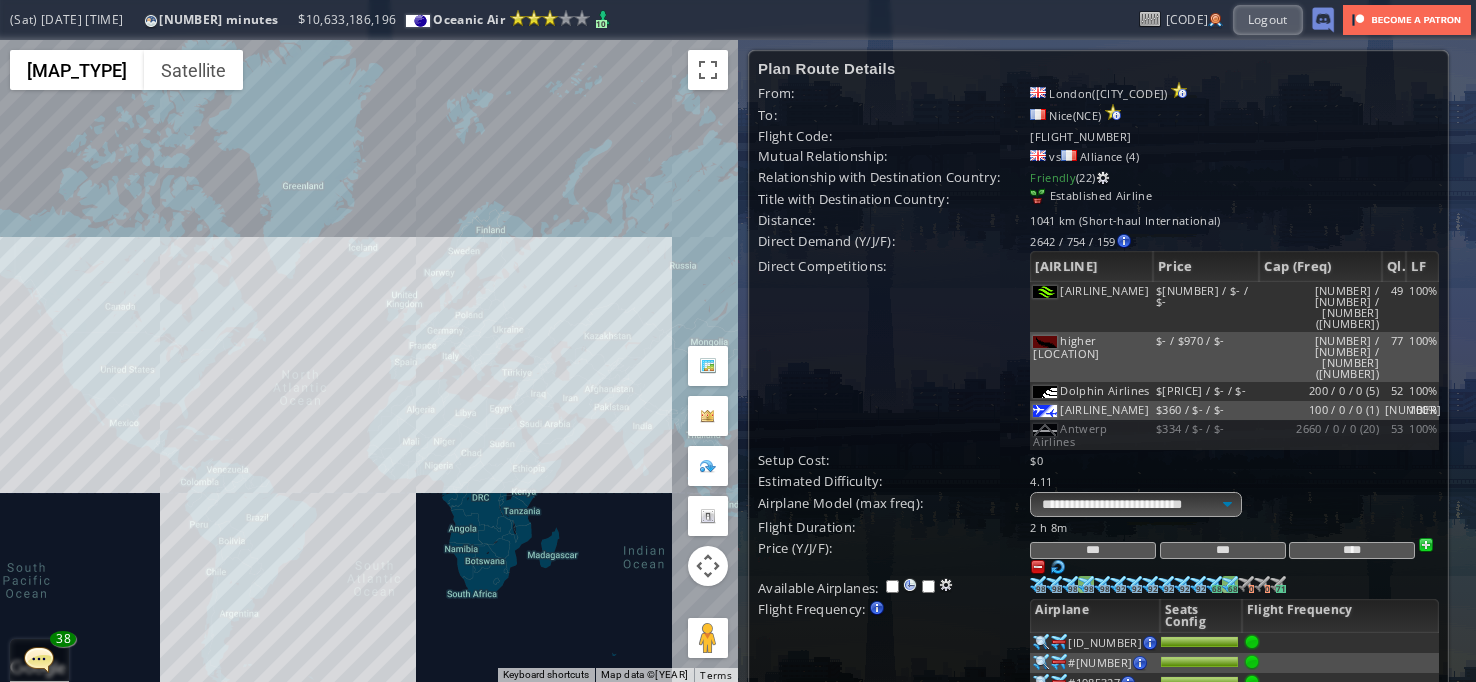 scroll, scrollTop: 200, scrollLeft: 0, axis: vertical 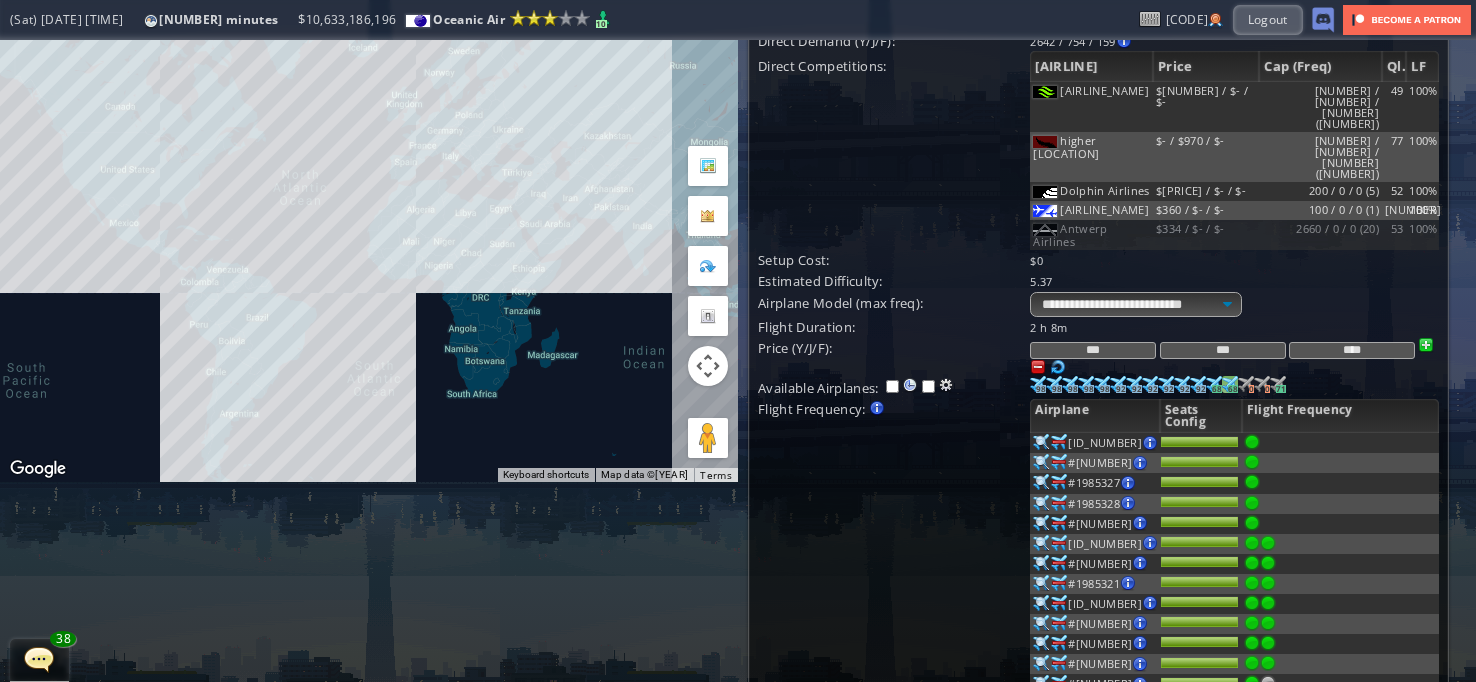 click at bounding box center (1268, 543) 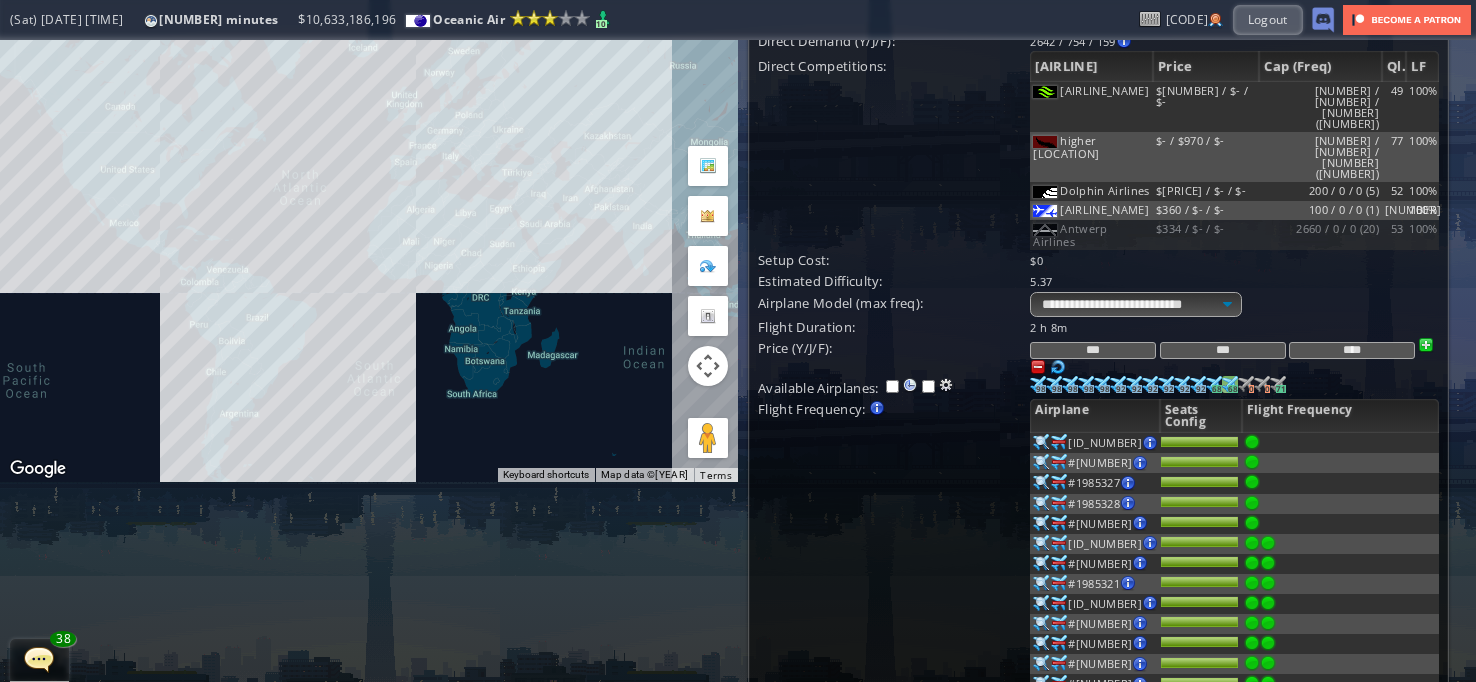 click at bounding box center [1268, 543] 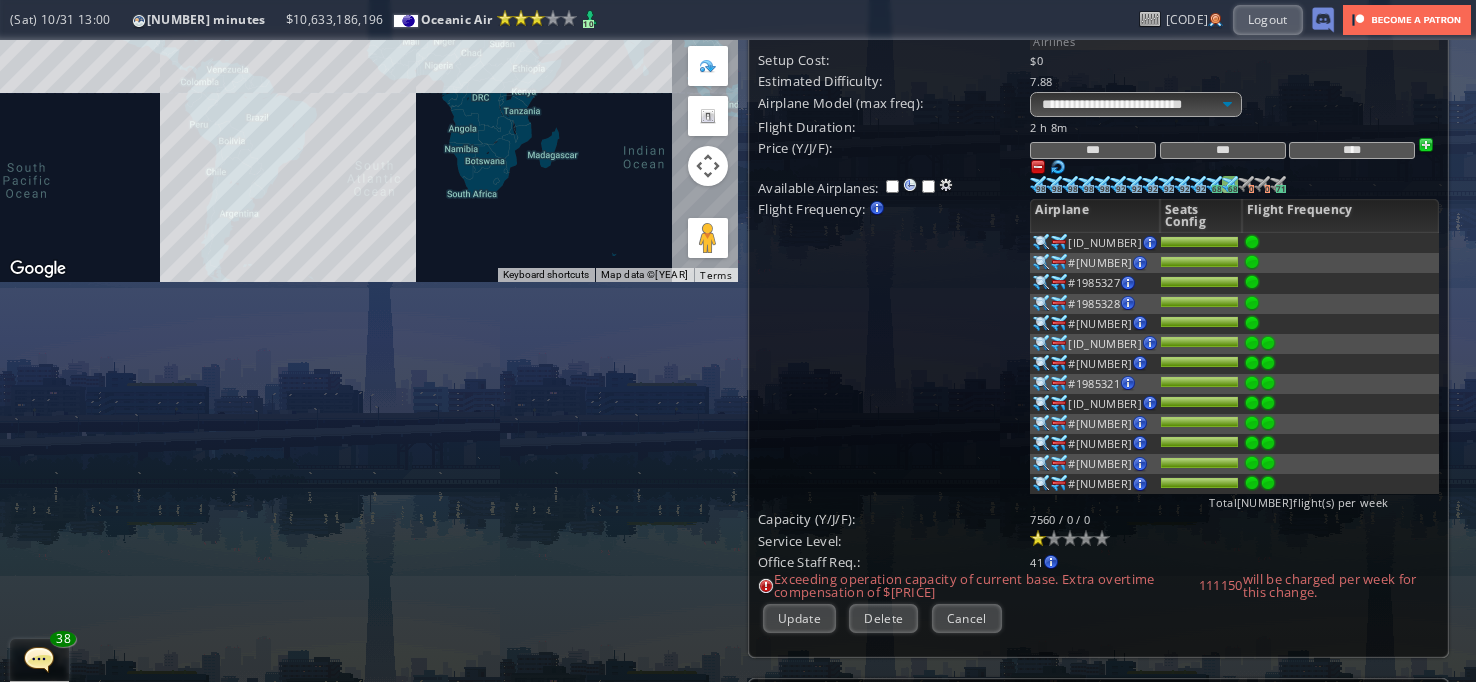 scroll, scrollTop: 100, scrollLeft: 0, axis: vertical 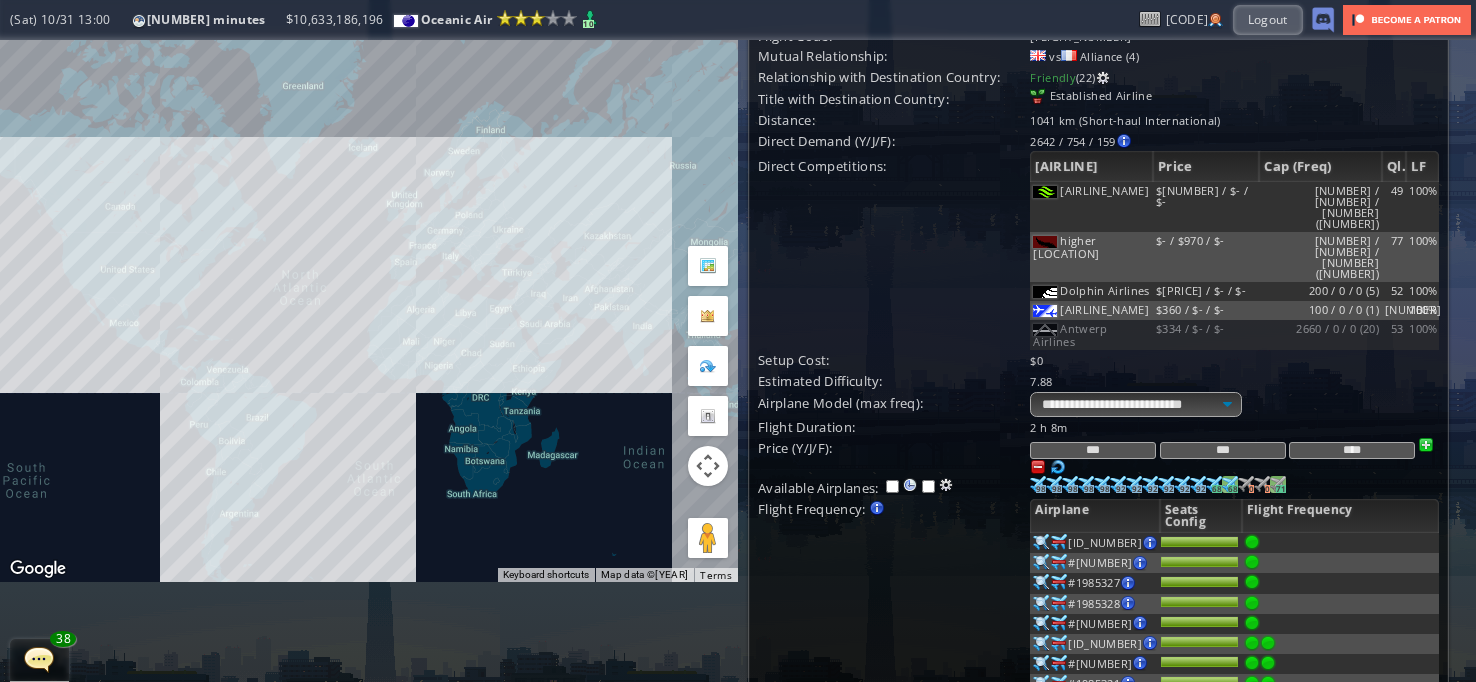 click on "[NUMBER]" at bounding box center (1041, 489) 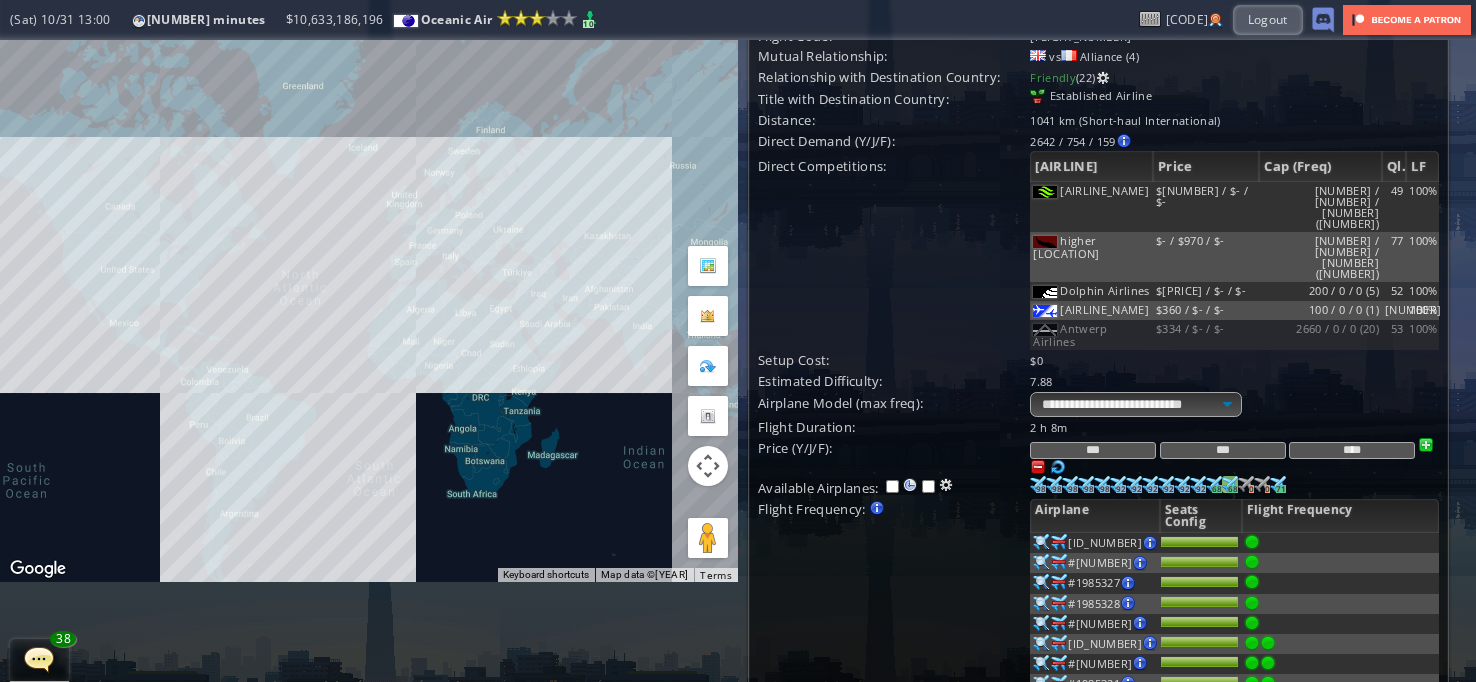 scroll, scrollTop: 300, scrollLeft: 0, axis: vertical 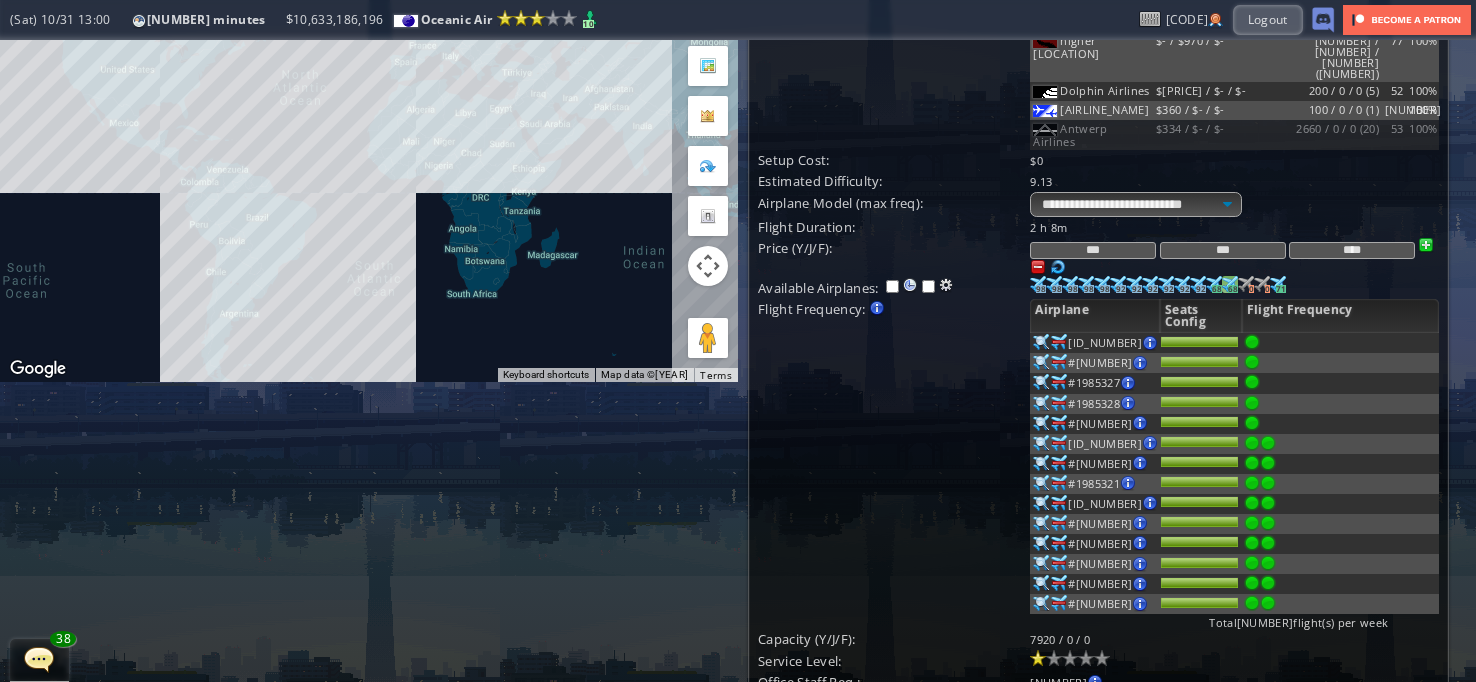 click at bounding box center [1268, 443] 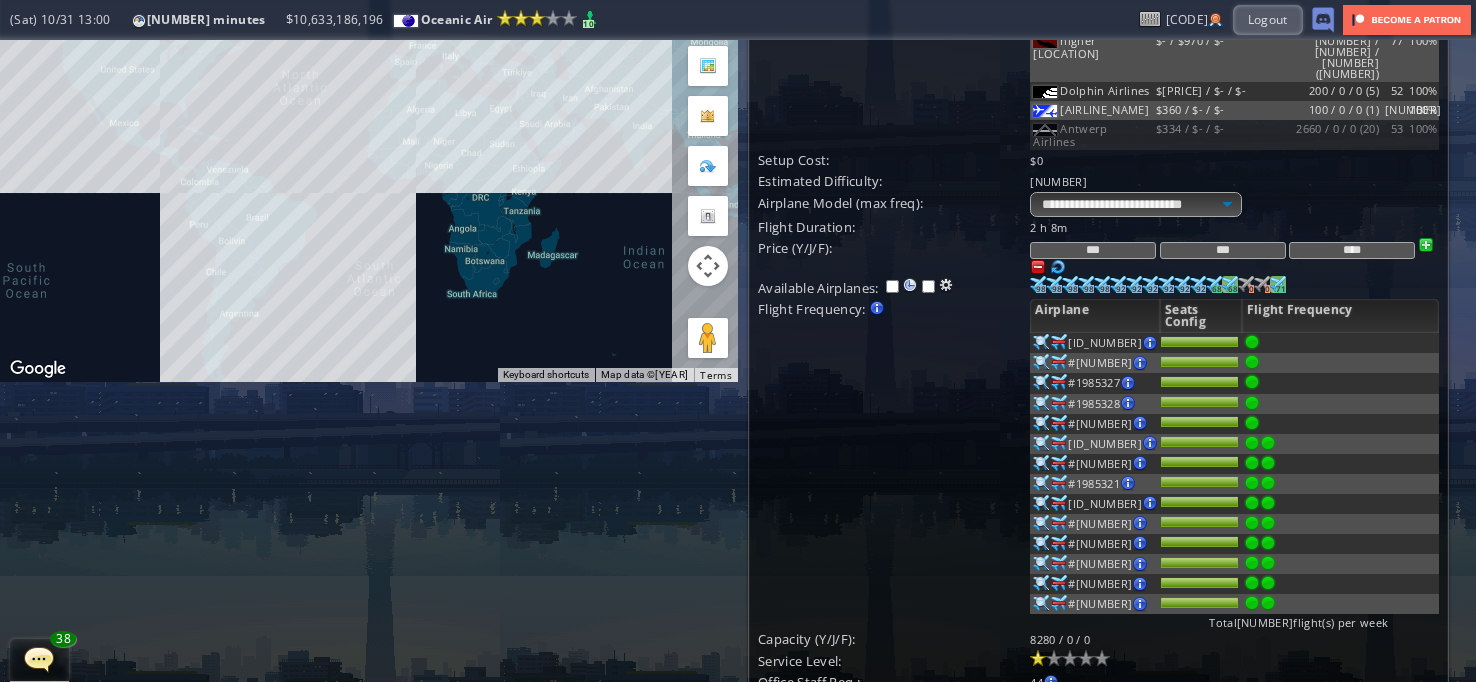 click on "[NUMBER]" at bounding box center [1041, 289] 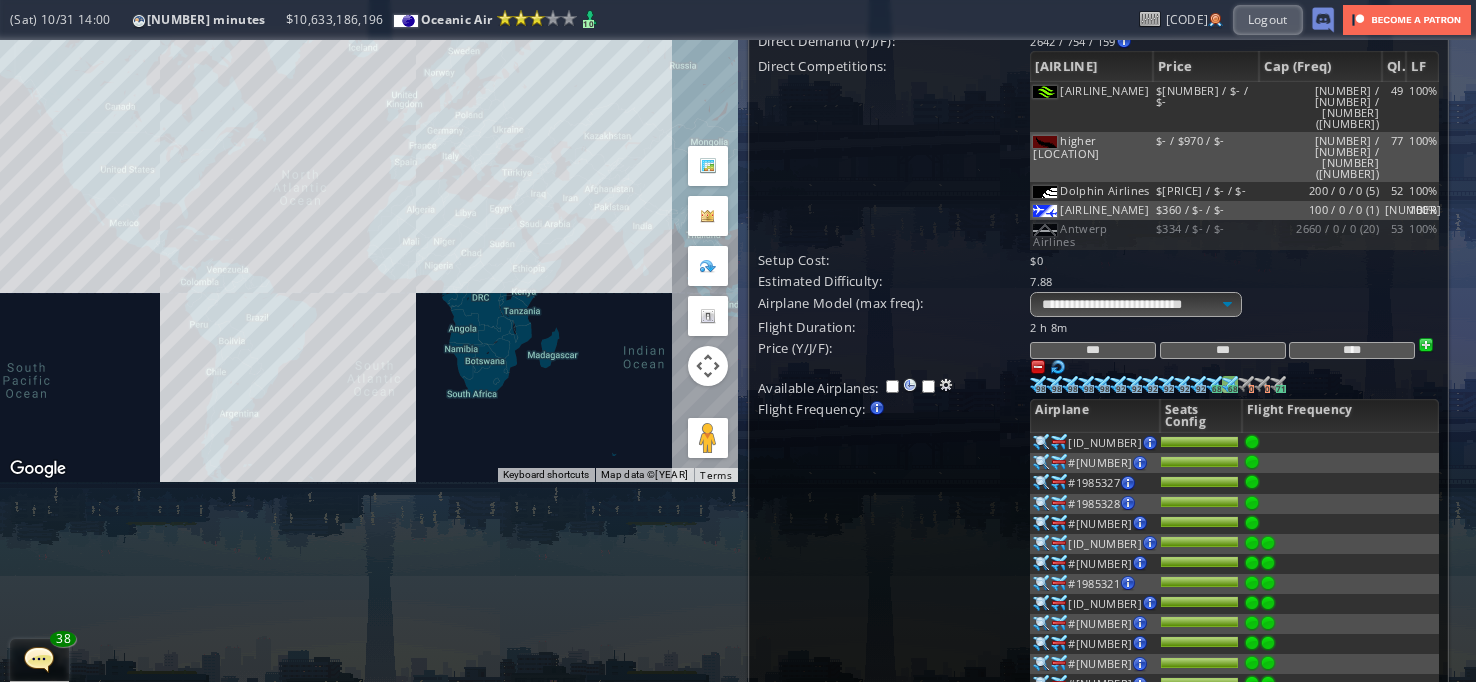 scroll, scrollTop: 400, scrollLeft: 0, axis: vertical 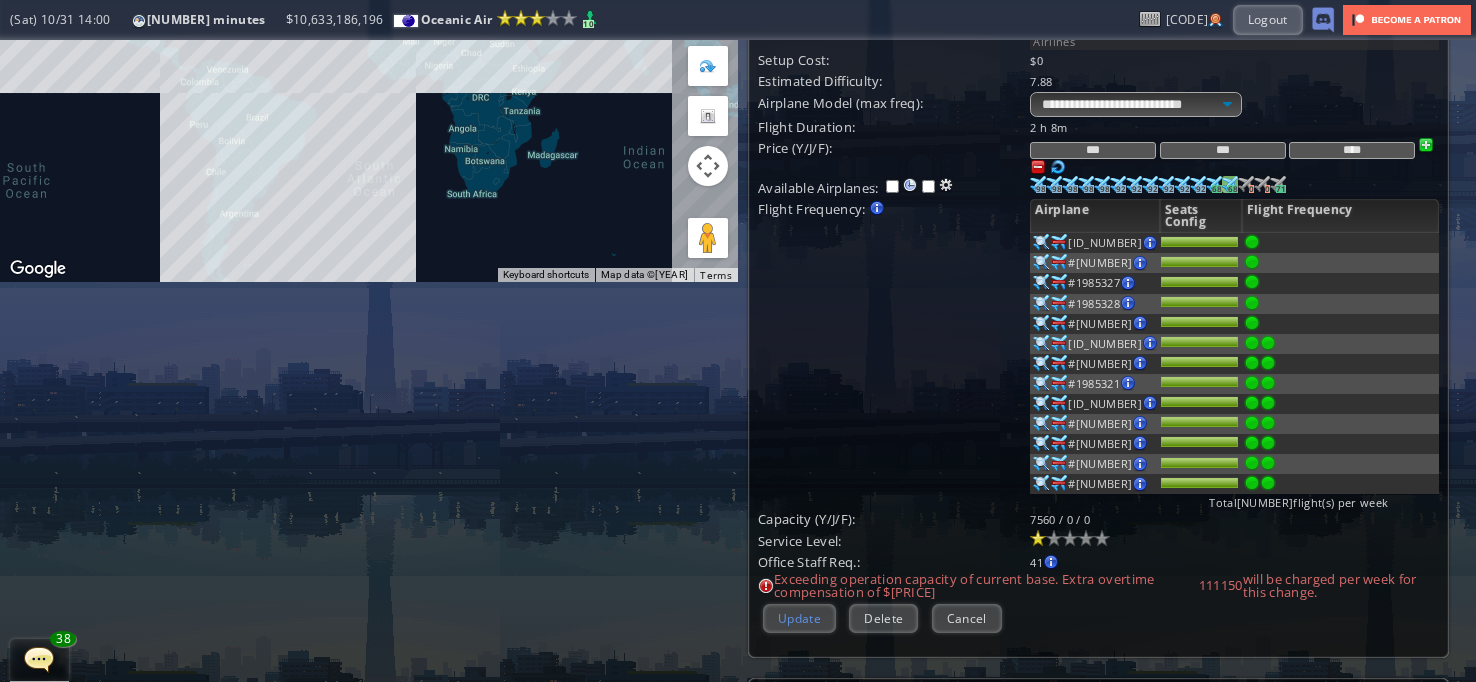 click on "Update" at bounding box center [799, 618] 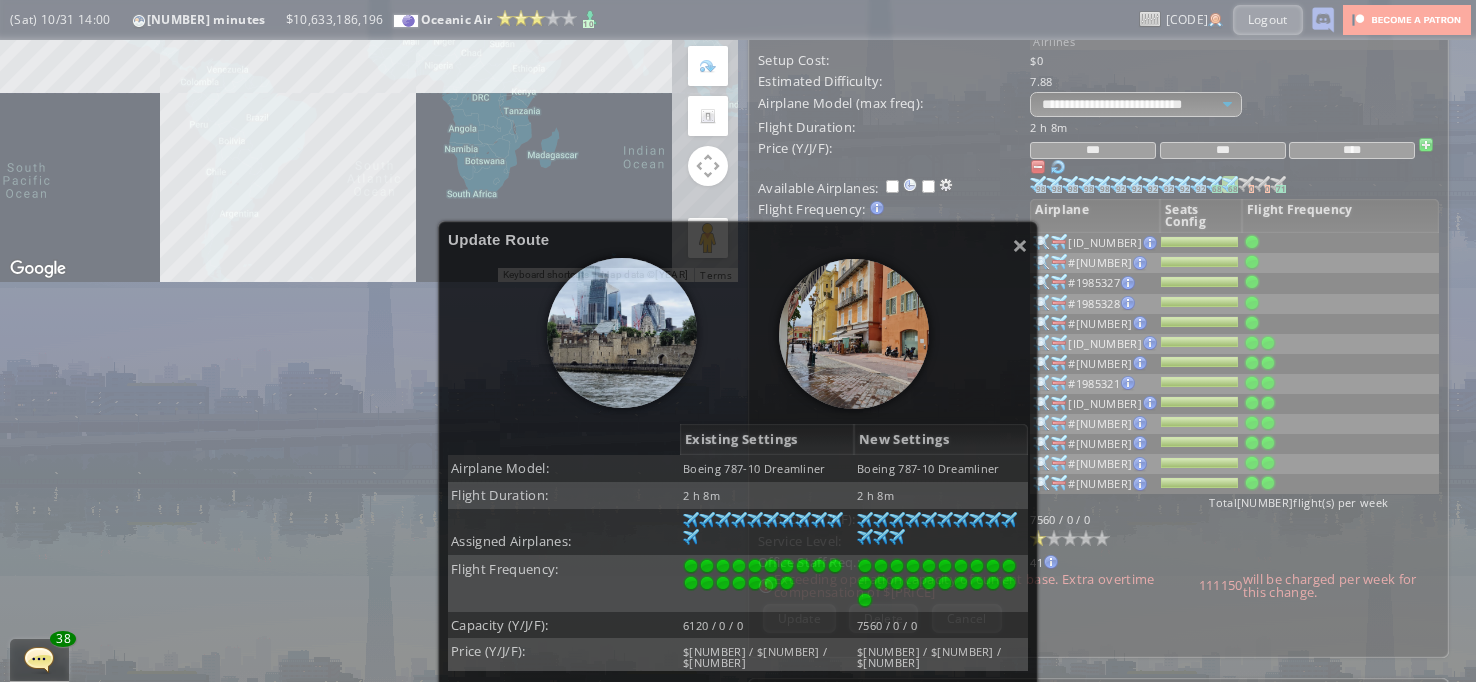 scroll, scrollTop: 400, scrollLeft: 0, axis: vertical 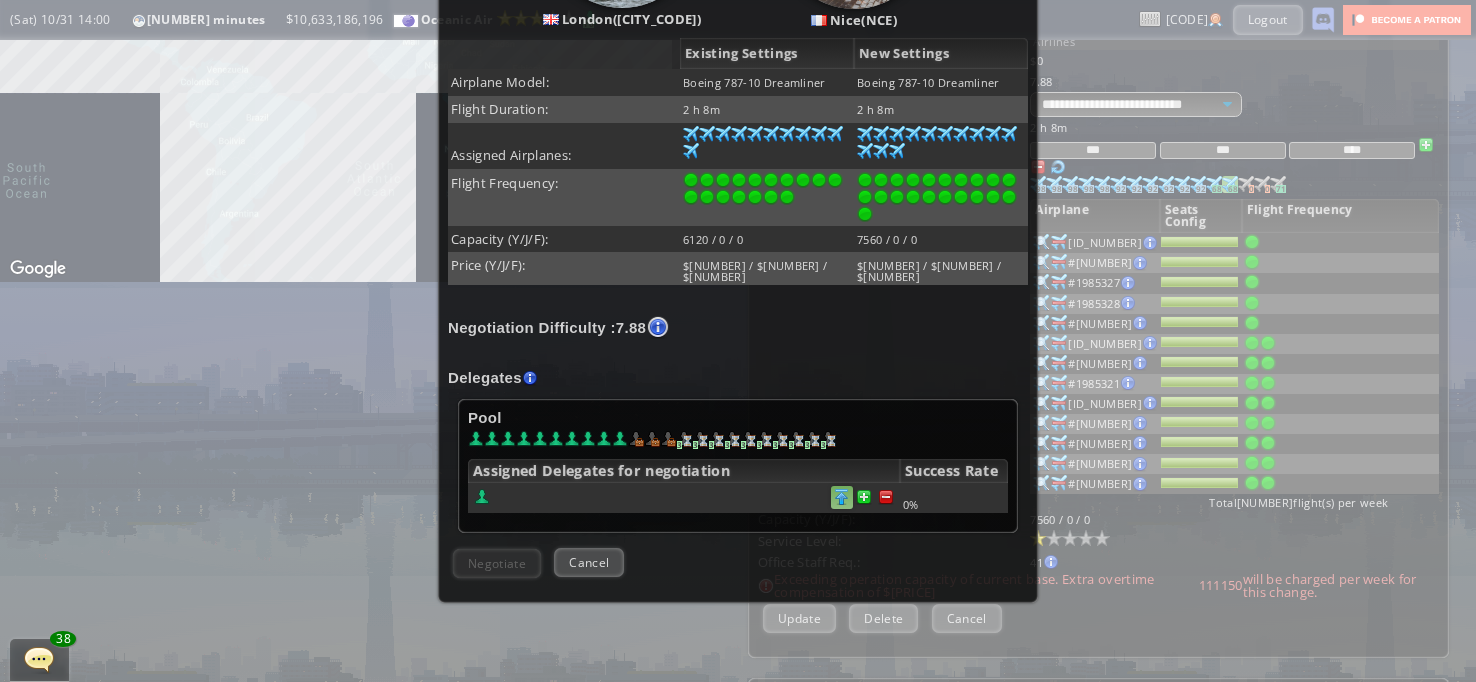 click at bounding box center (886, 497) 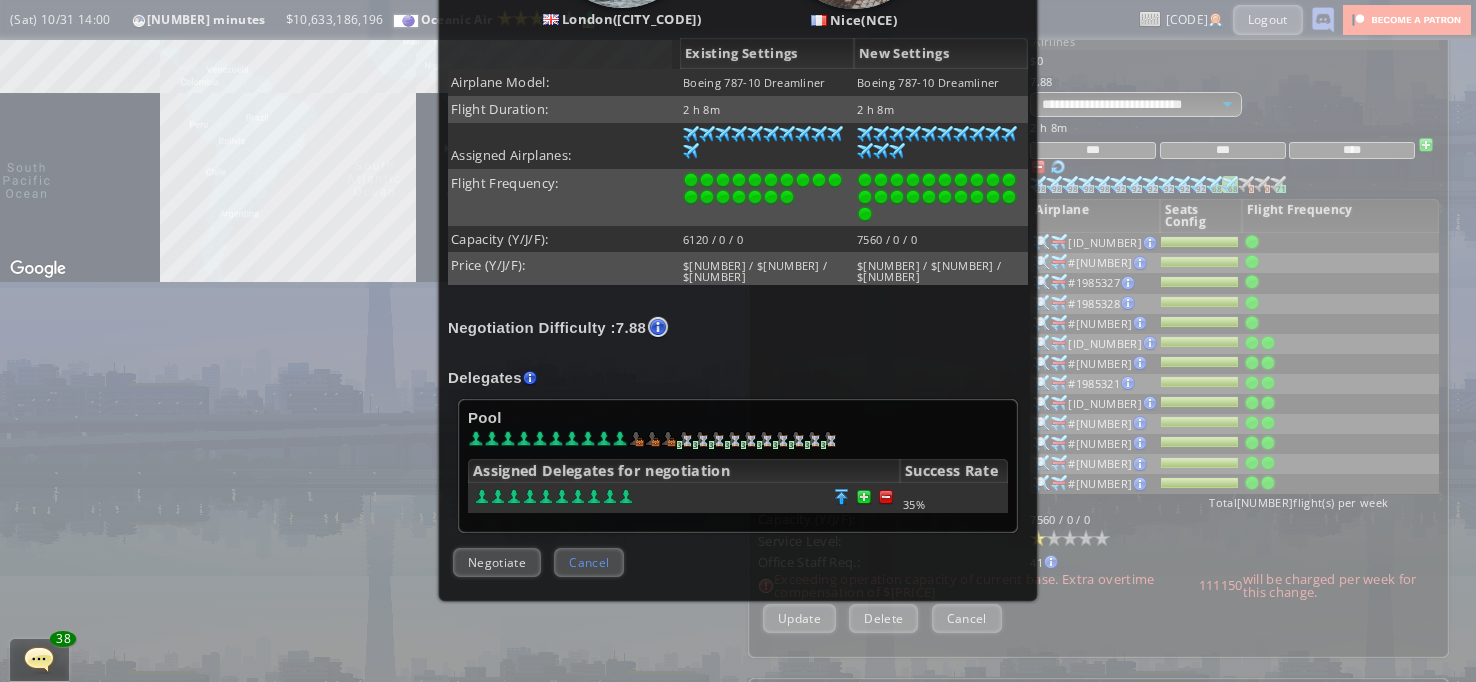 click on "Cancel" at bounding box center [589, 562] 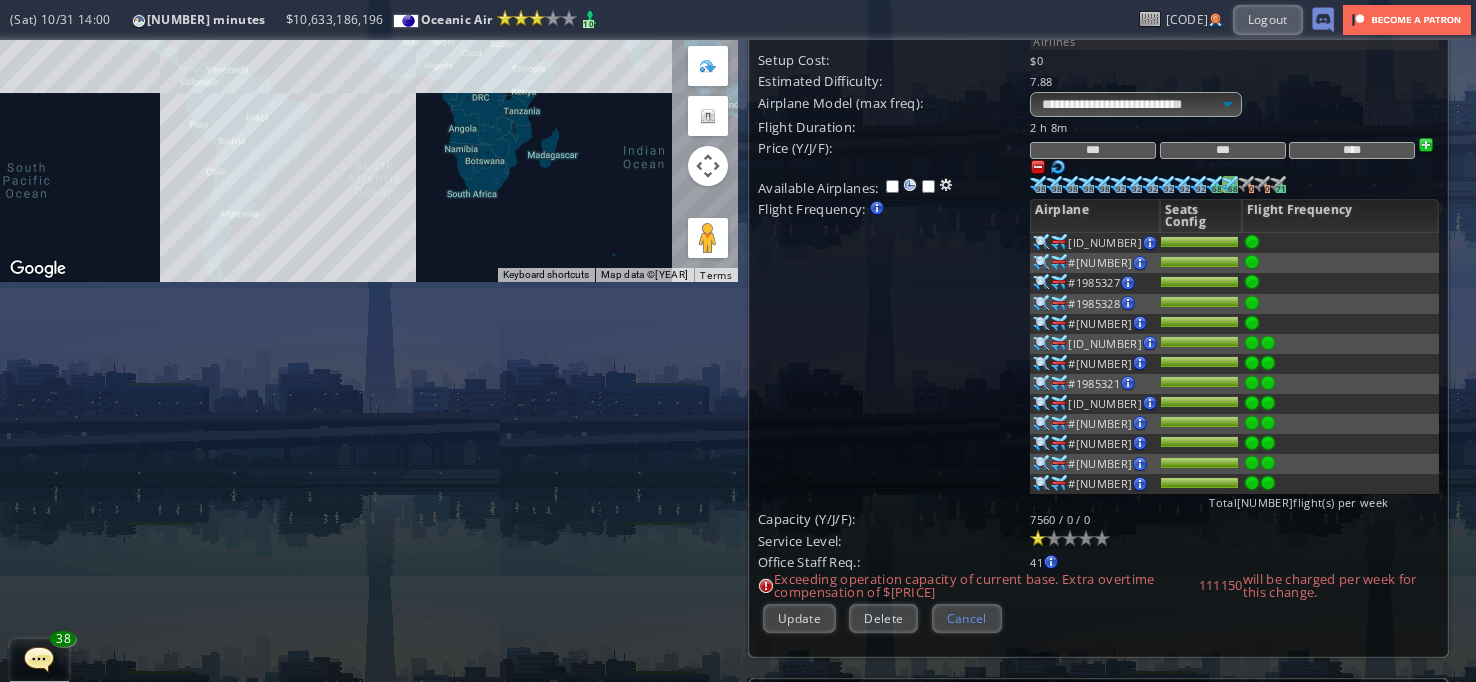click on "Cancel" at bounding box center (967, 618) 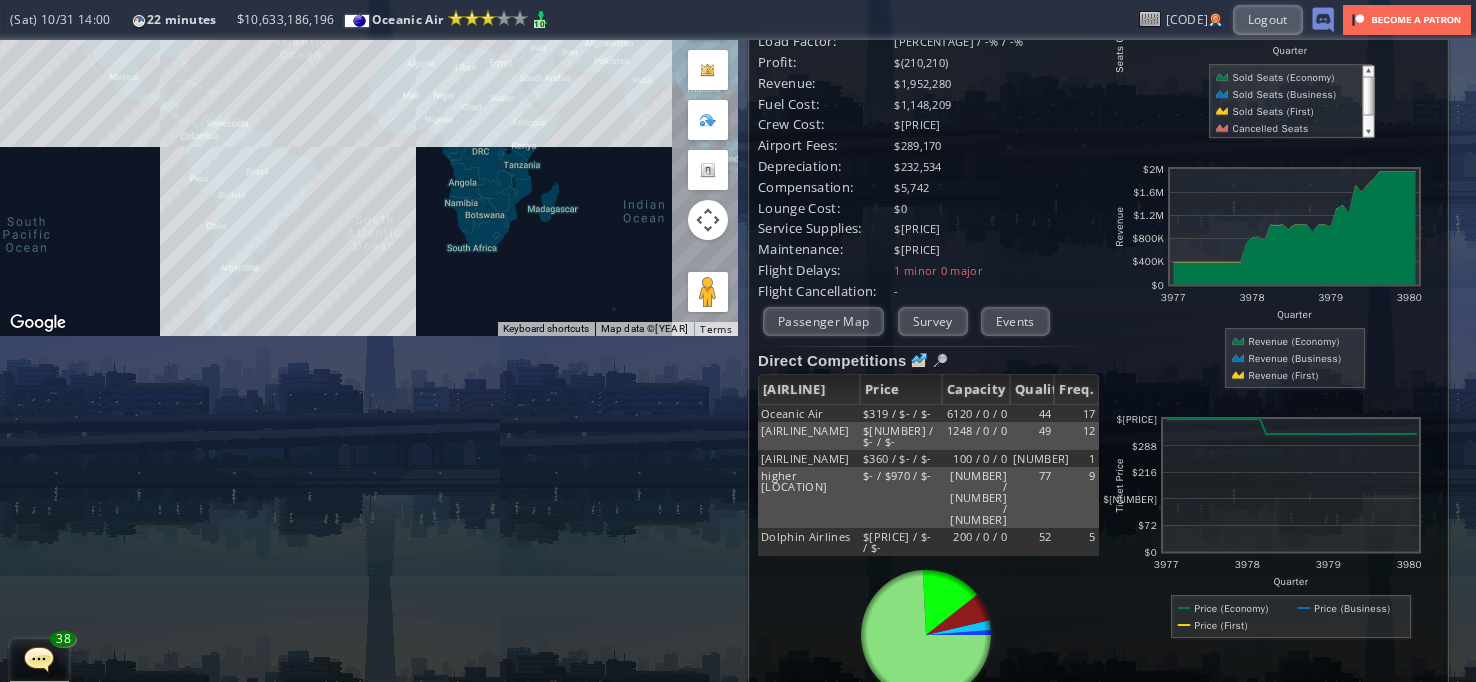scroll, scrollTop: 0, scrollLeft: 0, axis: both 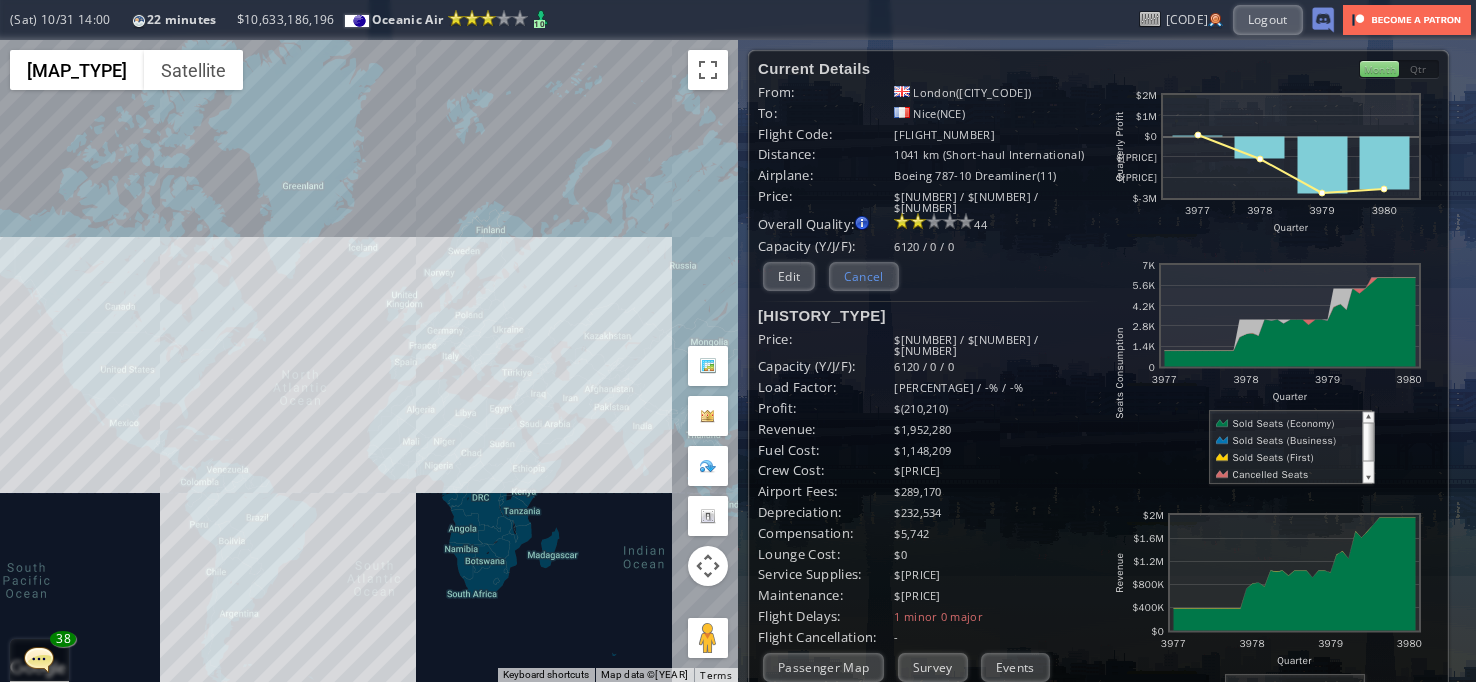 click on "Cancel" at bounding box center [864, 276] 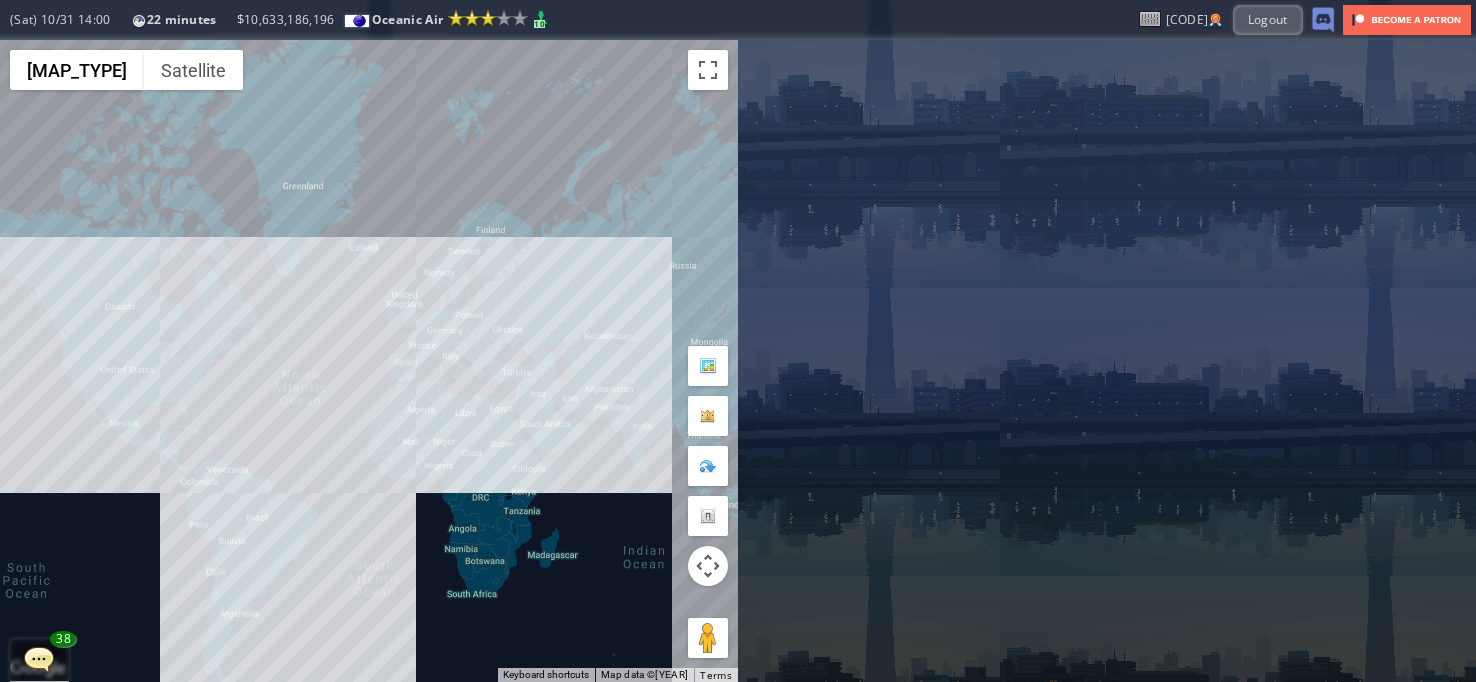 click on "To navigate, press the arrow keys." at bounding box center [369, 361] 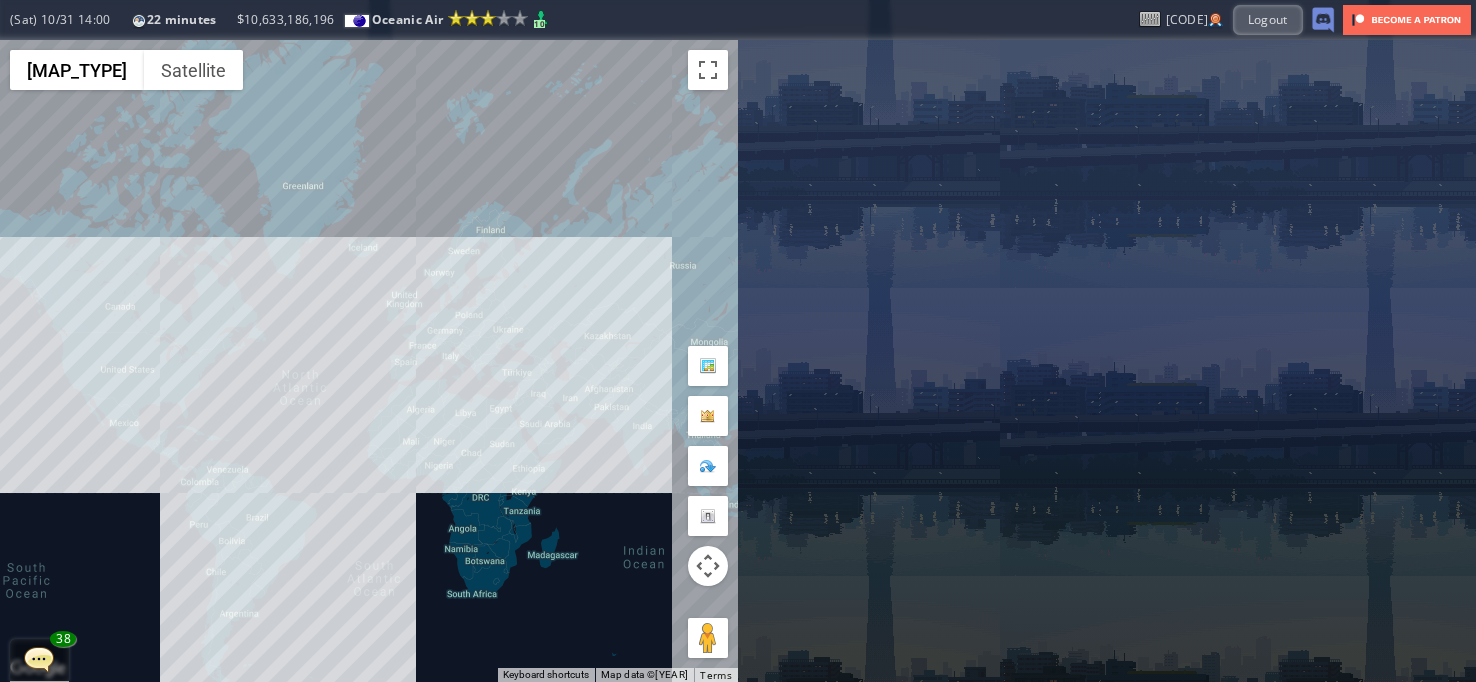 click on "To navigate, press the arrow keys." at bounding box center [369, 361] 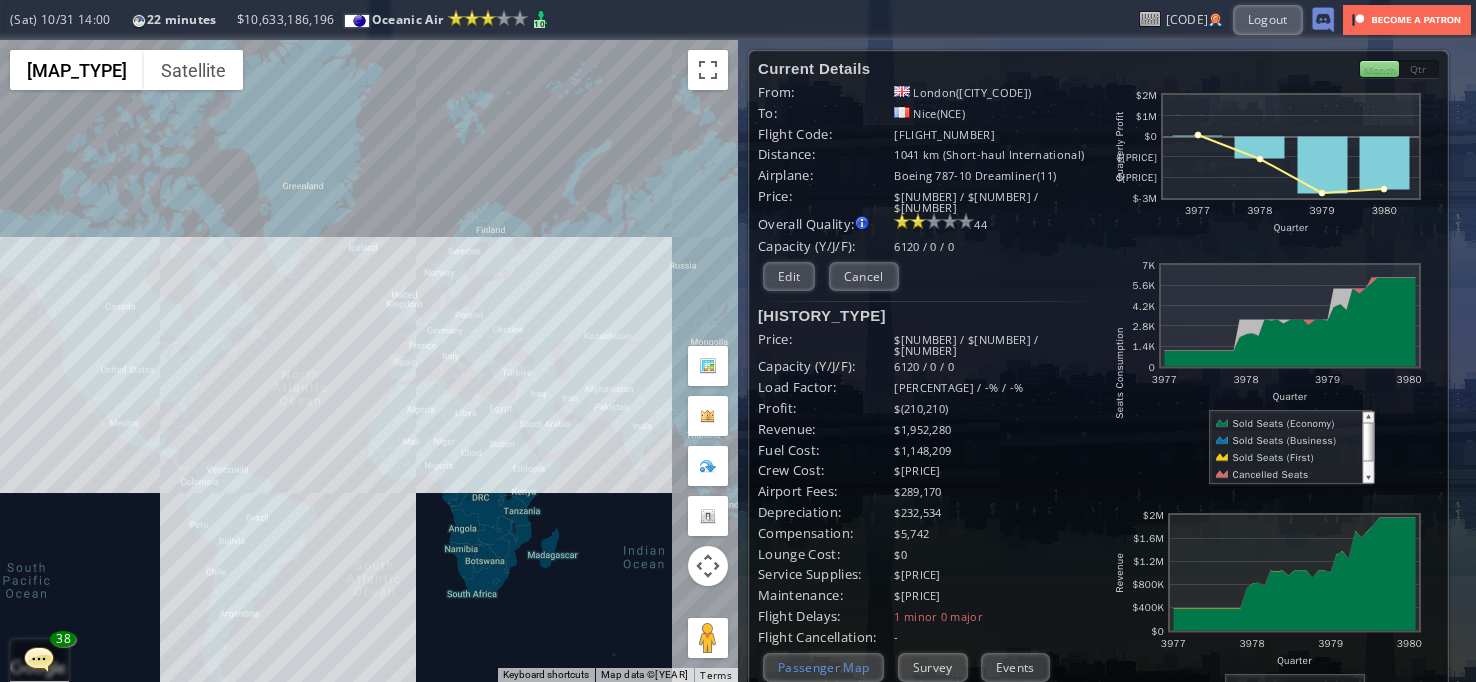 click on "Passenger Map" at bounding box center [823, 667] 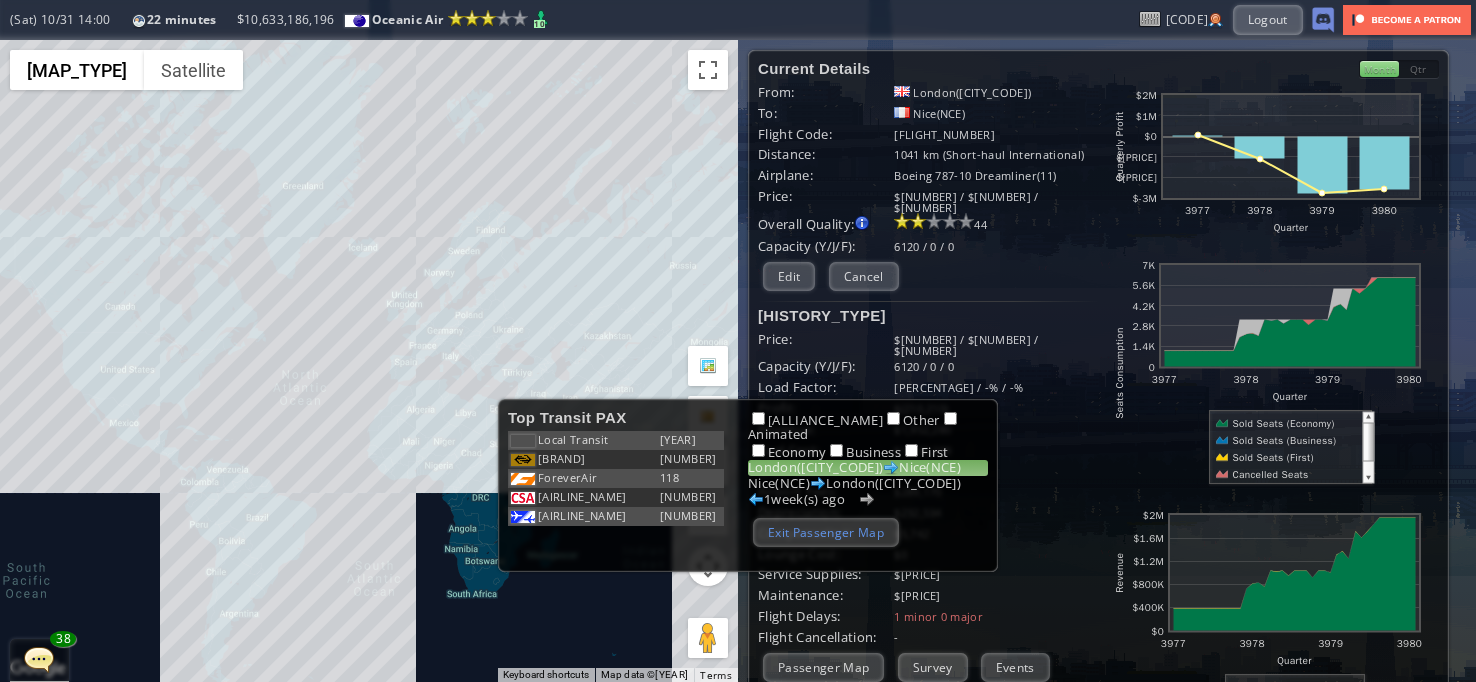 click on "Exit Passenger Map" at bounding box center (826, 532) 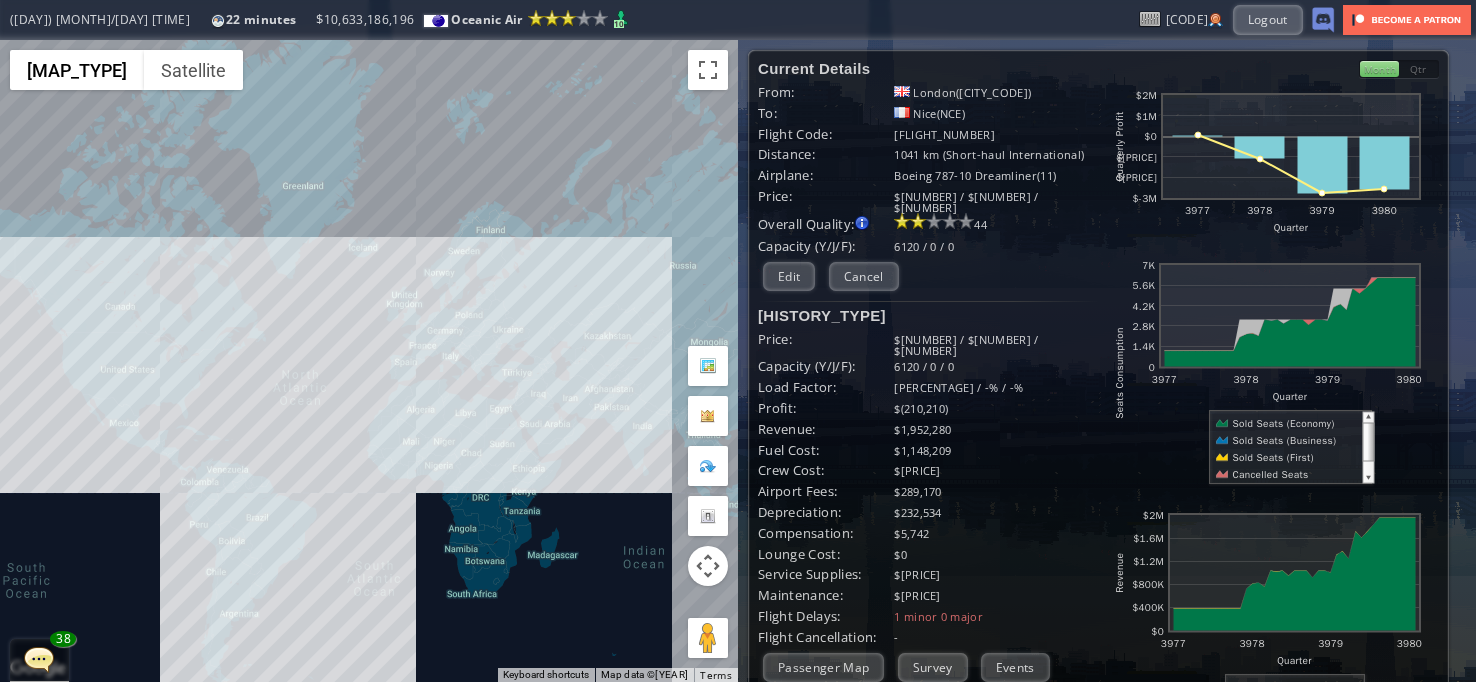 click on "To navigate, press the arrow keys." at bounding box center (369, 361) 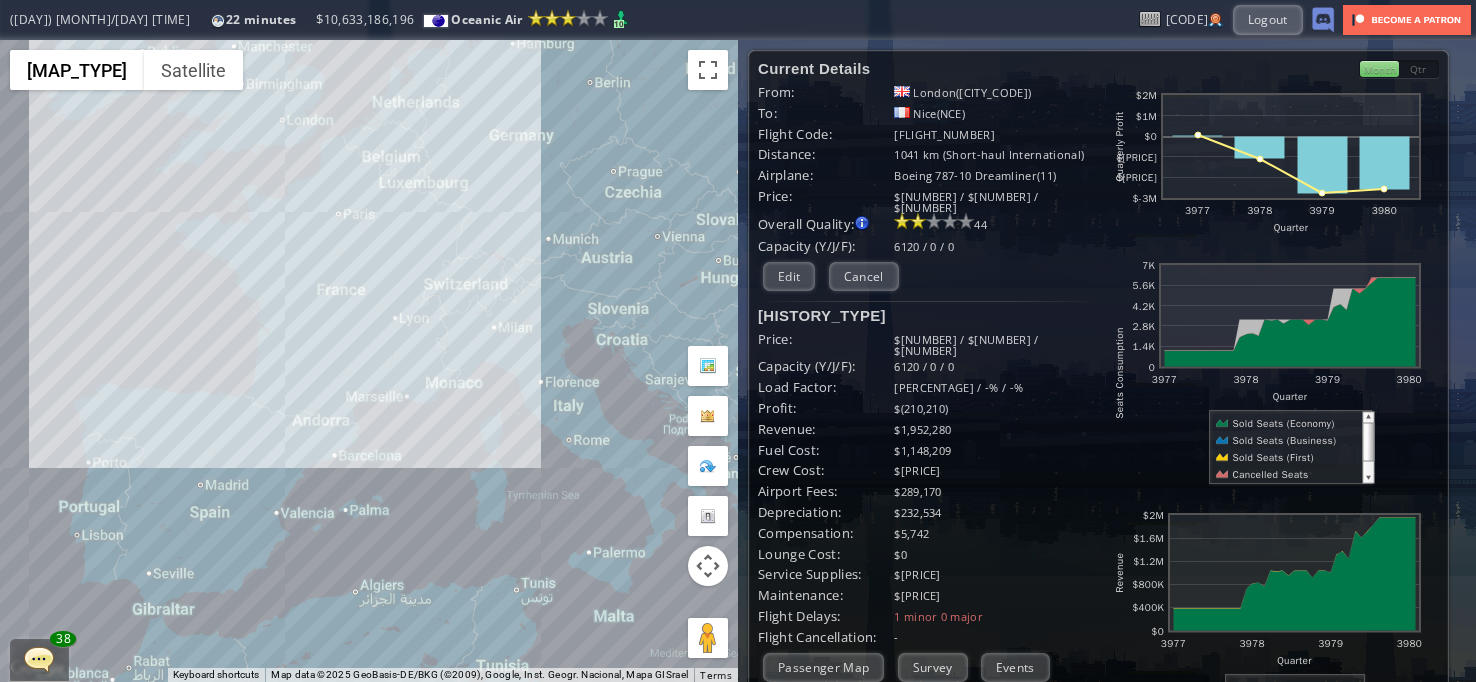 click on "To navigate, press the arrow keys." at bounding box center [369, 361] 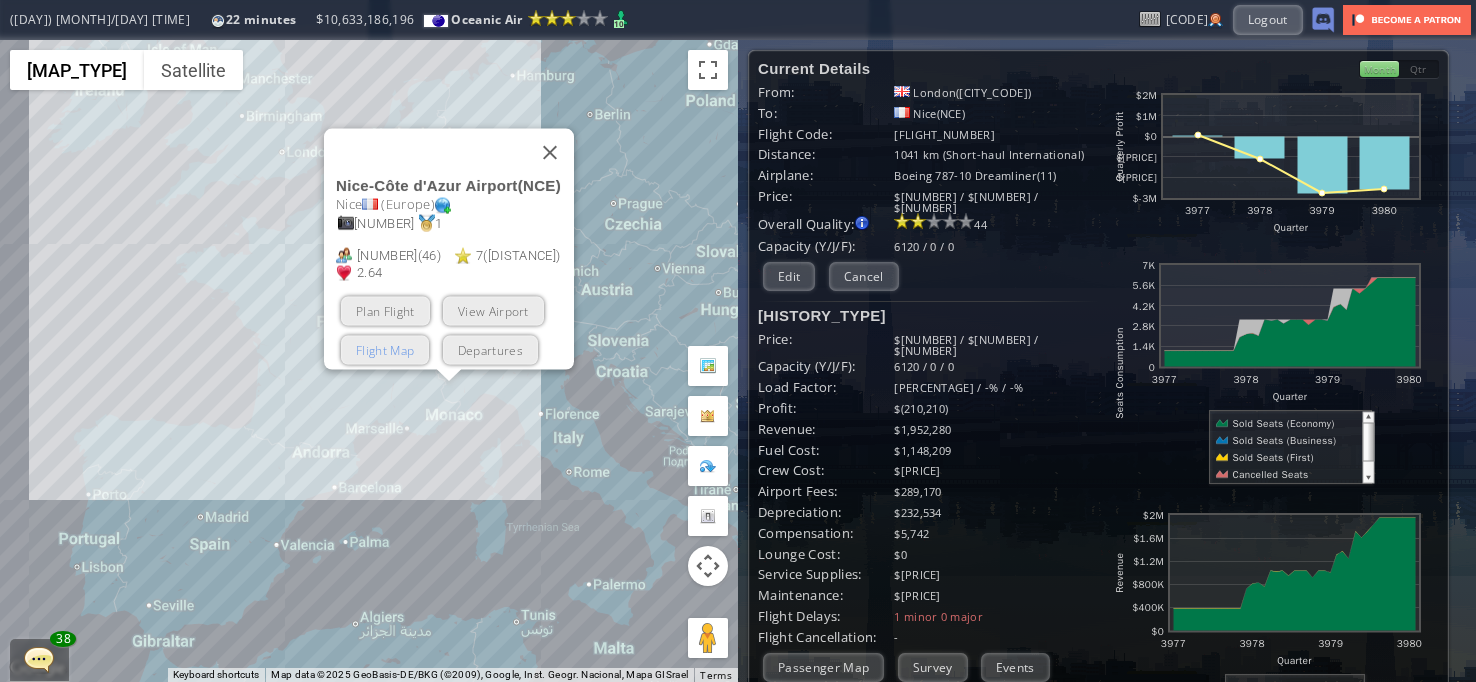 click on "Flight Map" at bounding box center [385, 350] 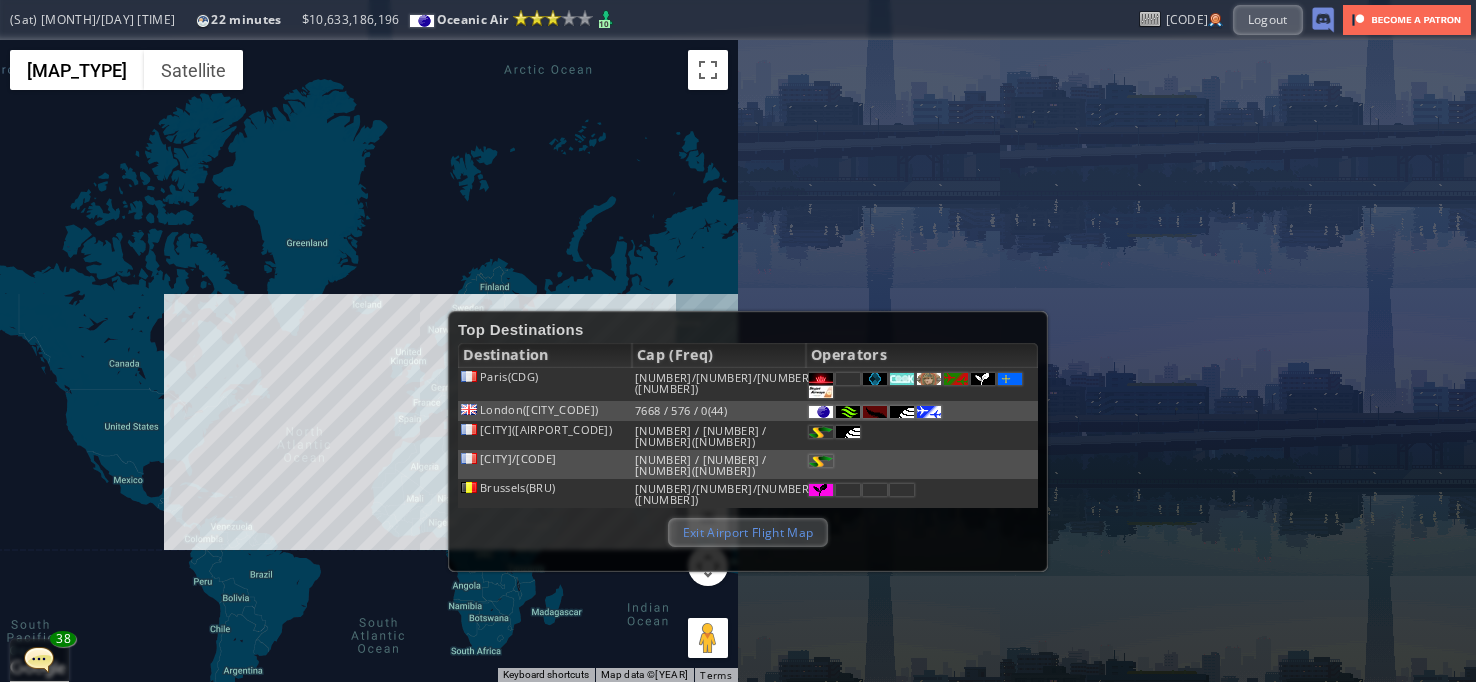 drag, startPoint x: 777, startPoint y: 529, endPoint x: 720, endPoint y: 506, distance: 61.46544 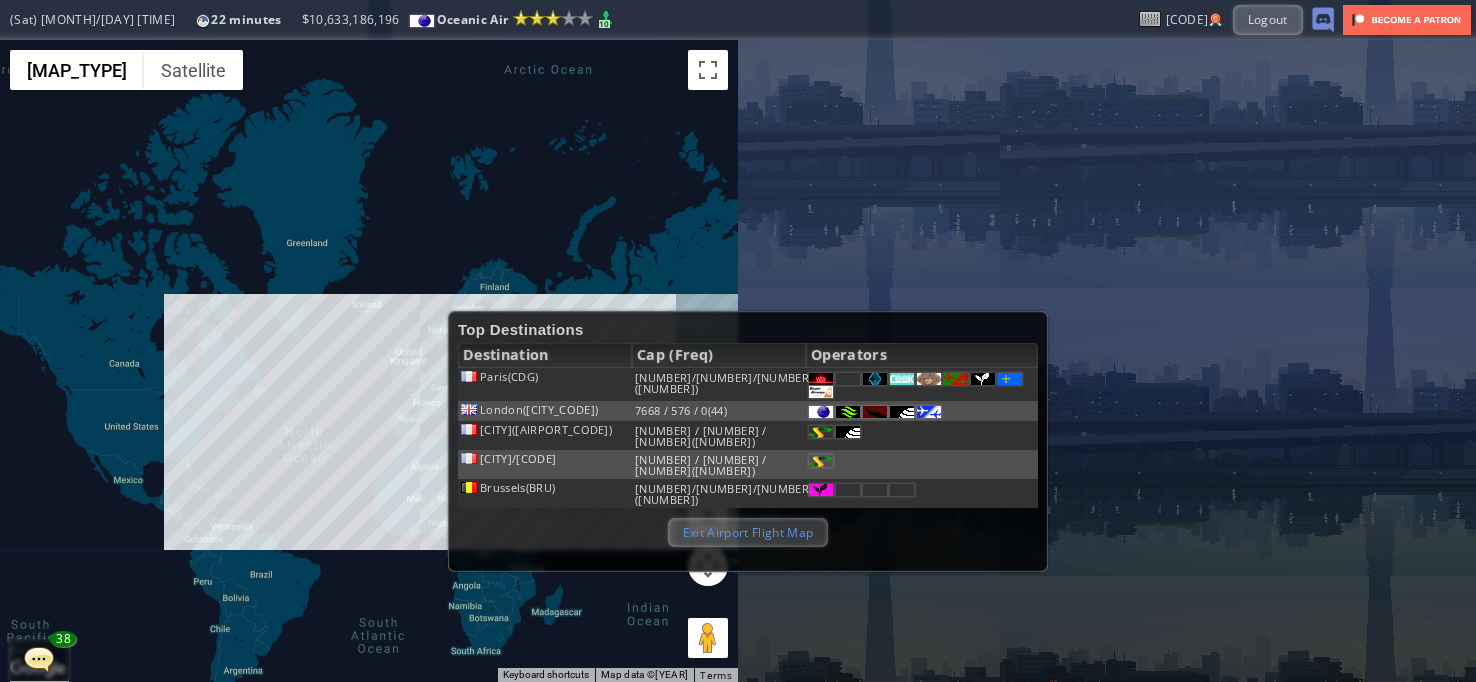 click on "Exit Airport Flight Map" at bounding box center [748, 532] 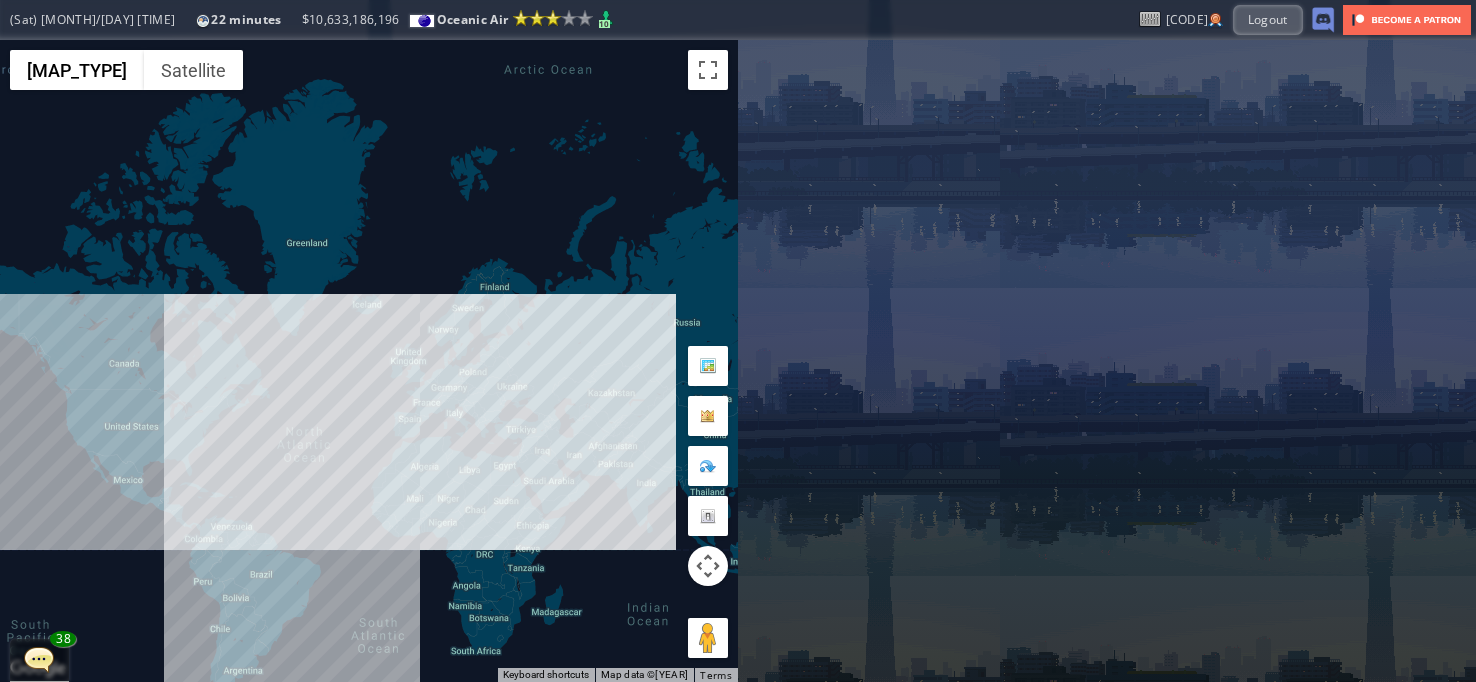 click on "To navigate, press the arrow keys." at bounding box center (369, 361) 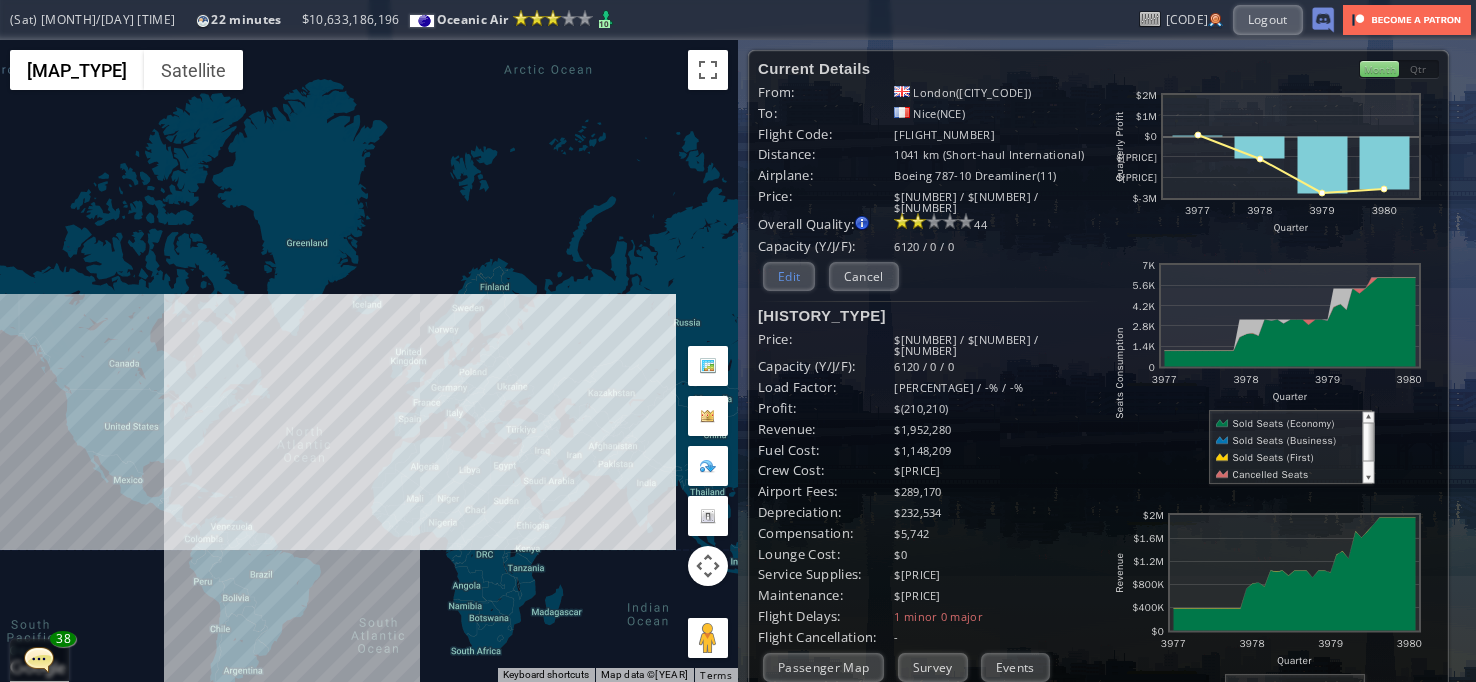 click on "Edit" at bounding box center (789, 276) 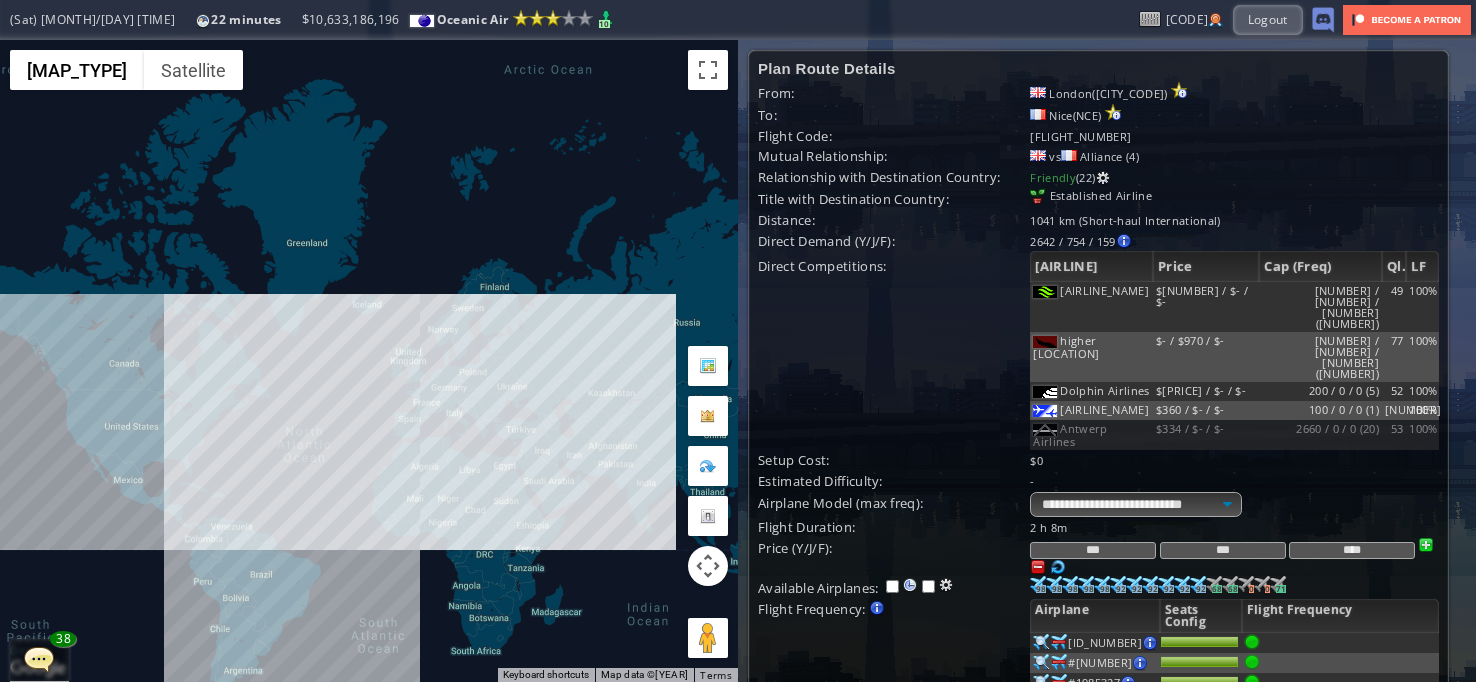 scroll, scrollTop: 400, scrollLeft: 0, axis: vertical 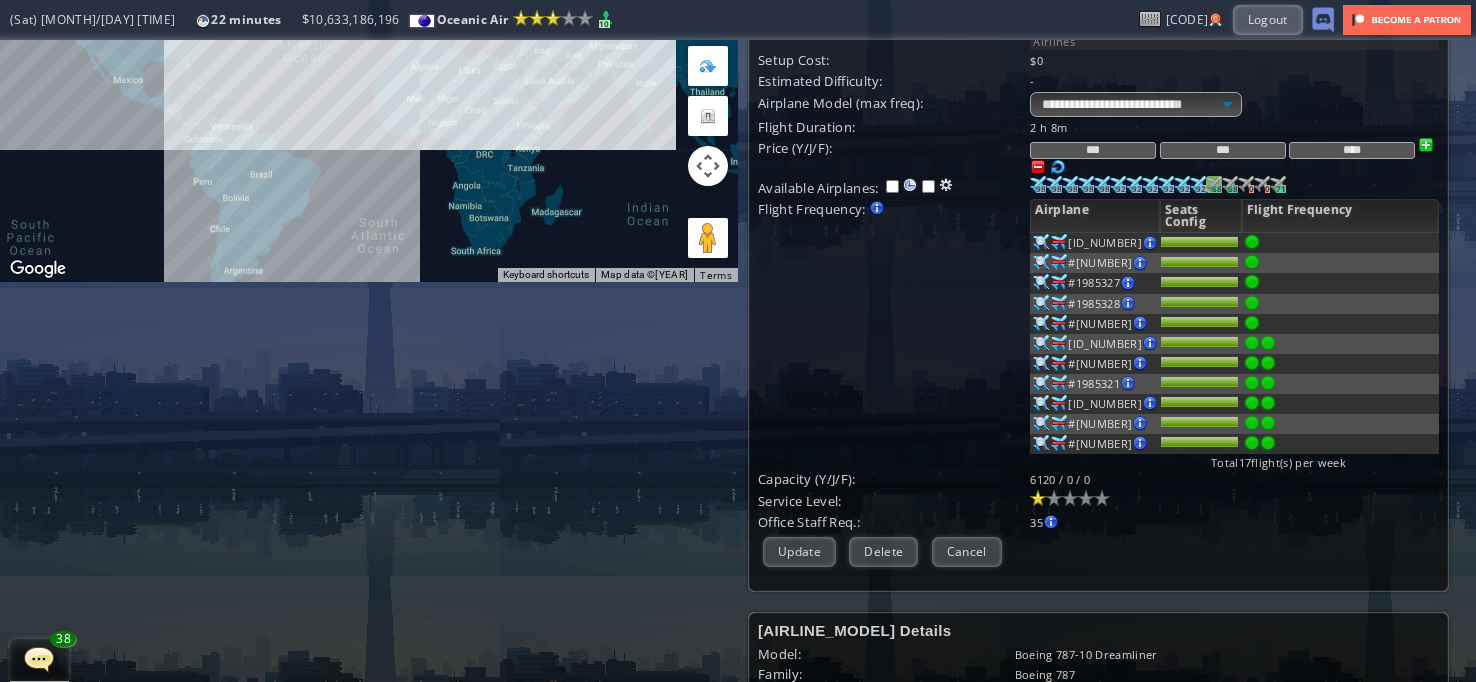 click at bounding box center [1038, 184] 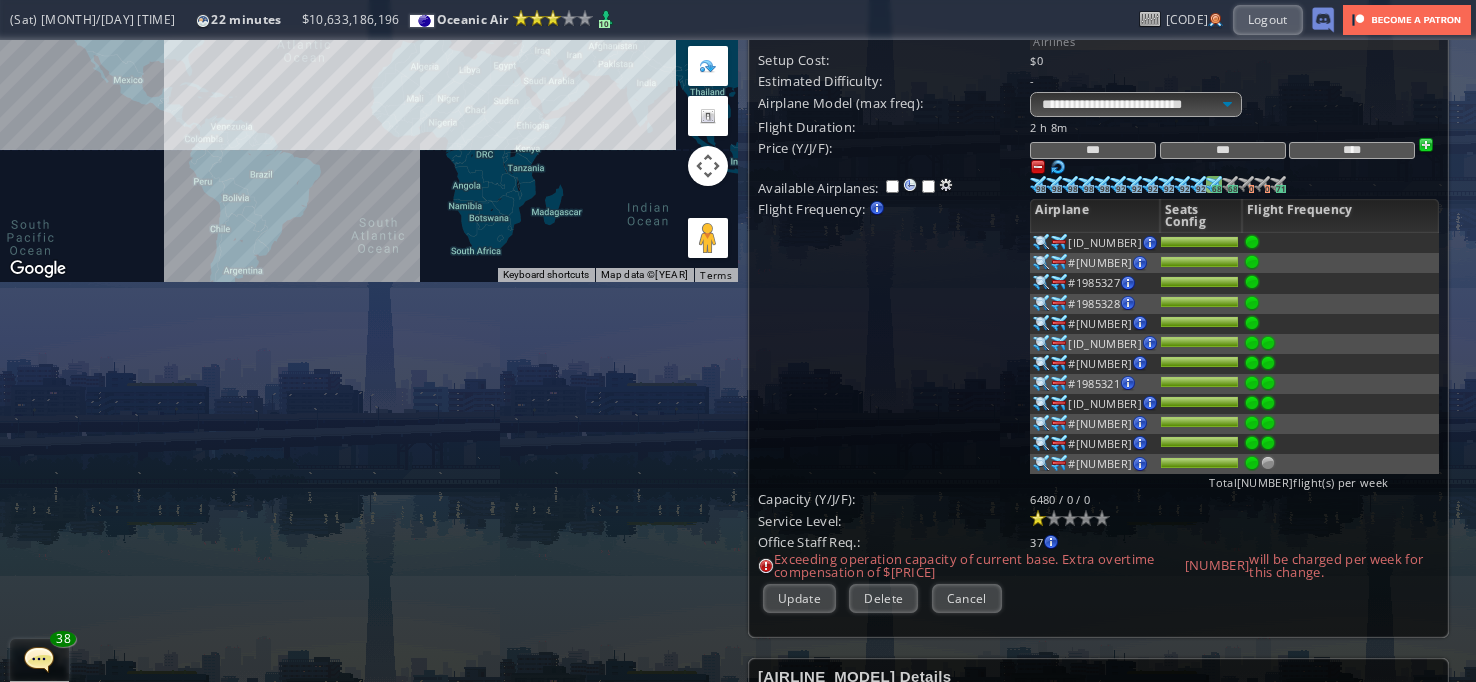 drag, startPoint x: 1225, startPoint y: 120, endPoint x: 1220, endPoint y: 167, distance: 47.26521 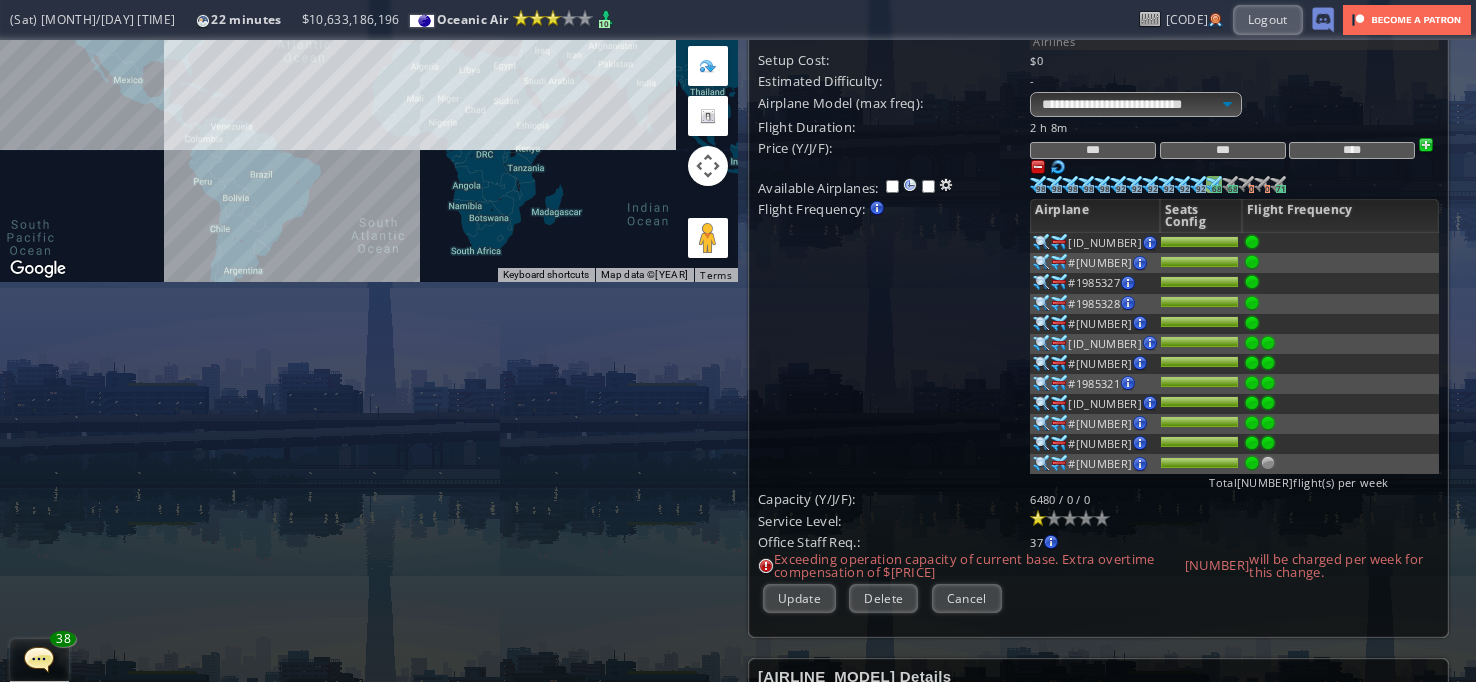 click on "68" at bounding box center [1041, 189] 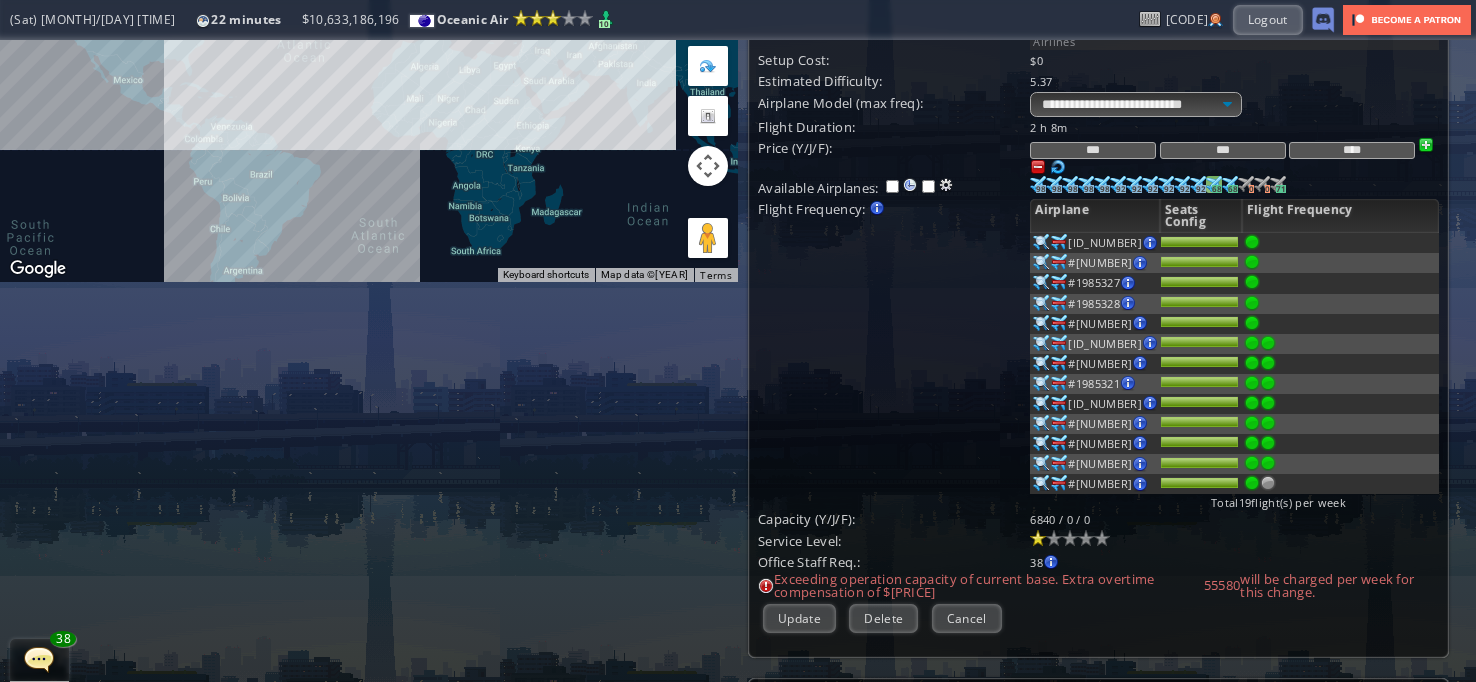 click at bounding box center (1268, 343) 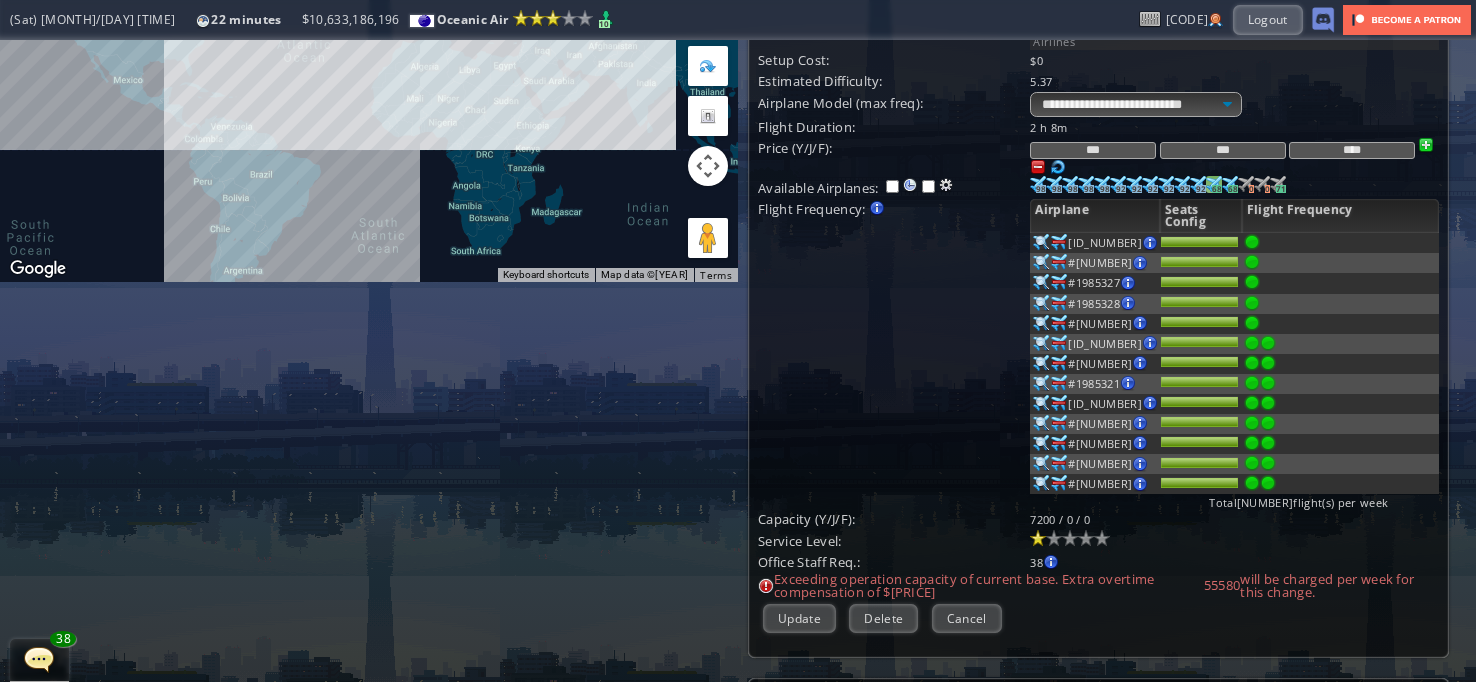 click at bounding box center [1268, 343] 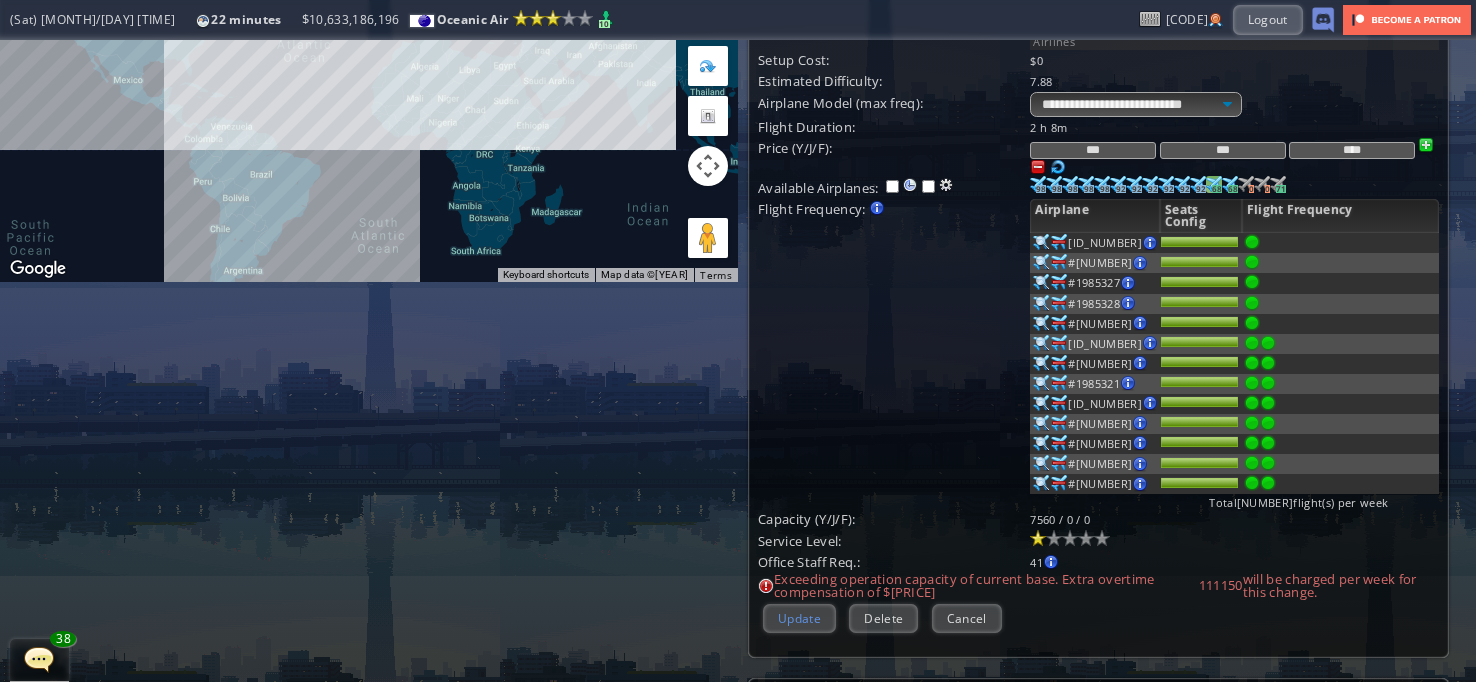 click on "Update" at bounding box center (799, 618) 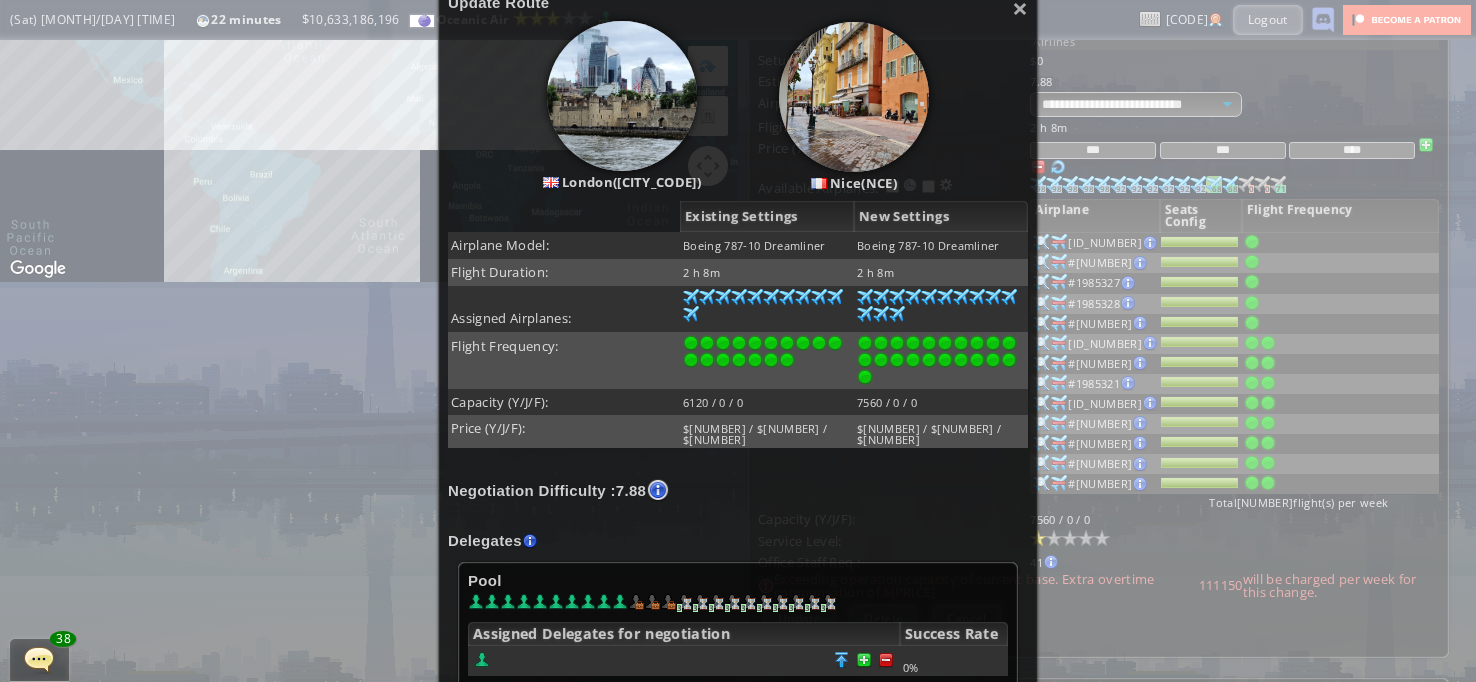 scroll, scrollTop: 537, scrollLeft: 0, axis: vertical 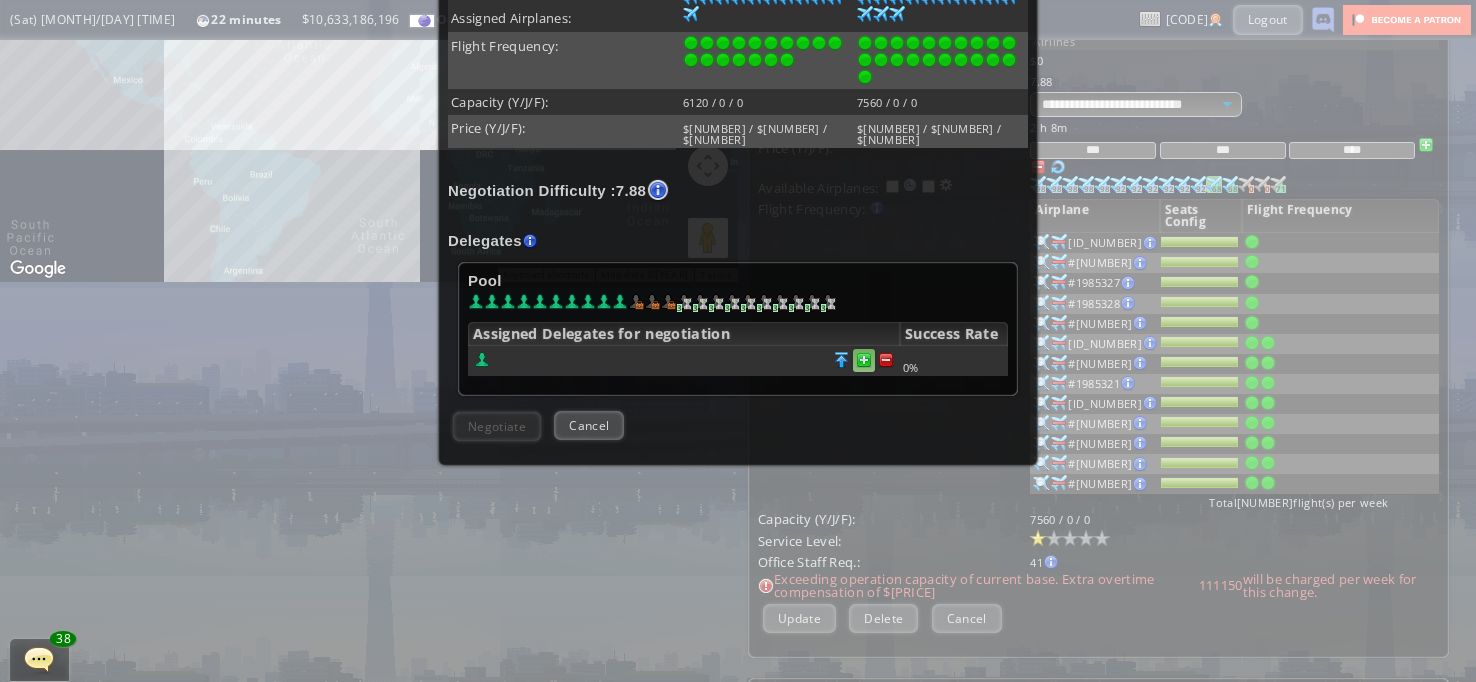 click at bounding box center (864, 360) 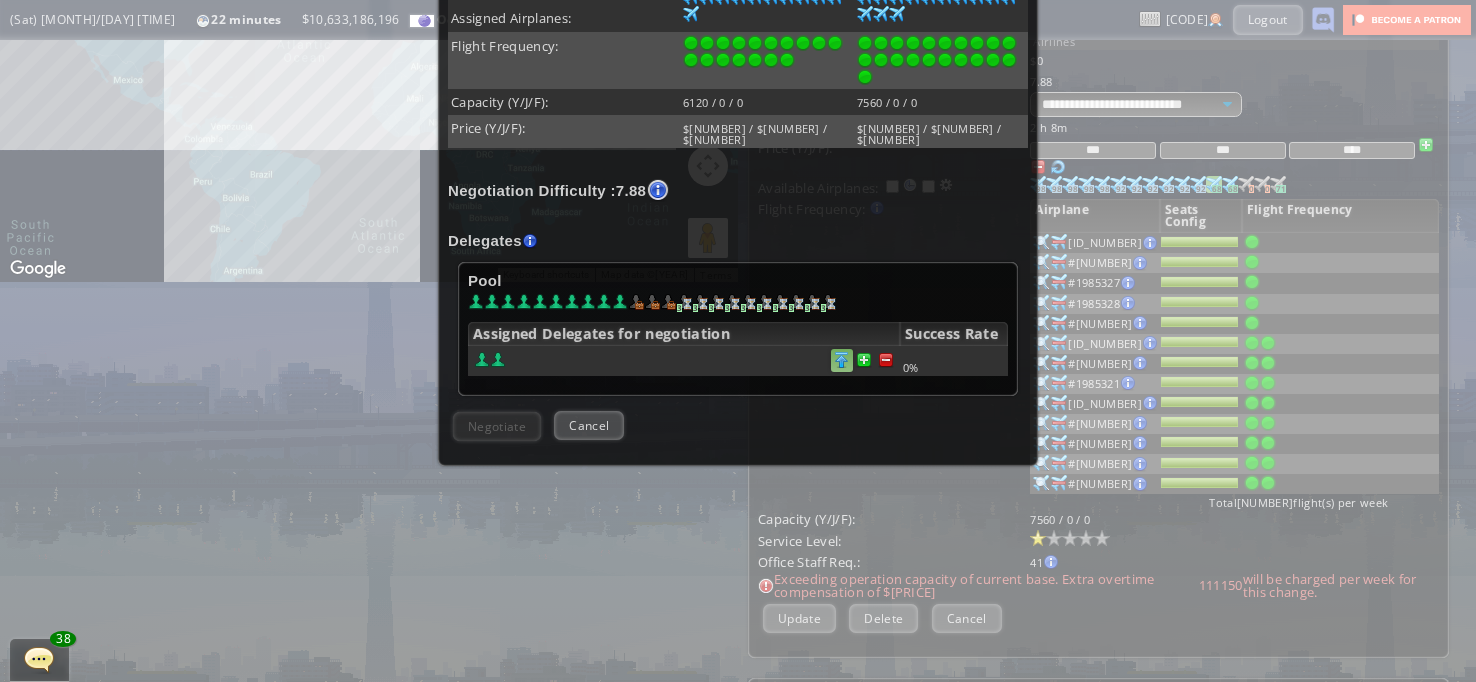 click at bounding box center (886, 360) 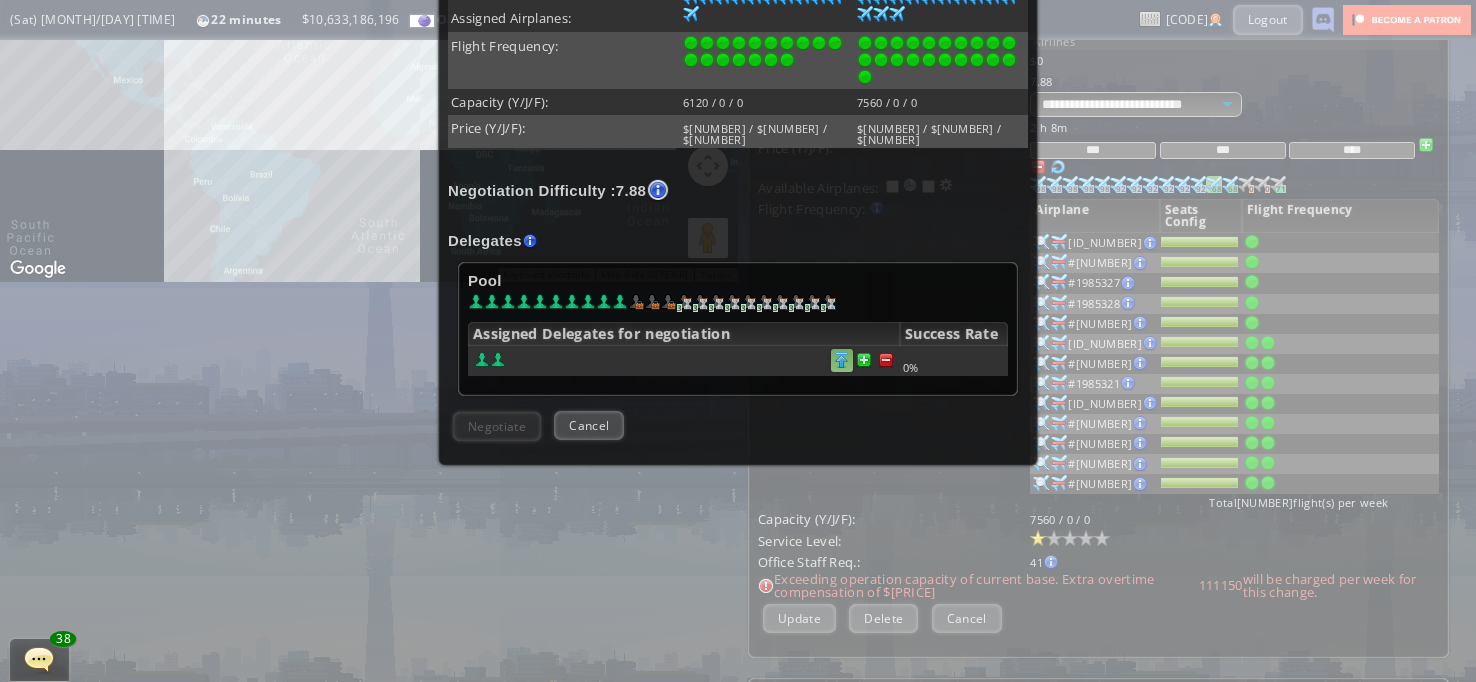 scroll, scrollTop: 536, scrollLeft: 0, axis: vertical 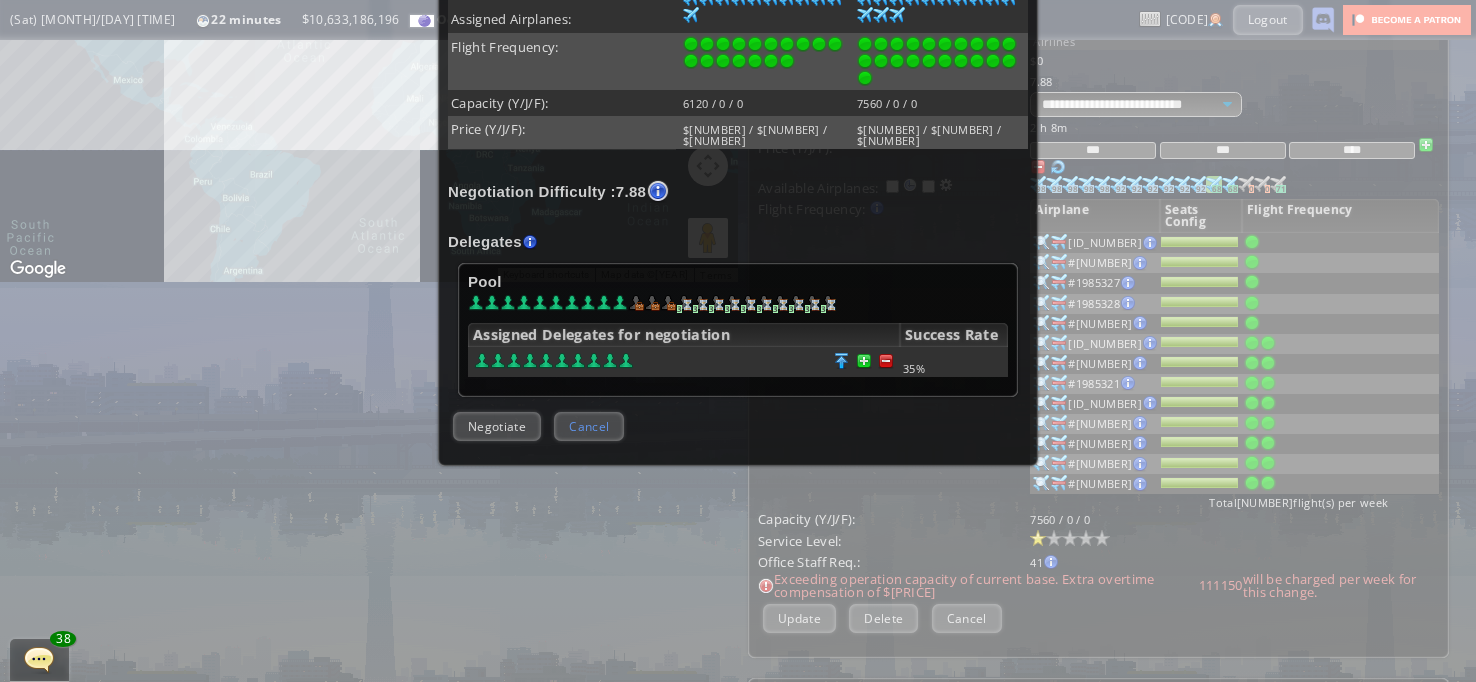 click on "Cancel" at bounding box center [589, 426] 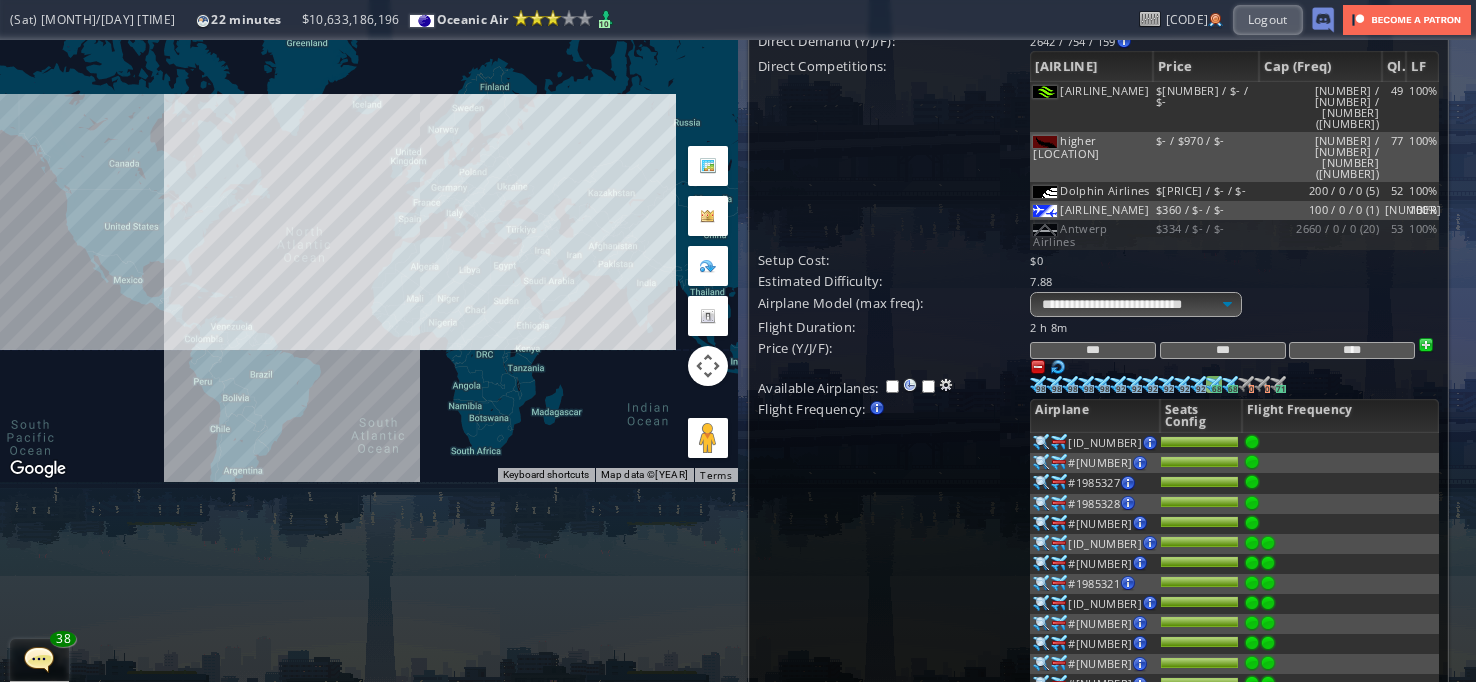 scroll, scrollTop: 400, scrollLeft: 0, axis: vertical 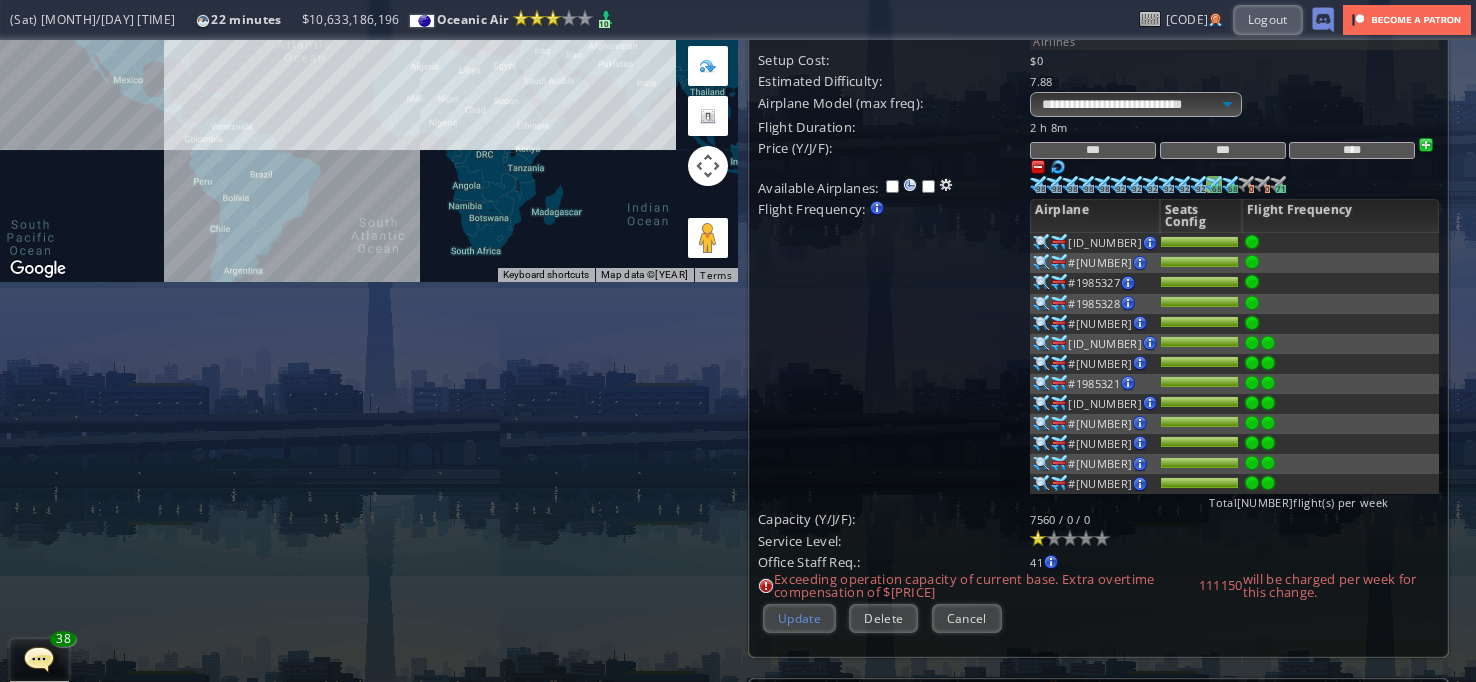click on "Update" at bounding box center (799, 618) 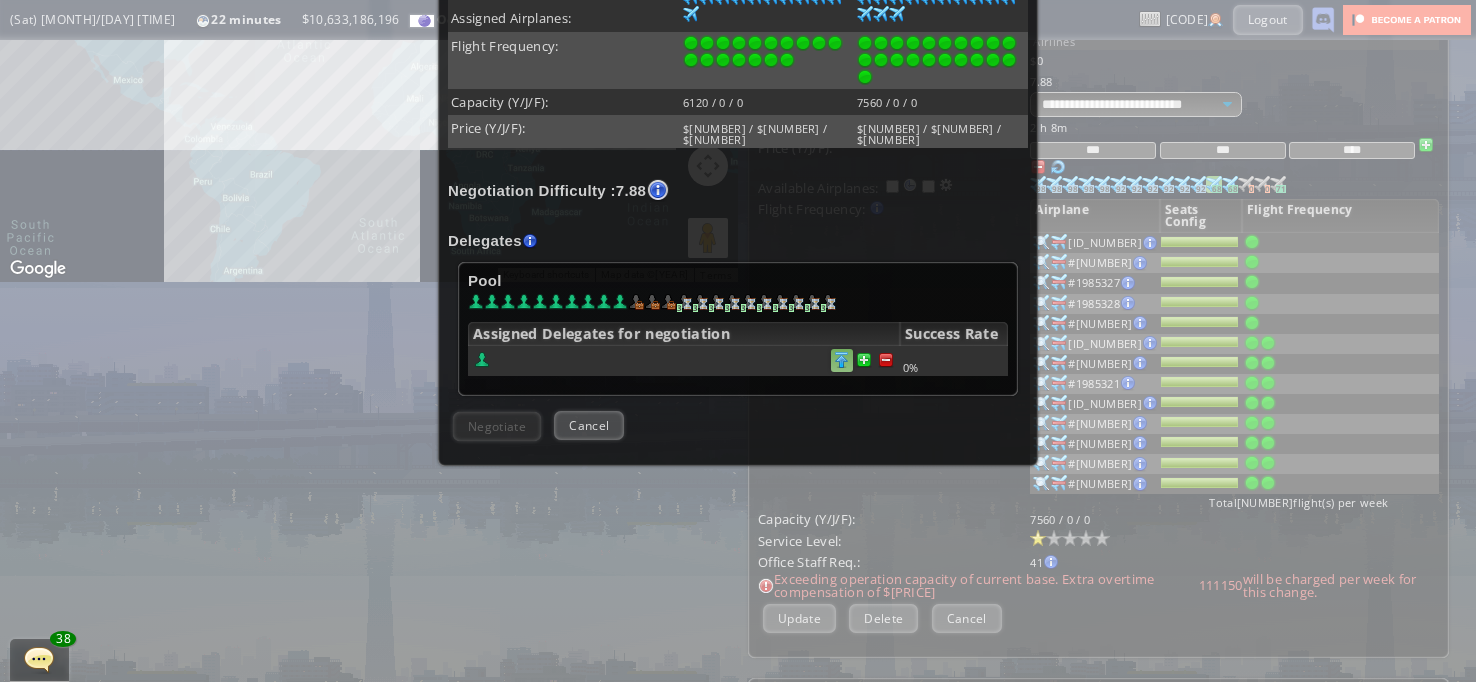 click at bounding box center (886, 360) 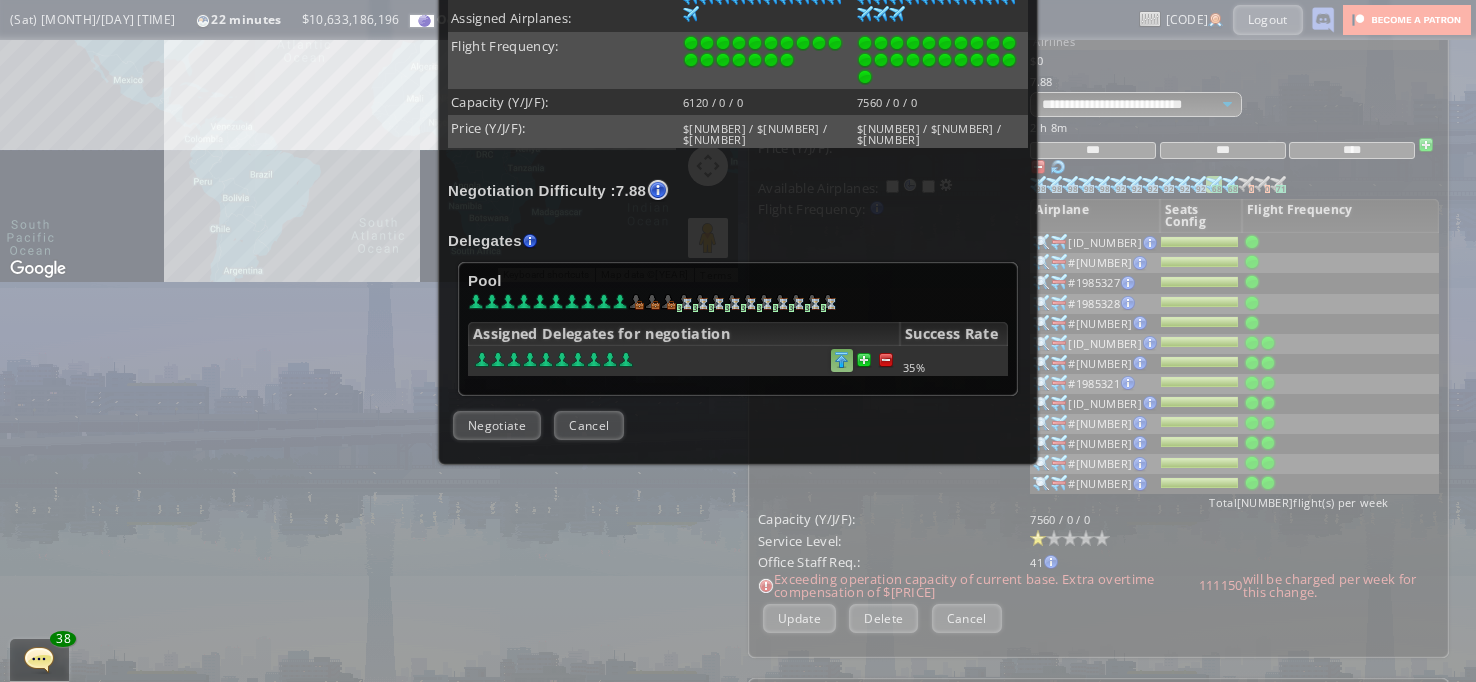 scroll, scrollTop: 536, scrollLeft: 0, axis: vertical 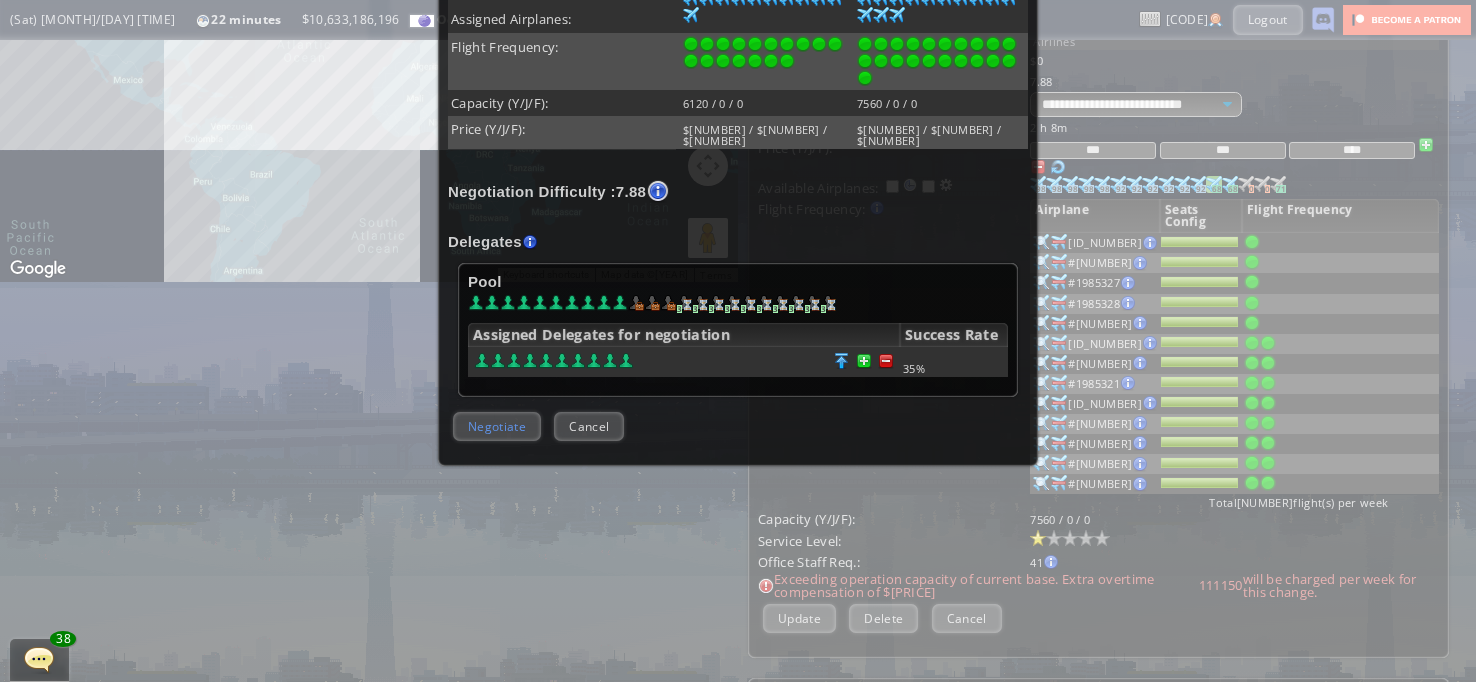 click on "Negotiate" at bounding box center (497, 426) 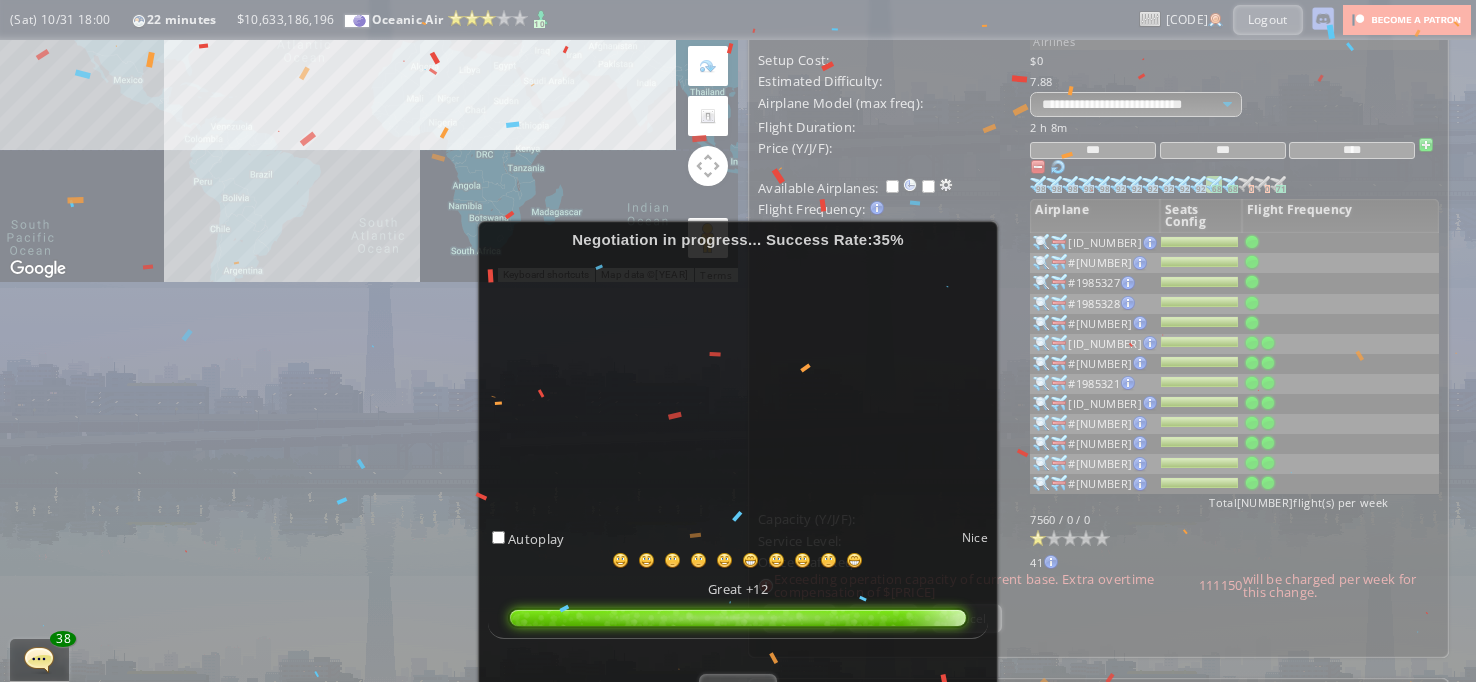 scroll, scrollTop: 200, scrollLeft: 0, axis: vertical 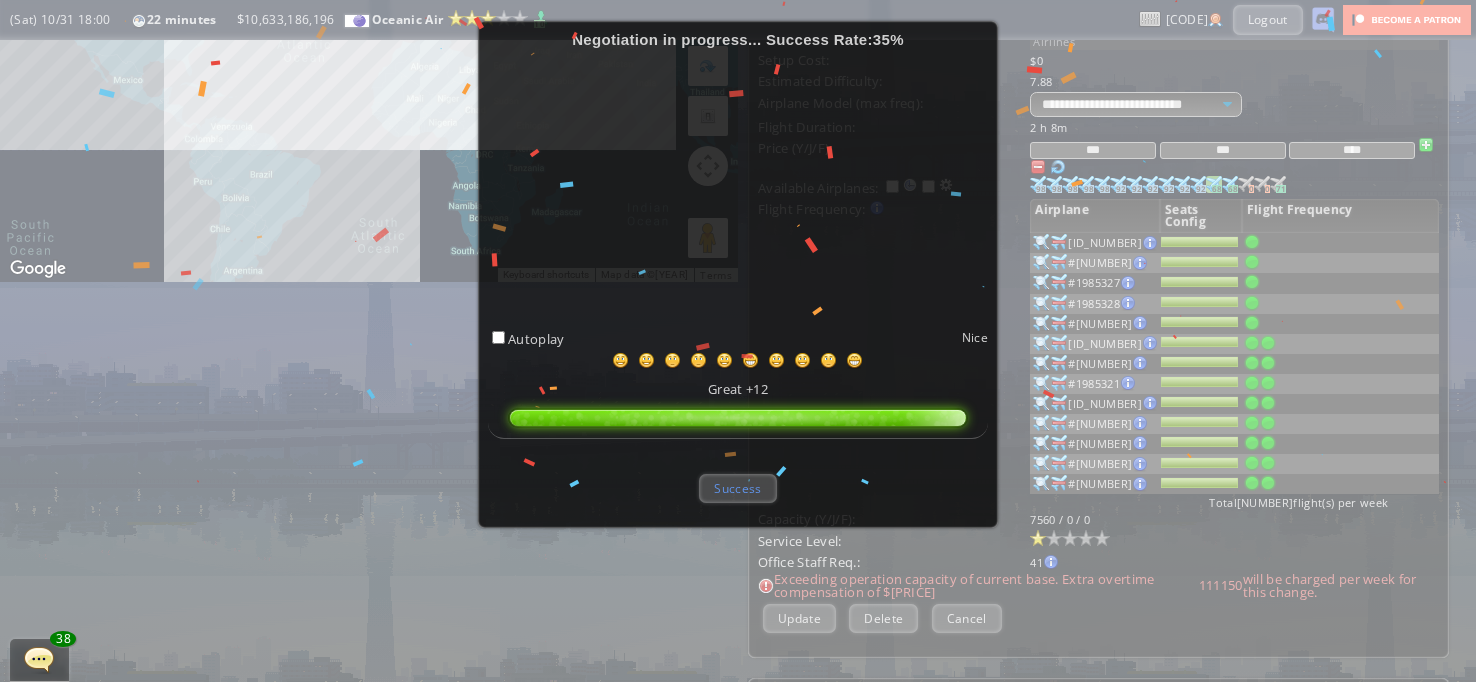 click on "Success" at bounding box center [737, 488] 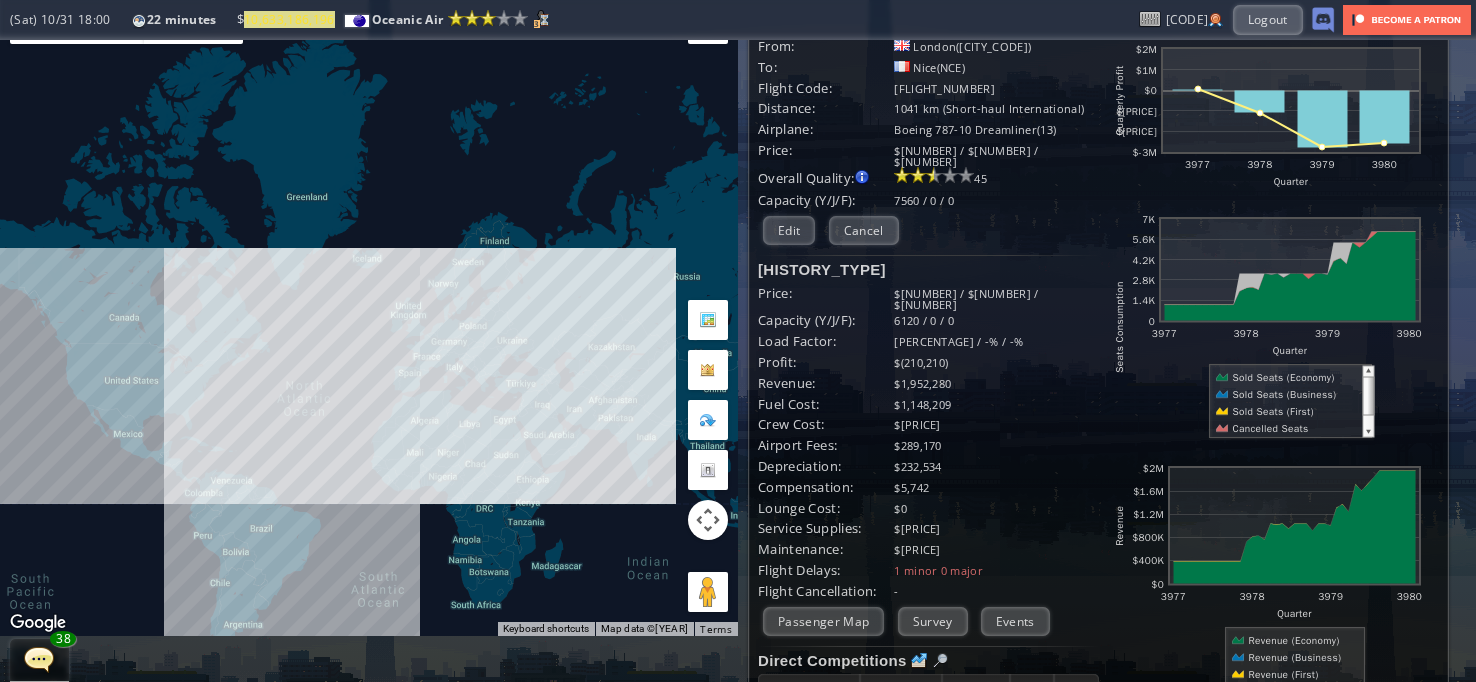 scroll, scrollTop: 0, scrollLeft: 0, axis: both 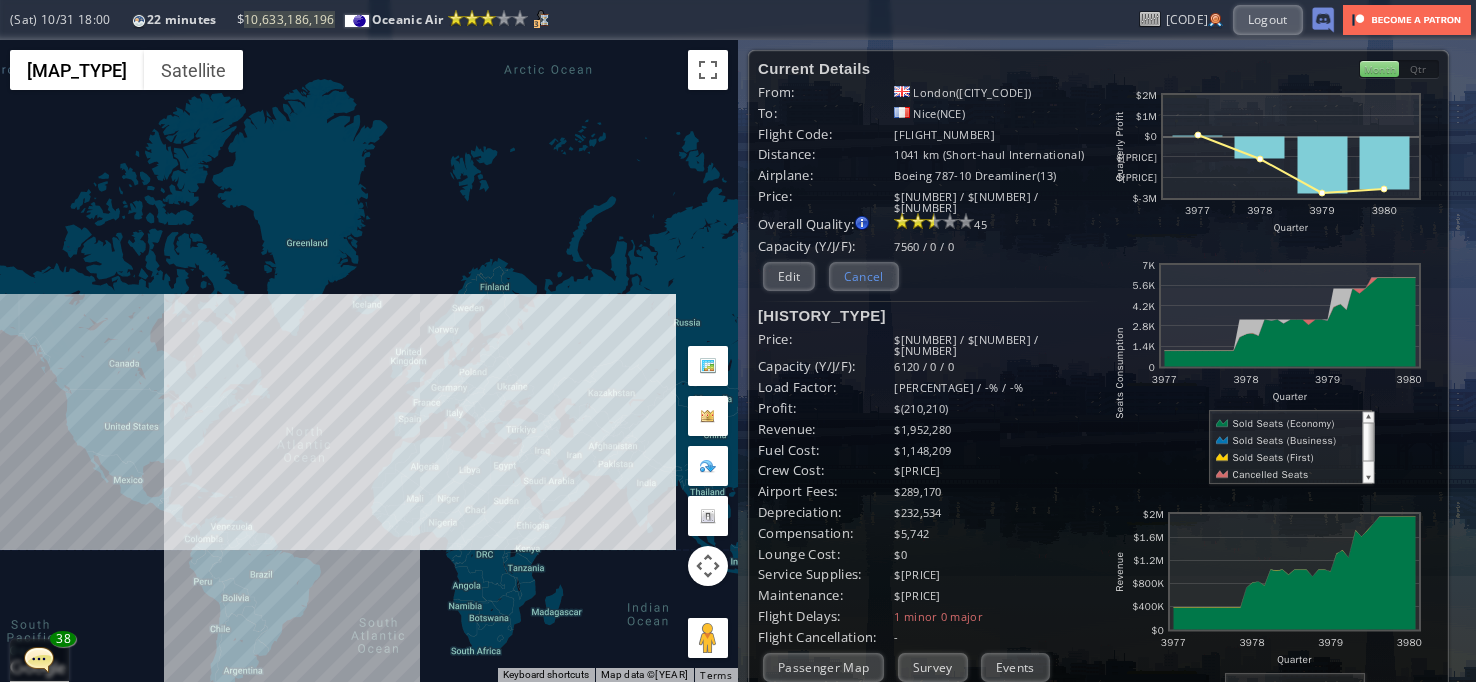 click on "Cancel" at bounding box center (864, 276) 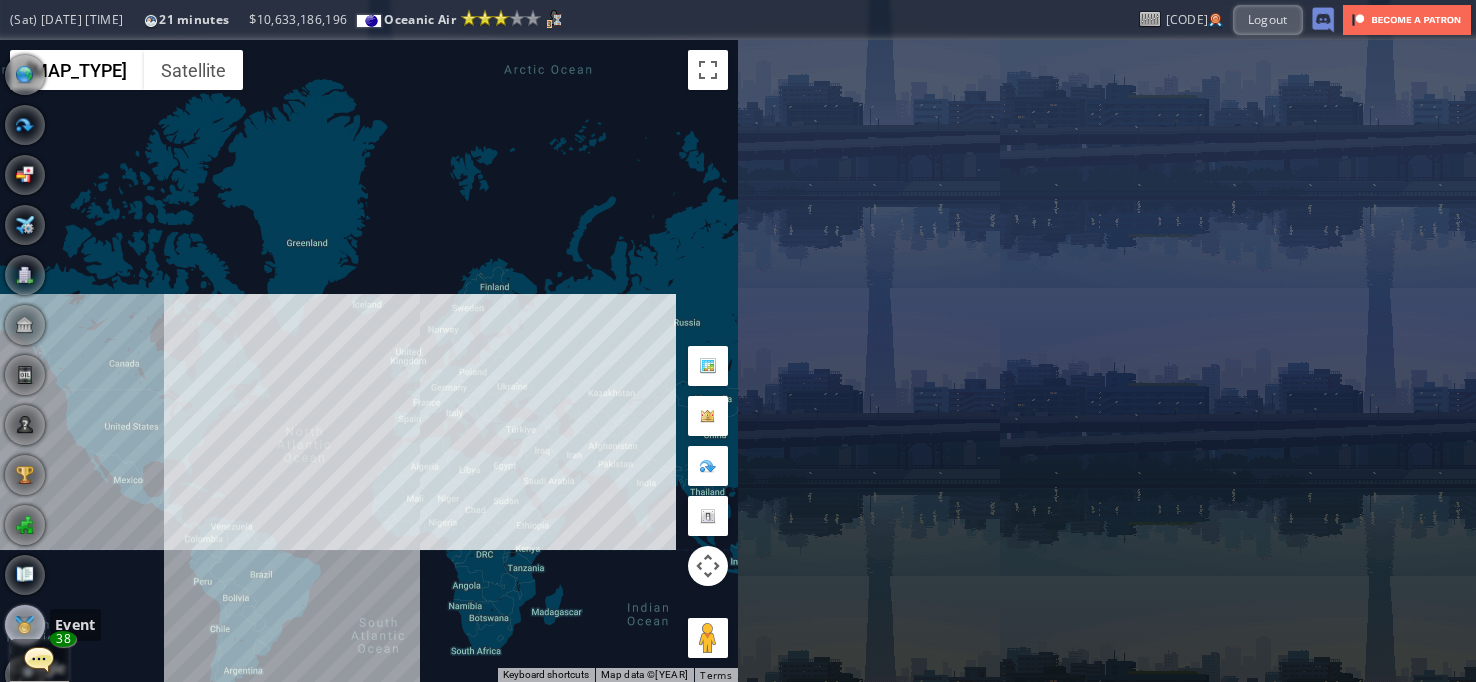 click at bounding box center [25, 625] 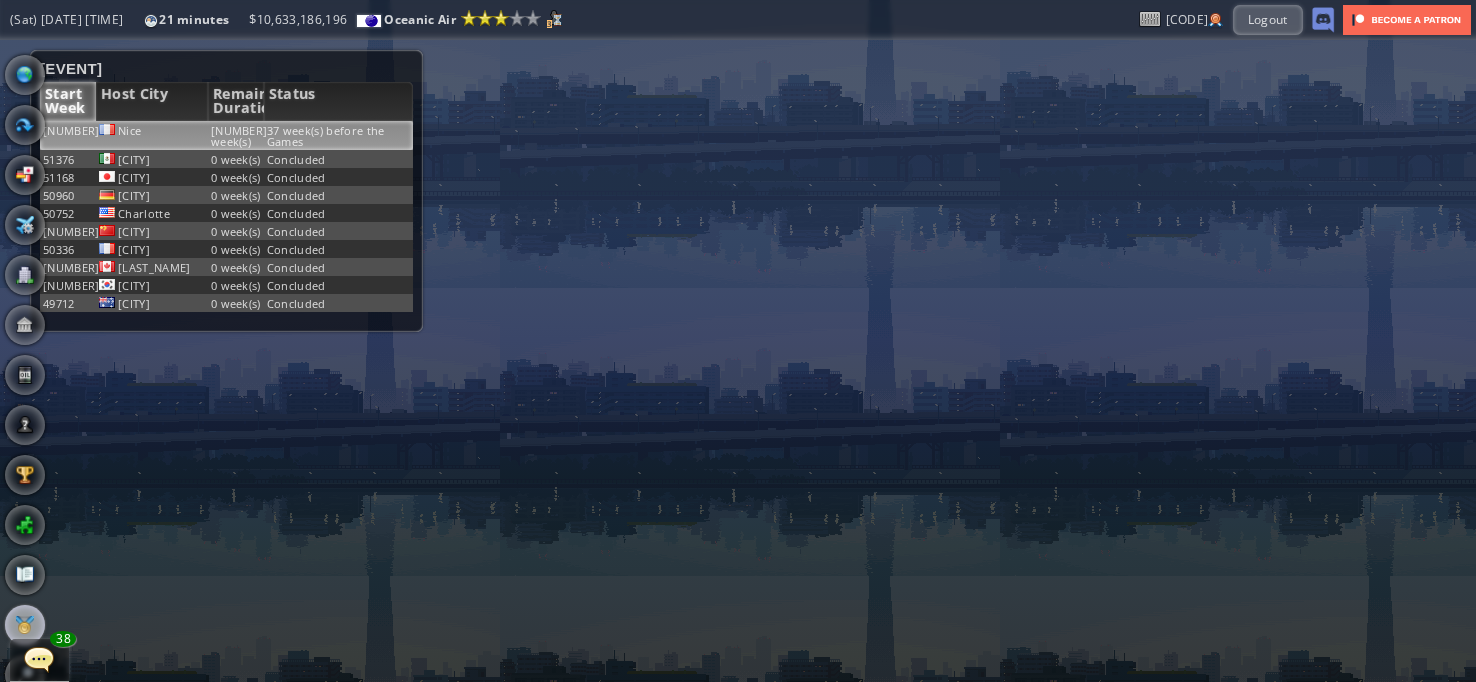 click on "[NUMBER] week(s) before the Games" at bounding box center (338, 135) 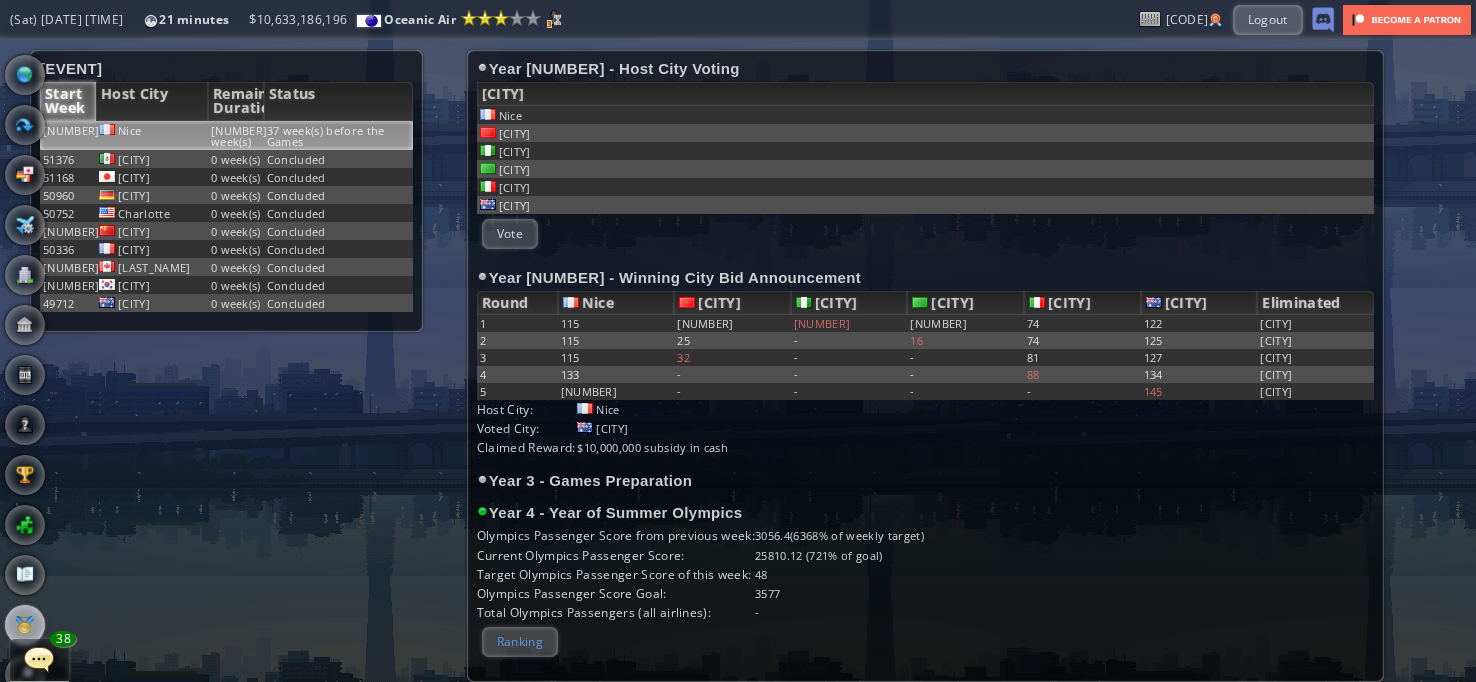 click on "Ranking" at bounding box center (520, 641) 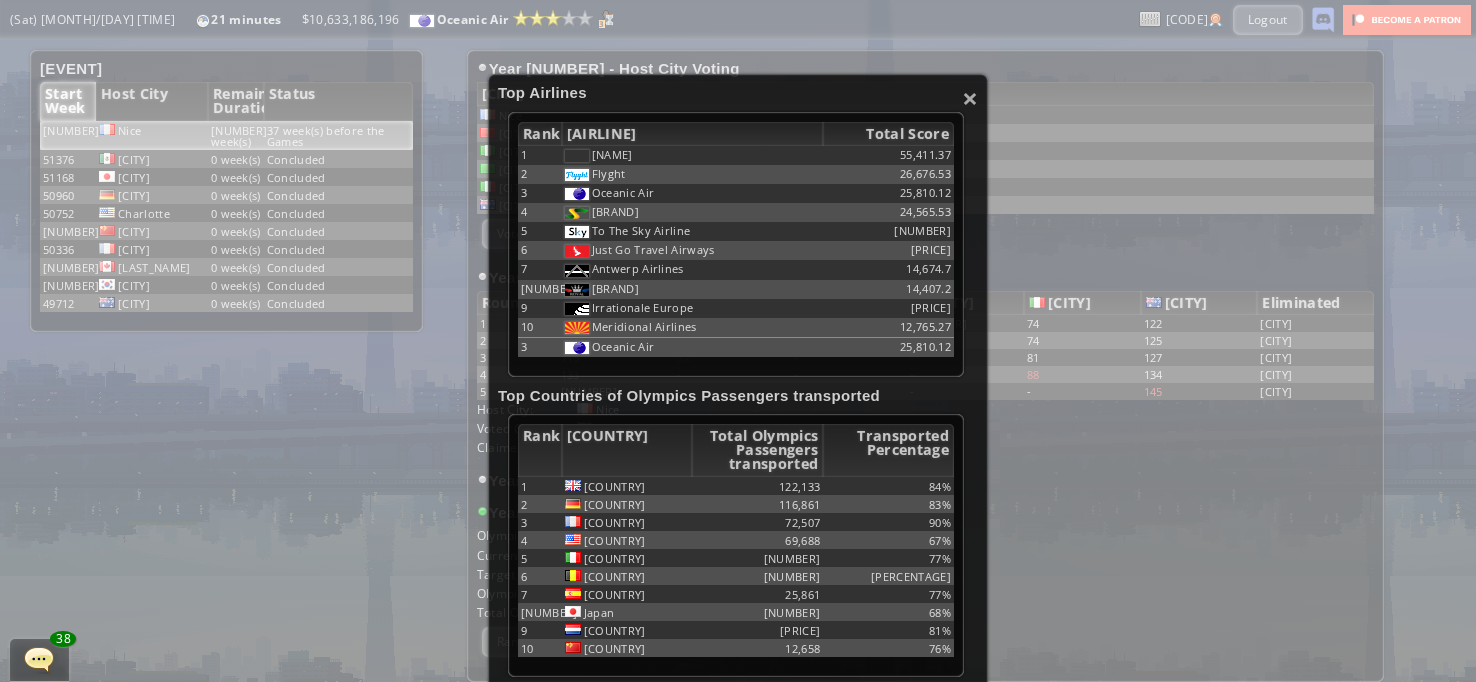 scroll, scrollTop: 100, scrollLeft: 0, axis: vertical 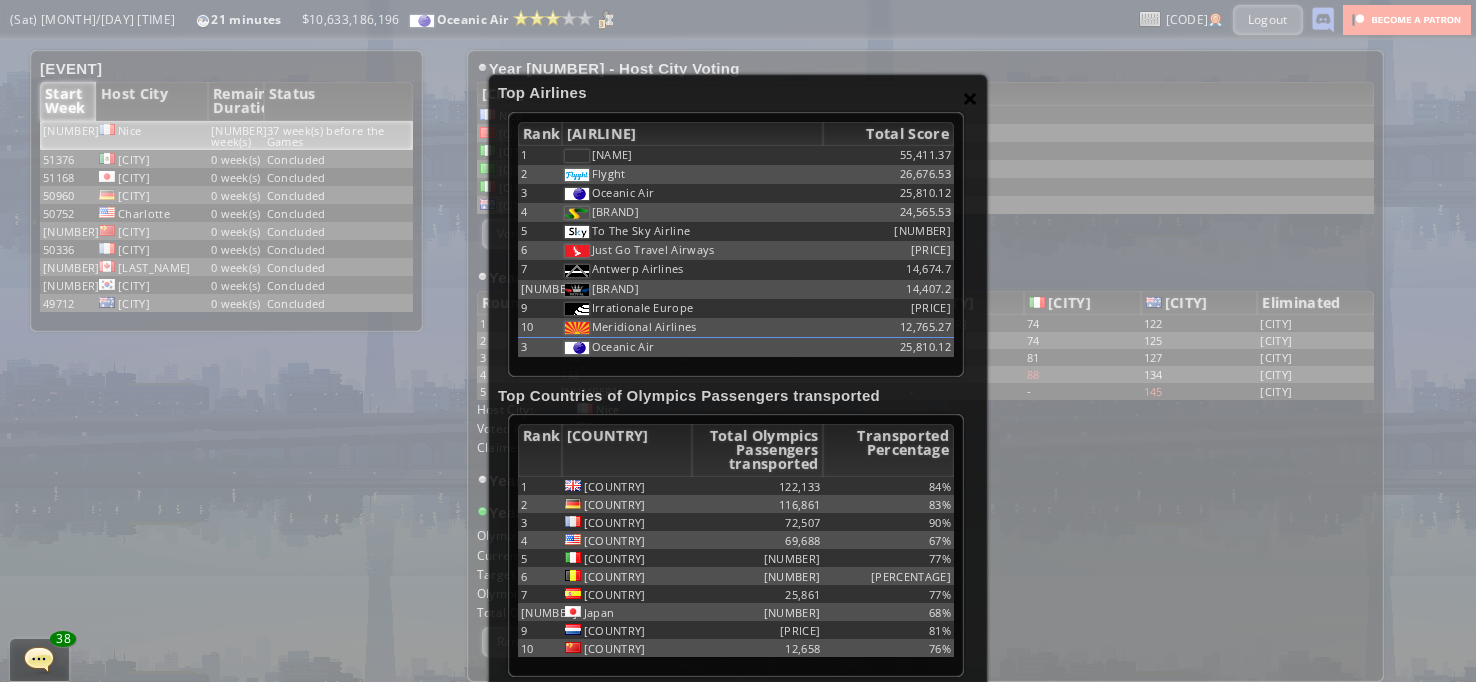 click on "×" at bounding box center [970, 98] 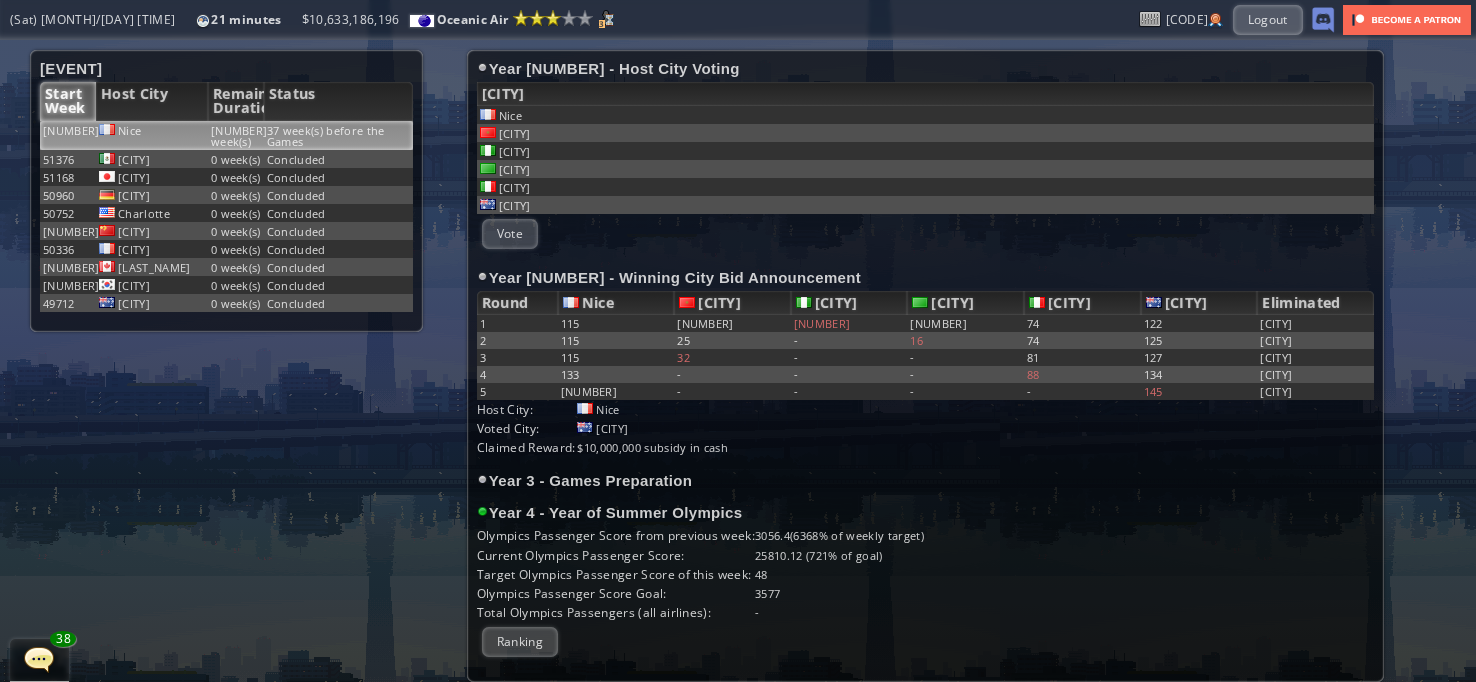 scroll, scrollTop: 15, scrollLeft: 0, axis: vertical 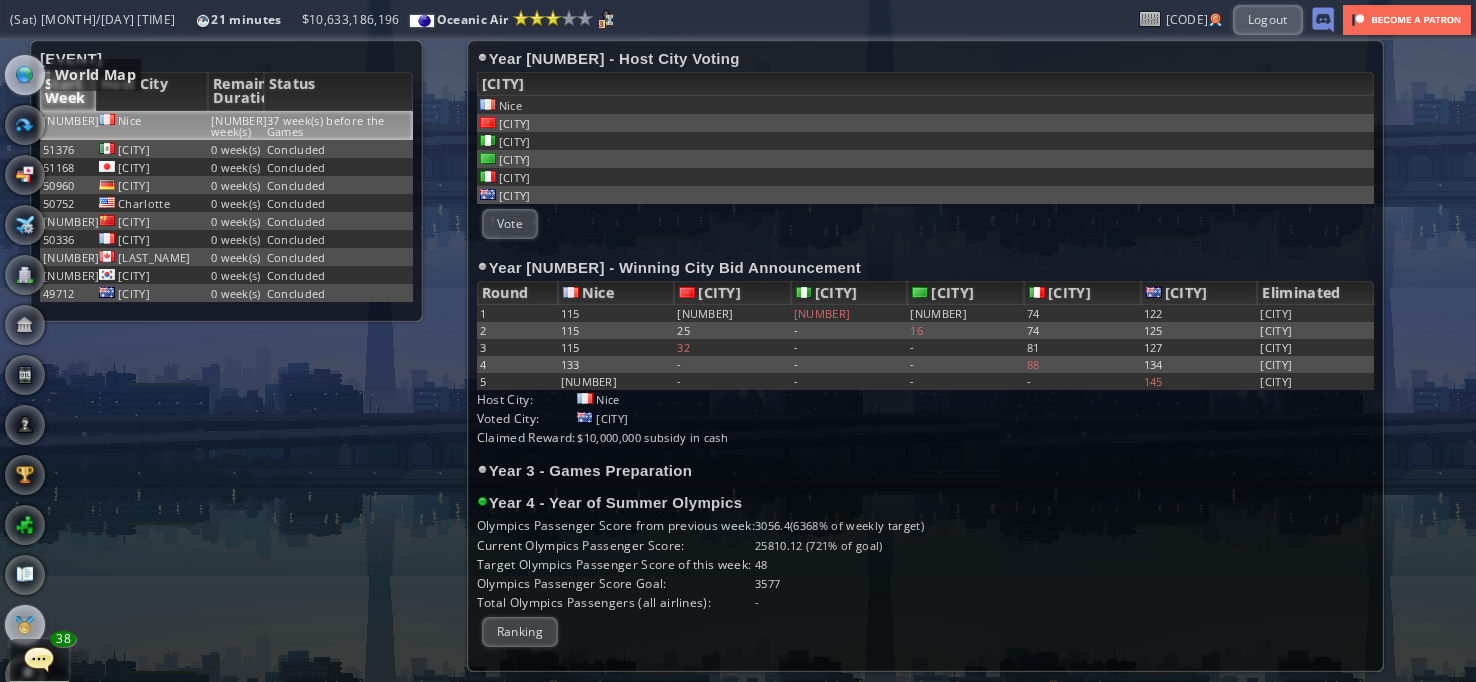 click at bounding box center (25, 75) 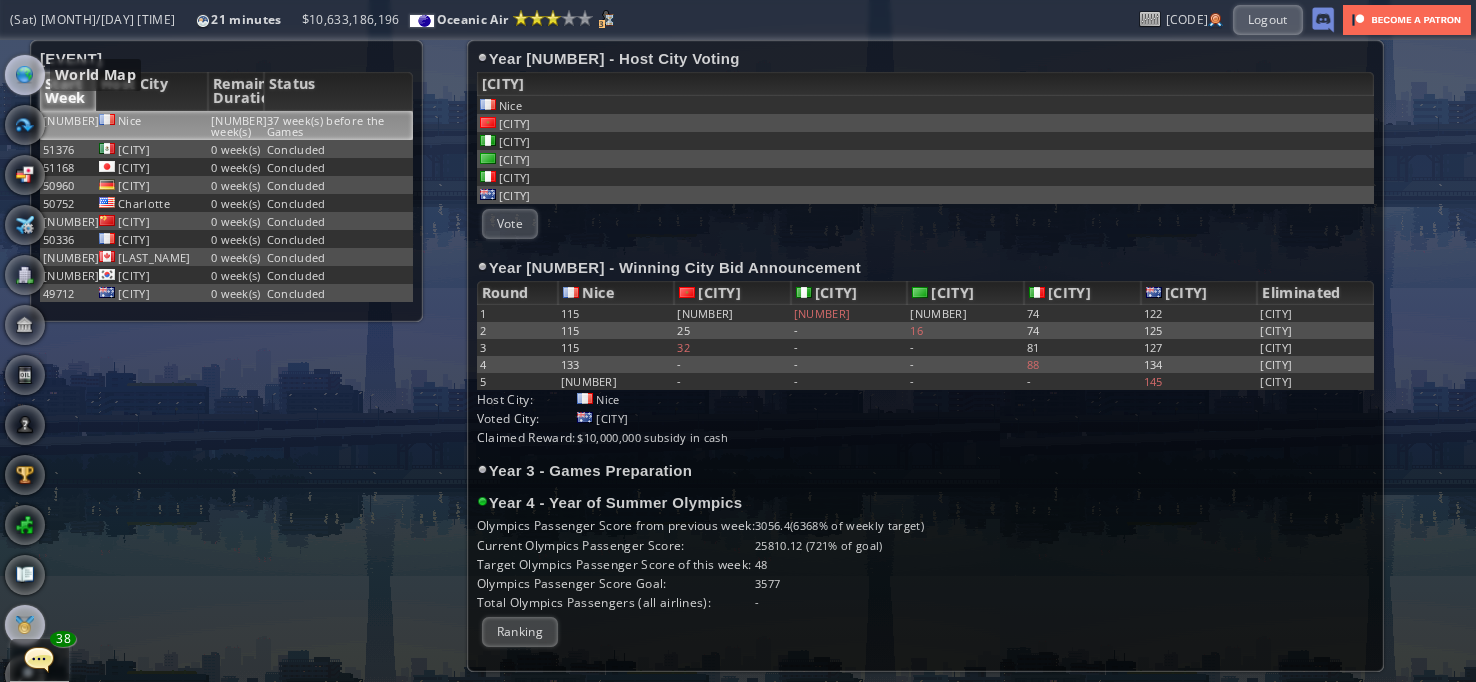 scroll, scrollTop: 0, scrollLeft: 0, axis: both 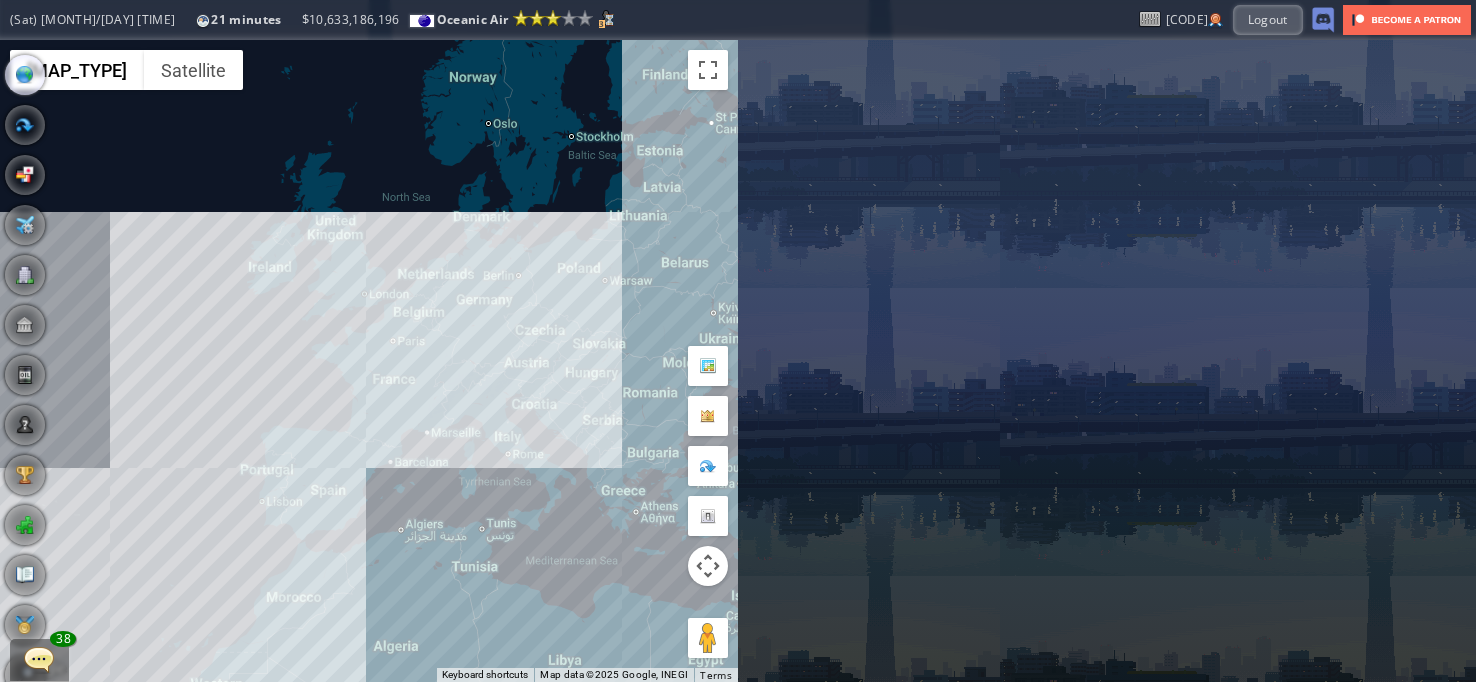 click on "To navigate, press the arrow keys." at bounding box center [369, 361] 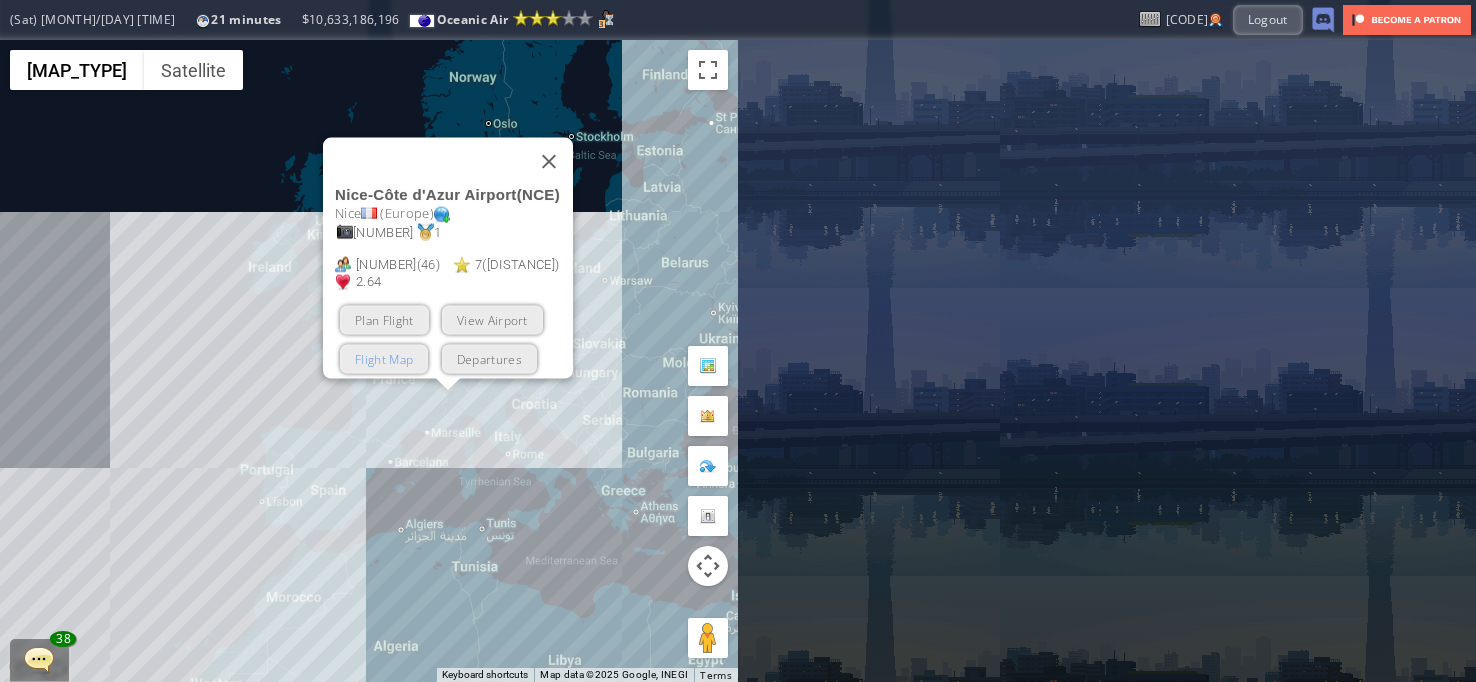 click on "Flight Map" at bounding box center (384, 359) 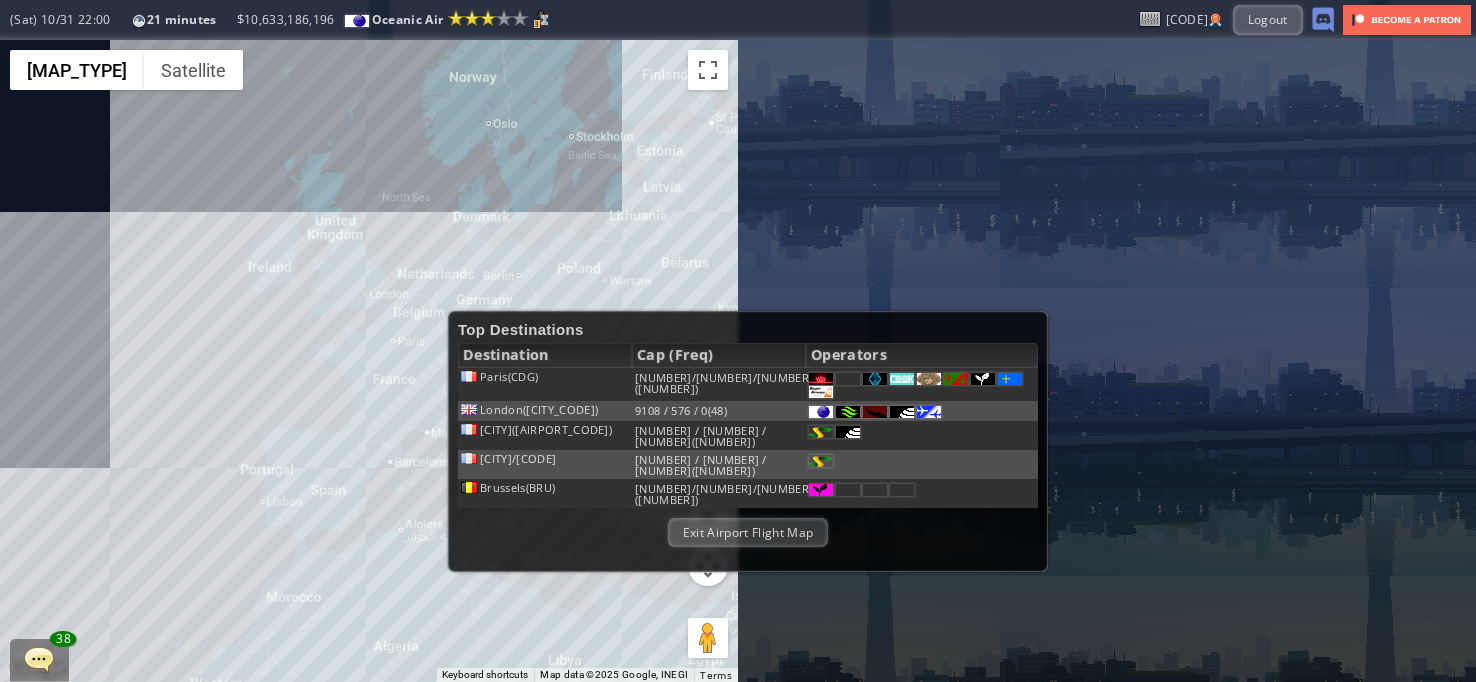 click on "Exit Airport Flight Map" at bounding box center (748, 532) 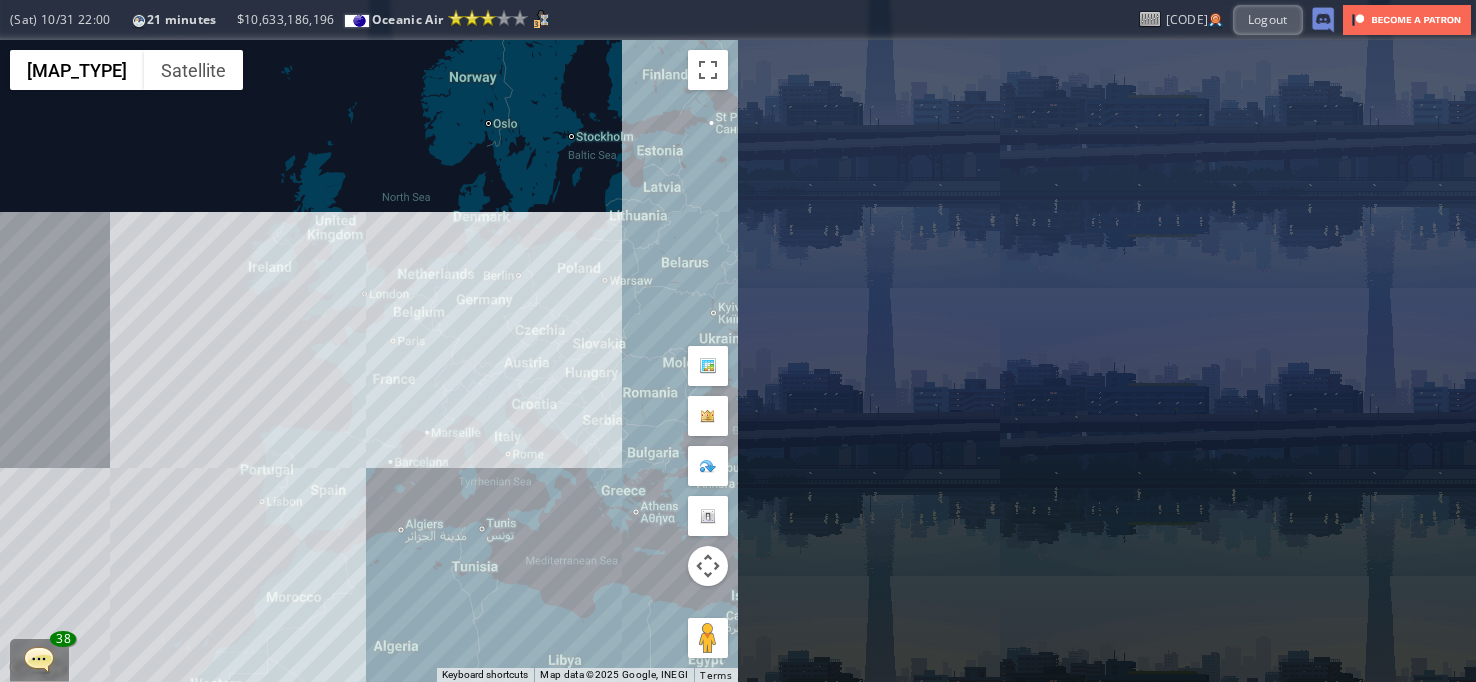 click on "To navigate, press the arrow keys." at bounding box center [369, 361] 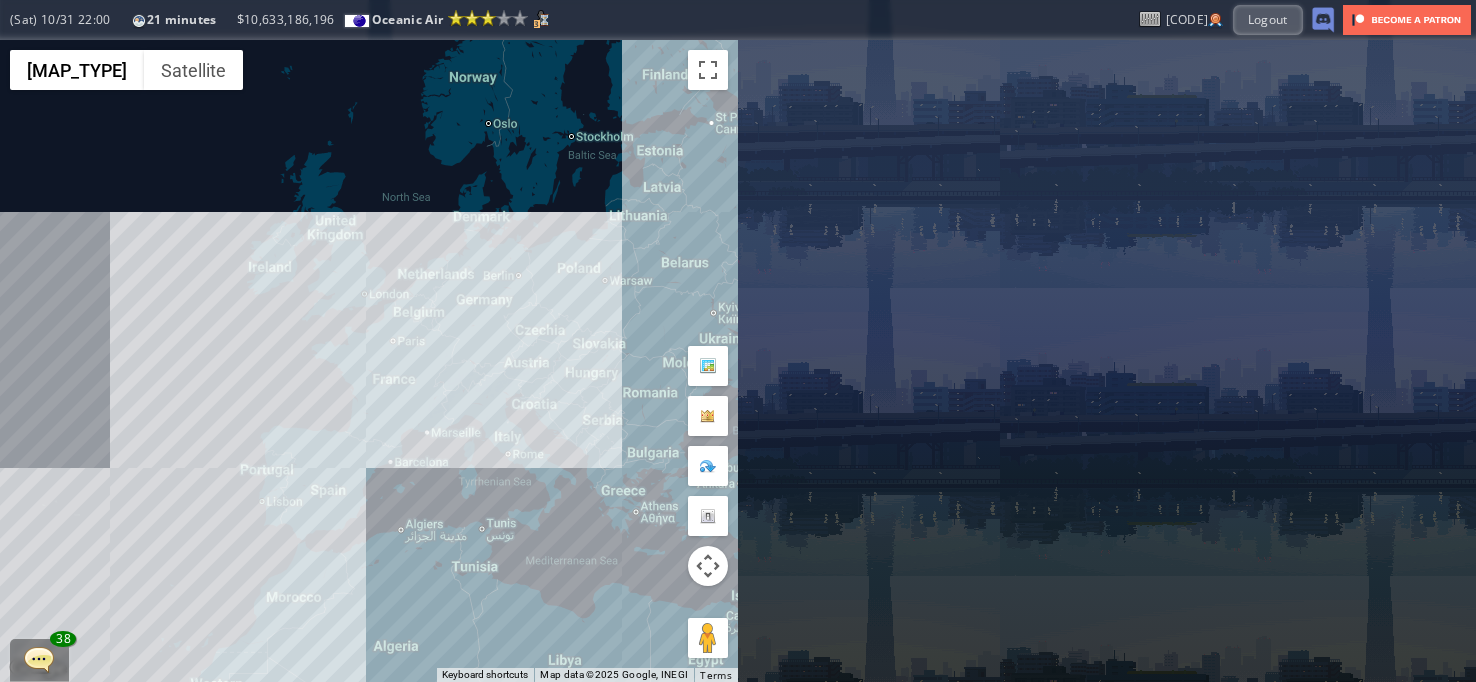 click on "To navigate, press the arrow keys." at bounding box center (369, 361) 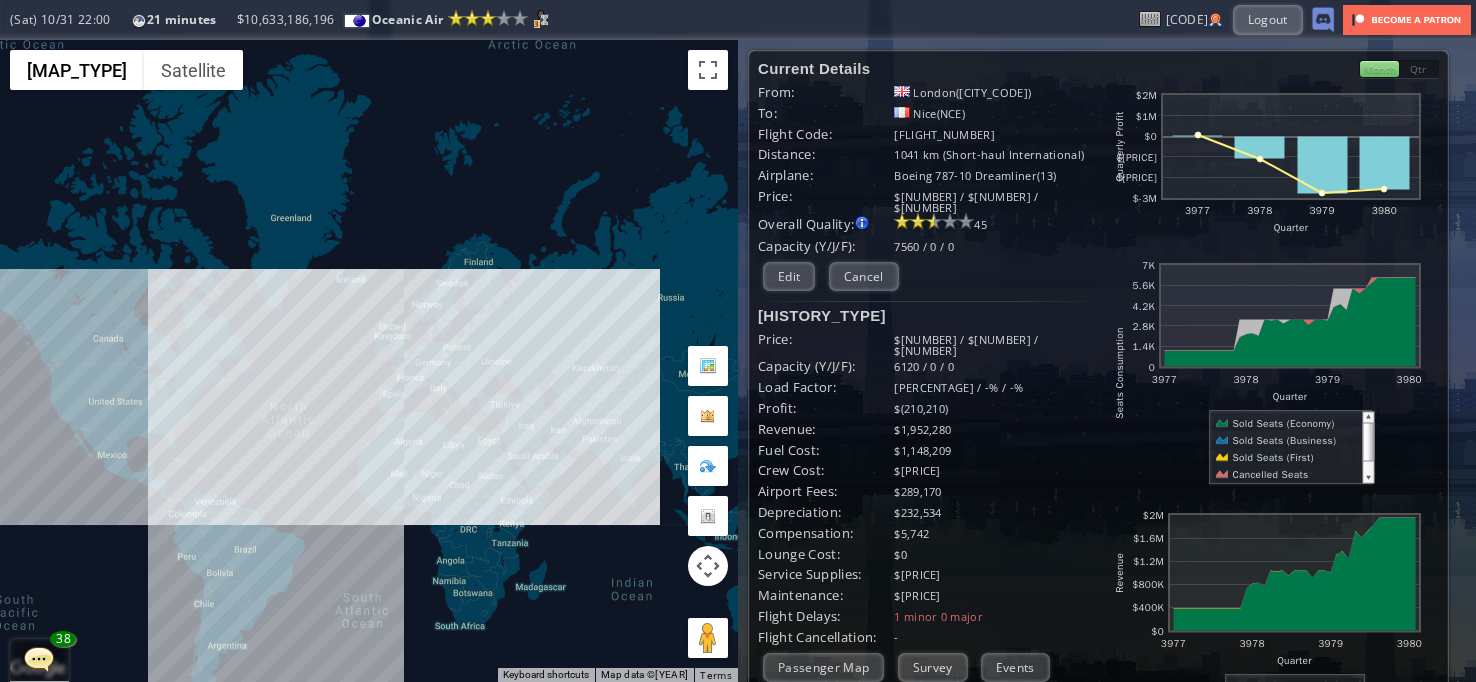 click on "To navigate, press the arrow keys." at bounding box center (369, 361) 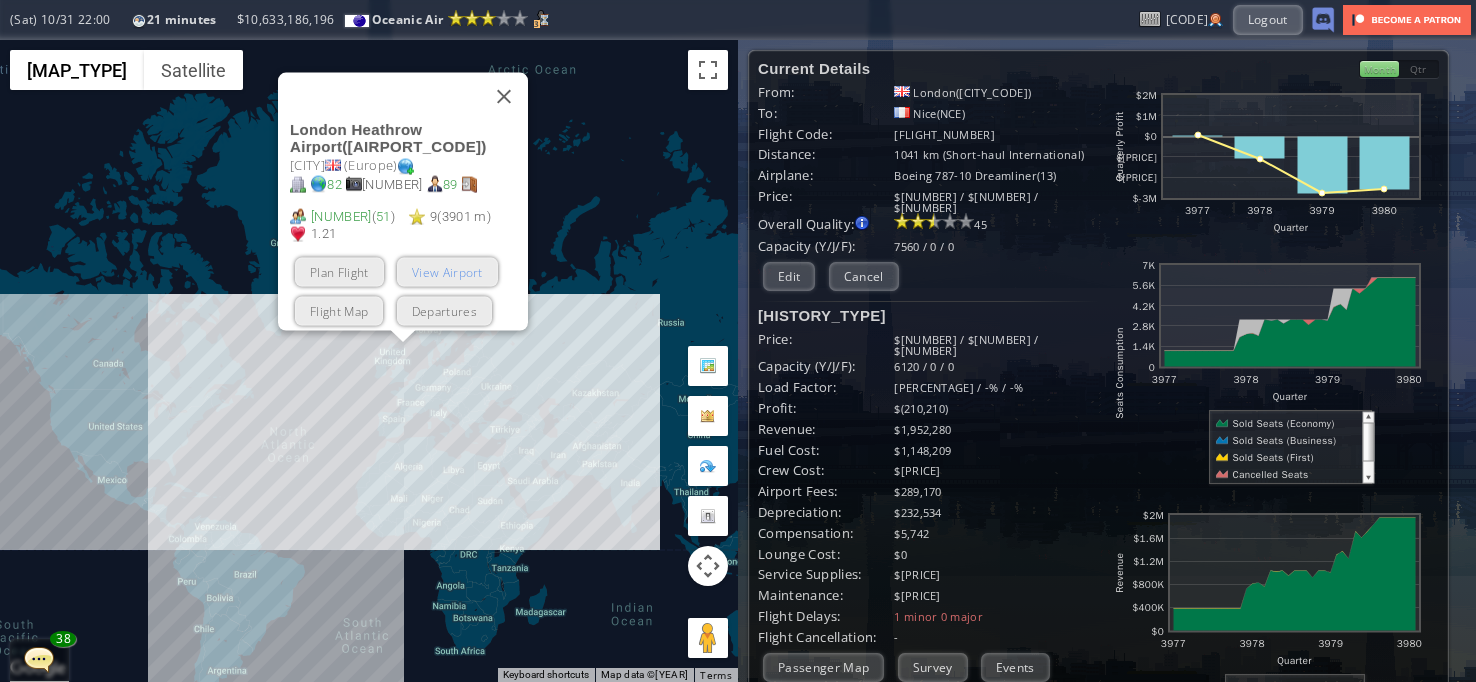 click on "View Airport" at bounding box center (447, 272) 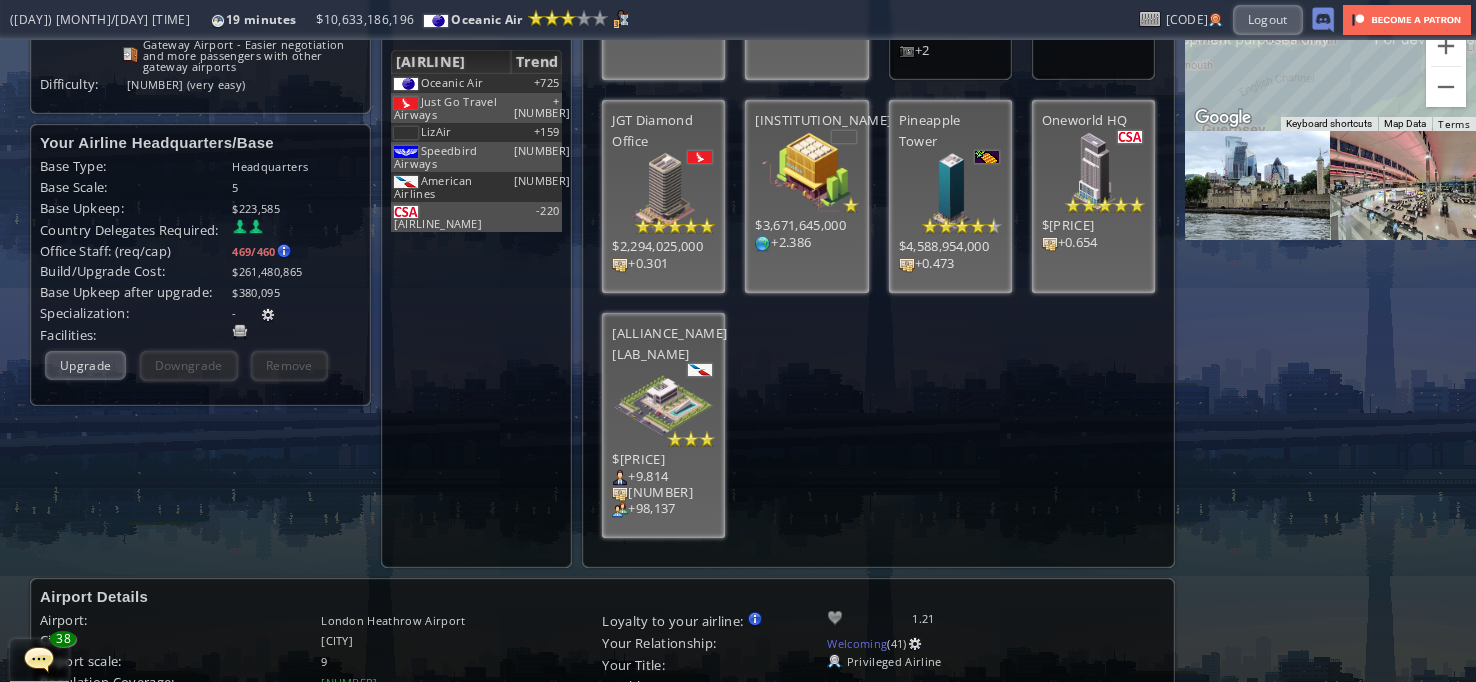 scroll, scrollTop: 0, scrollLeft: 0, axis: both 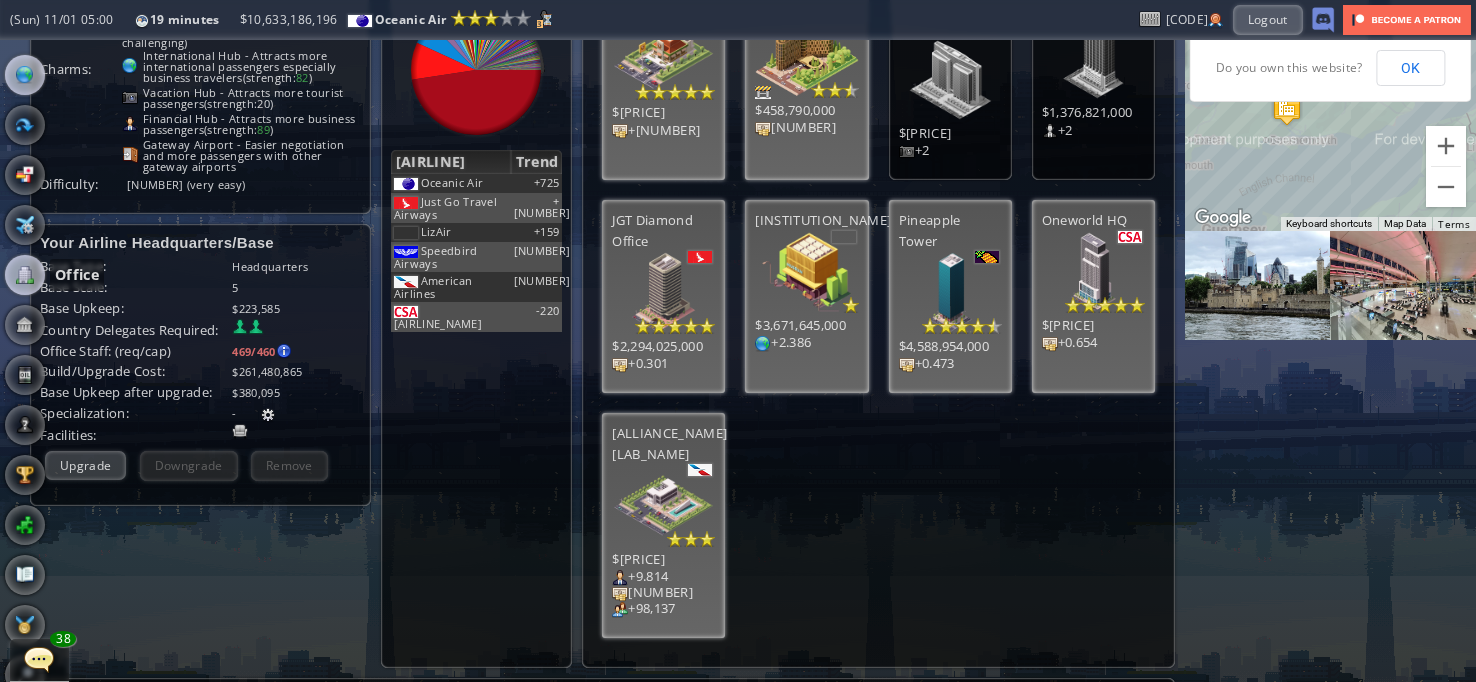 click at bounding box center [25, 275] 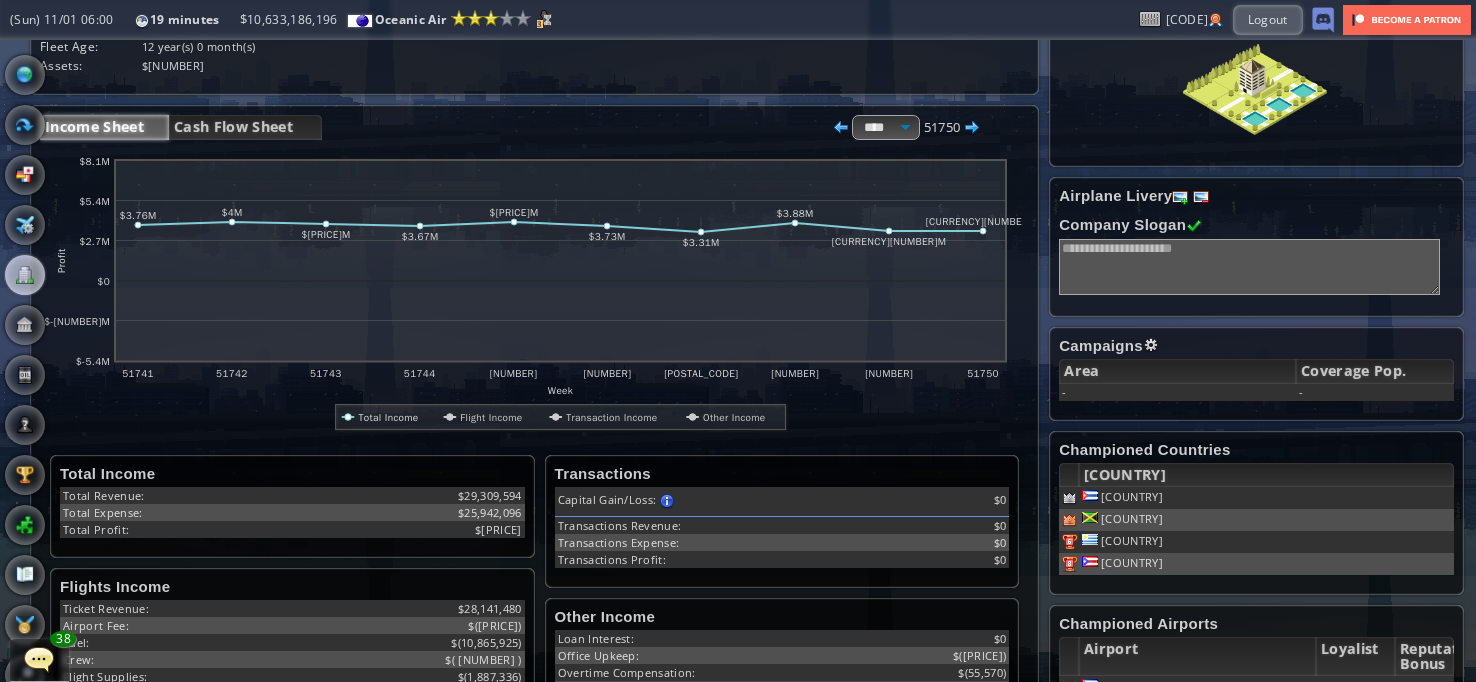 scroll, scrollTop: 500, scrollLeft: 0, axis: vertical 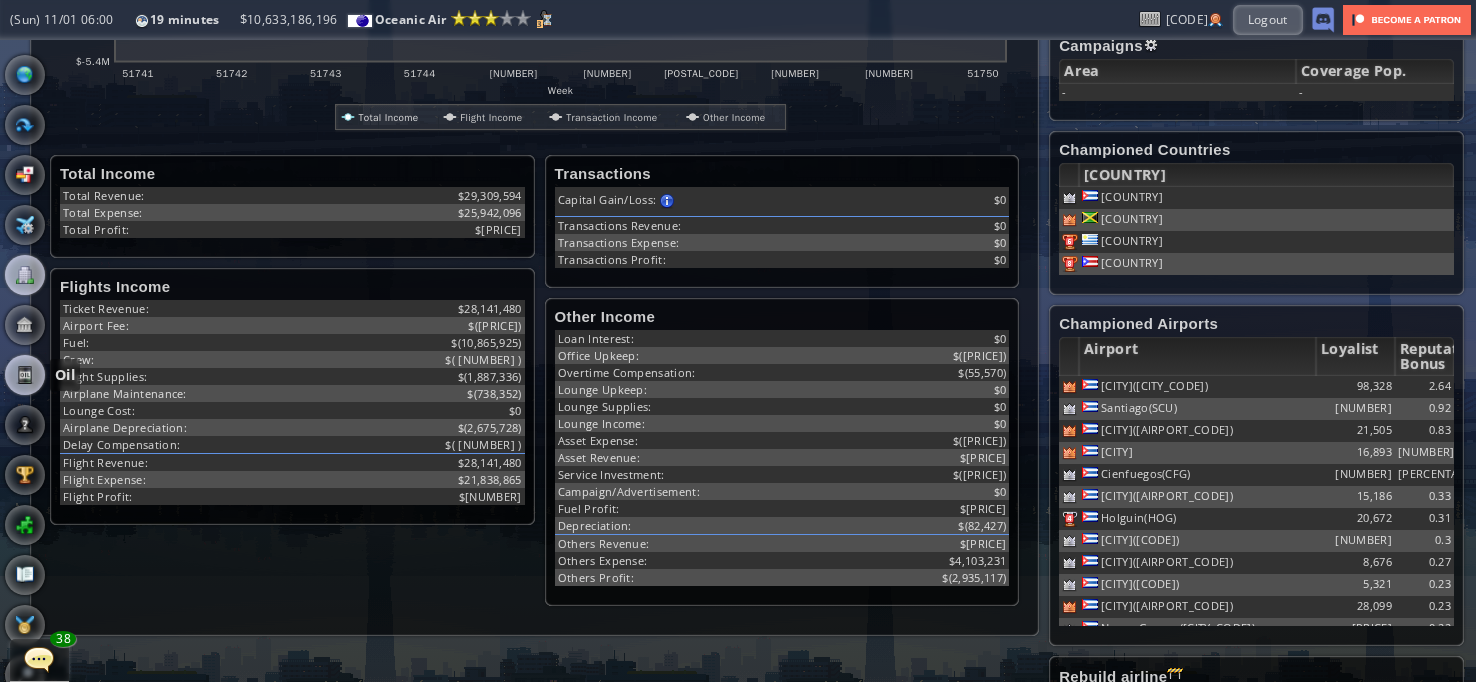 click at bounding box center [25, 375] 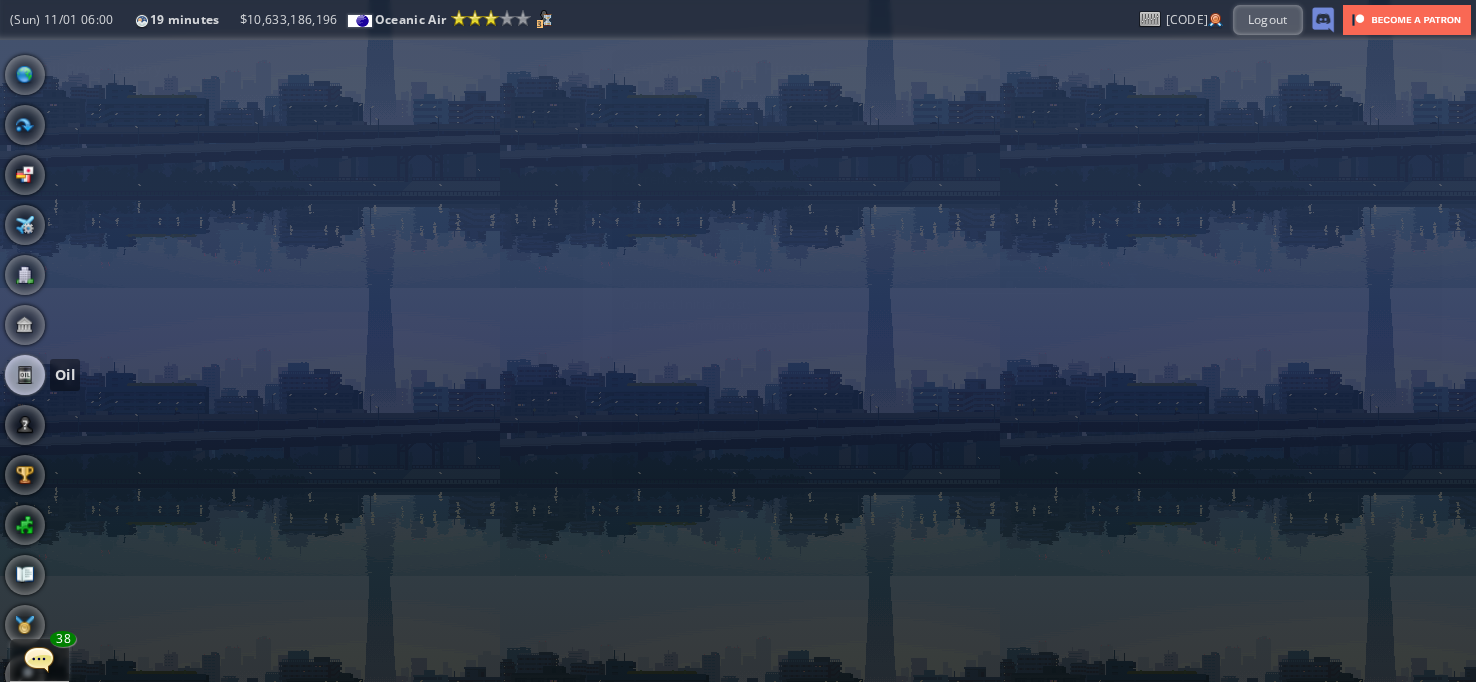 scroll, scrollTop: 0, scrollLeft: 0, axis: both 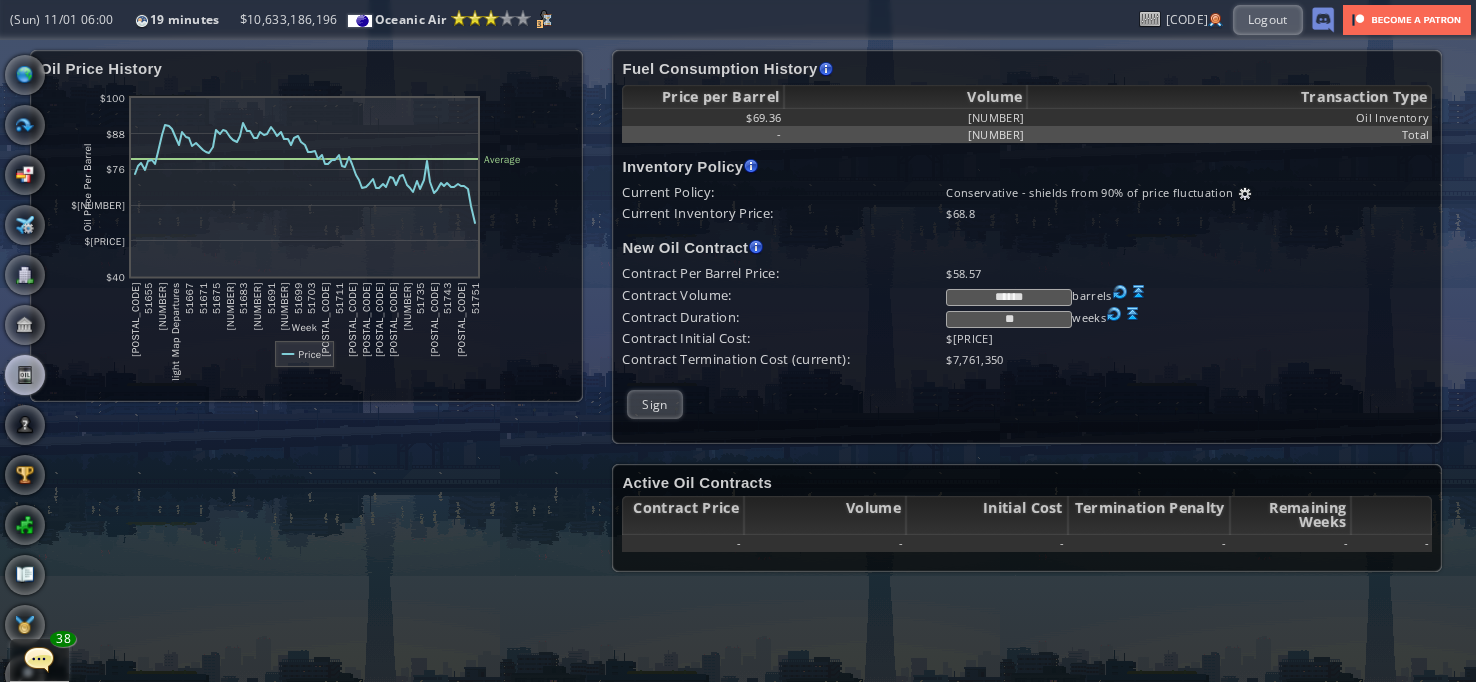 click at bounding box center [1139, 292] 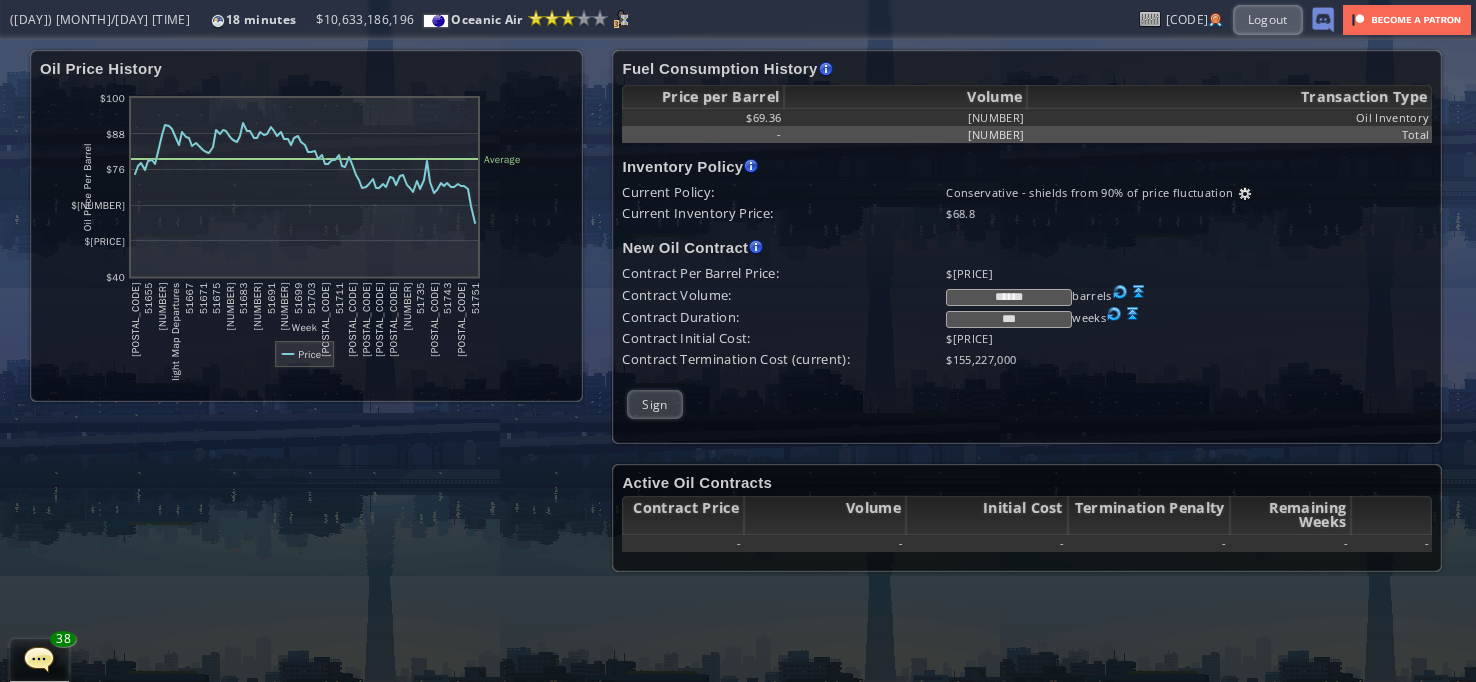 click at bounding box center (1245, 194) 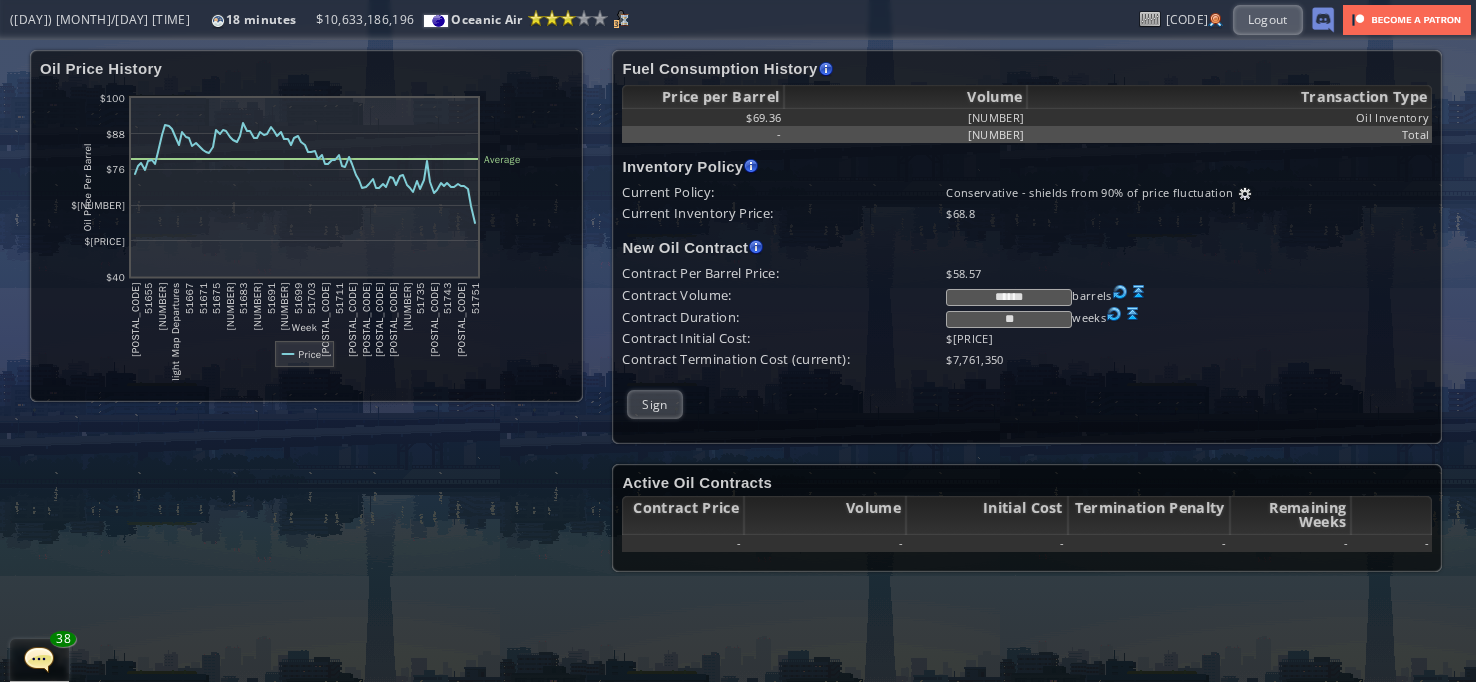 click at bounding box center [1139, 292] 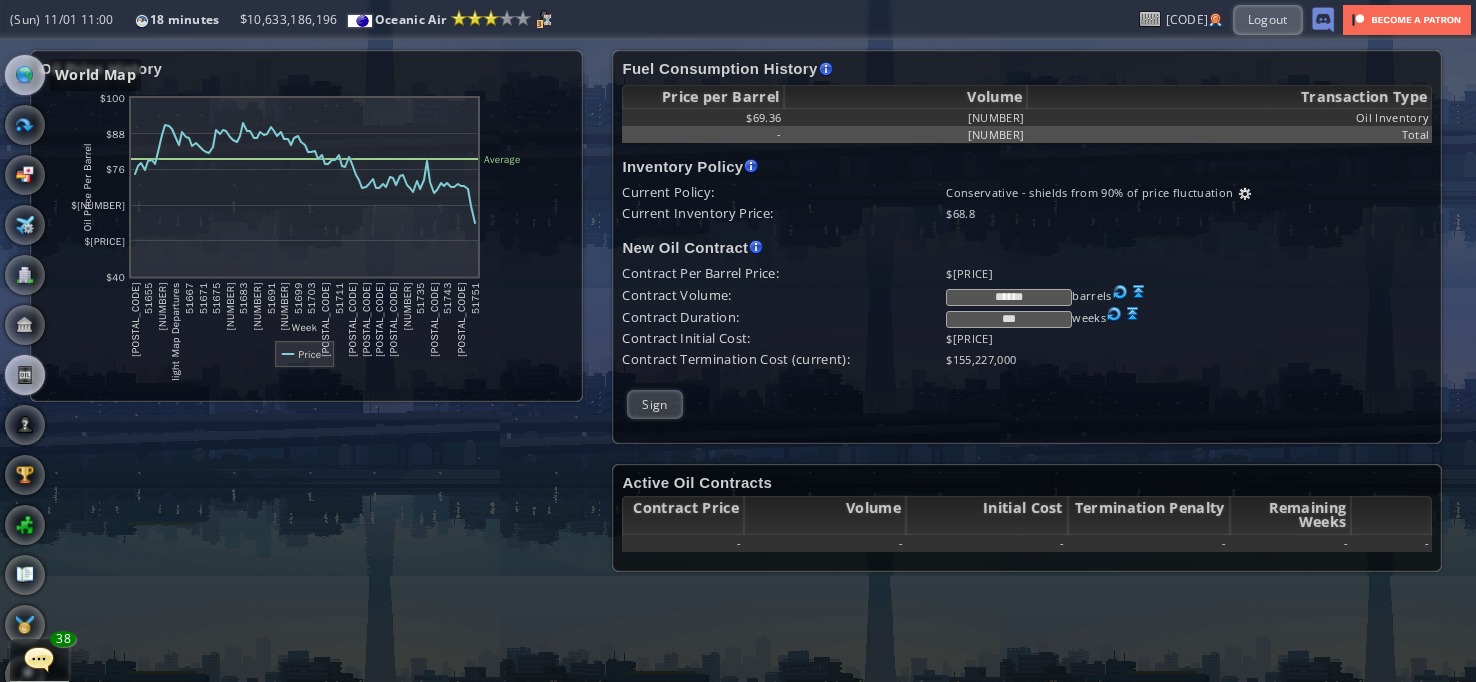 click at bounding box center (25, 75) 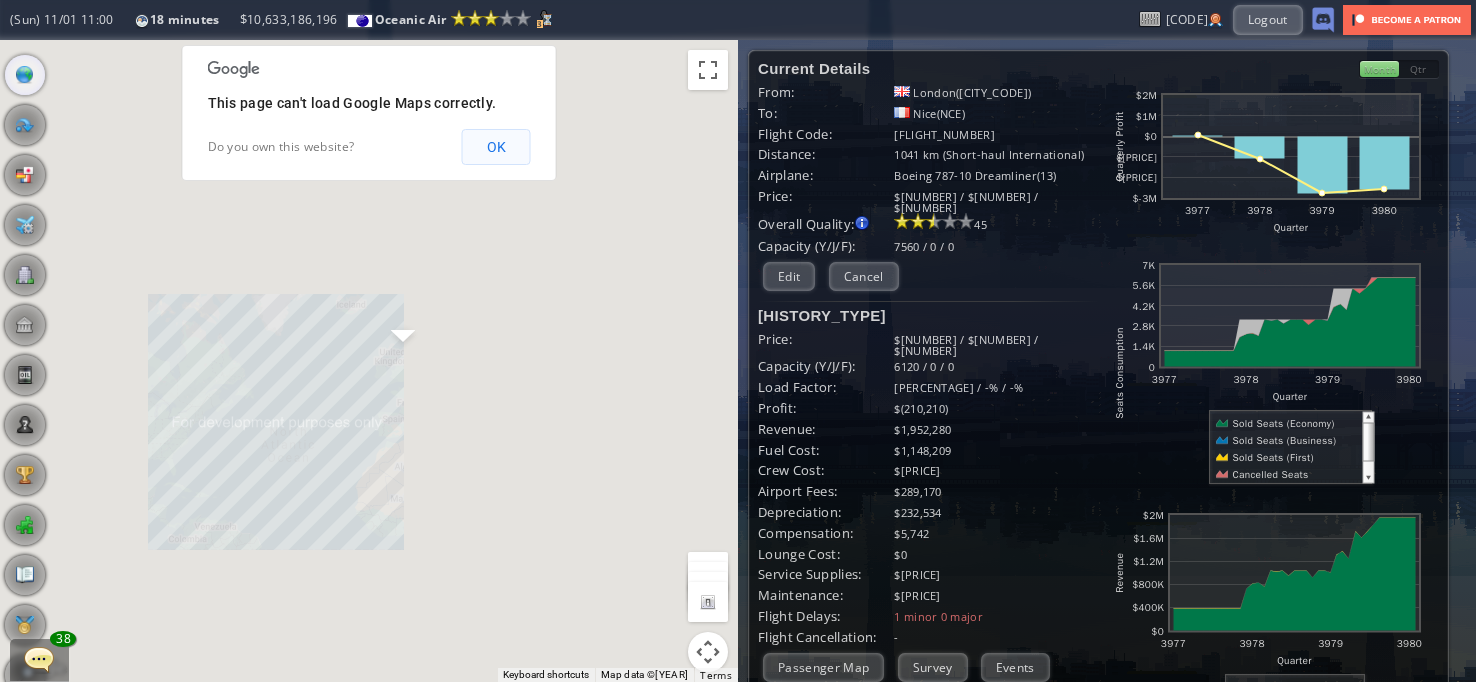 click on "OK" at bounding box center [496, 147] 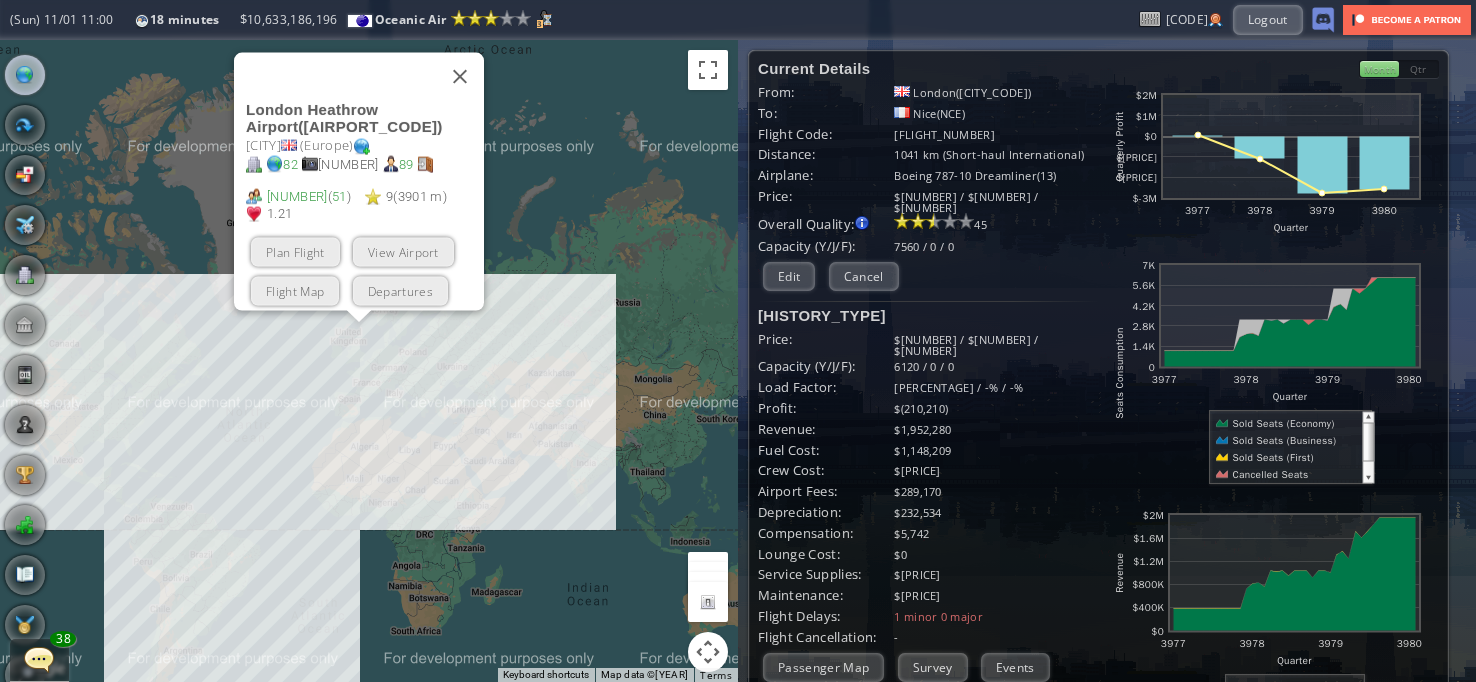 drag, startPoint x: 355, startPoint y: 588, endPoint x: 308, endPoint y: 567, distance: 51.47815 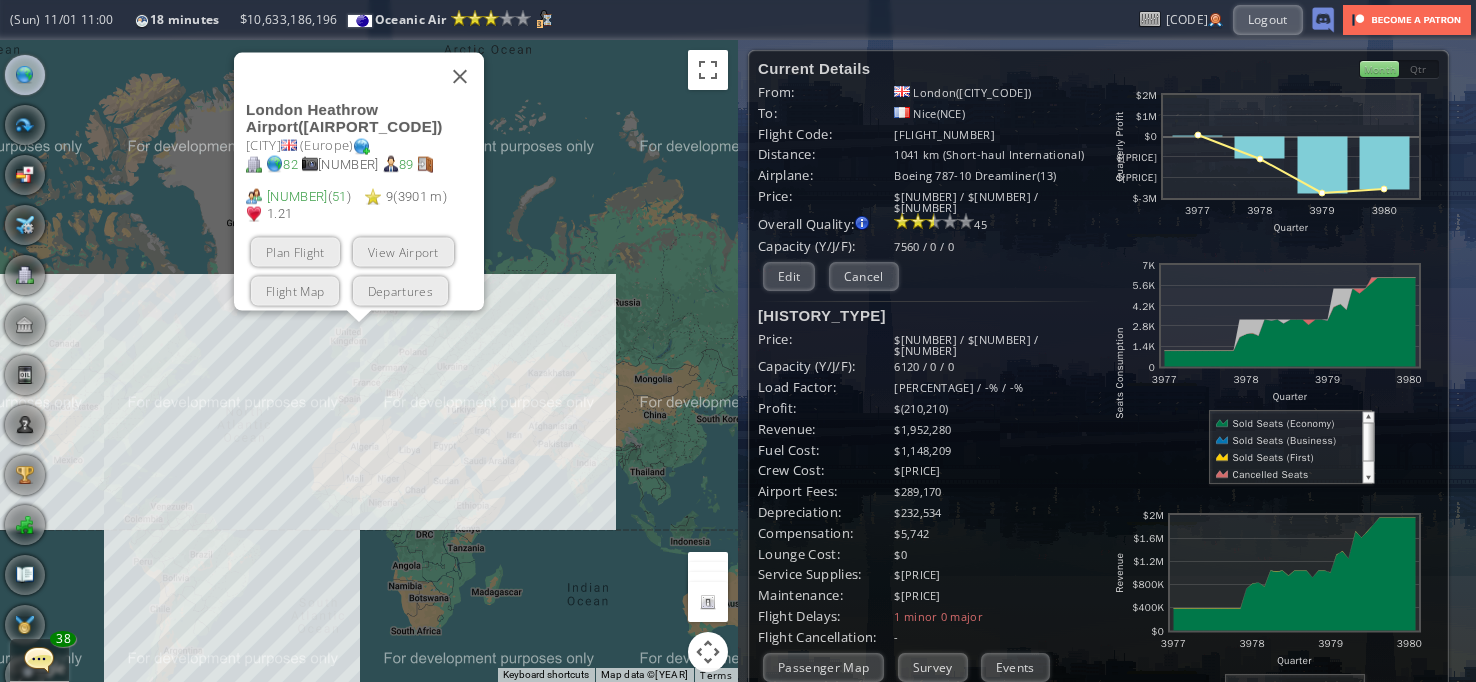 click on "To navigate, press the arrow keys.
London Heathrow Airport  ( LHR )
London  ( Europe )
82 20 89
13,018,590  ( 51 )
9  ( 3901 m )
1.21
Plan Flight
View Airport
Flight Map
Departures" at bounding box center (369, 361) 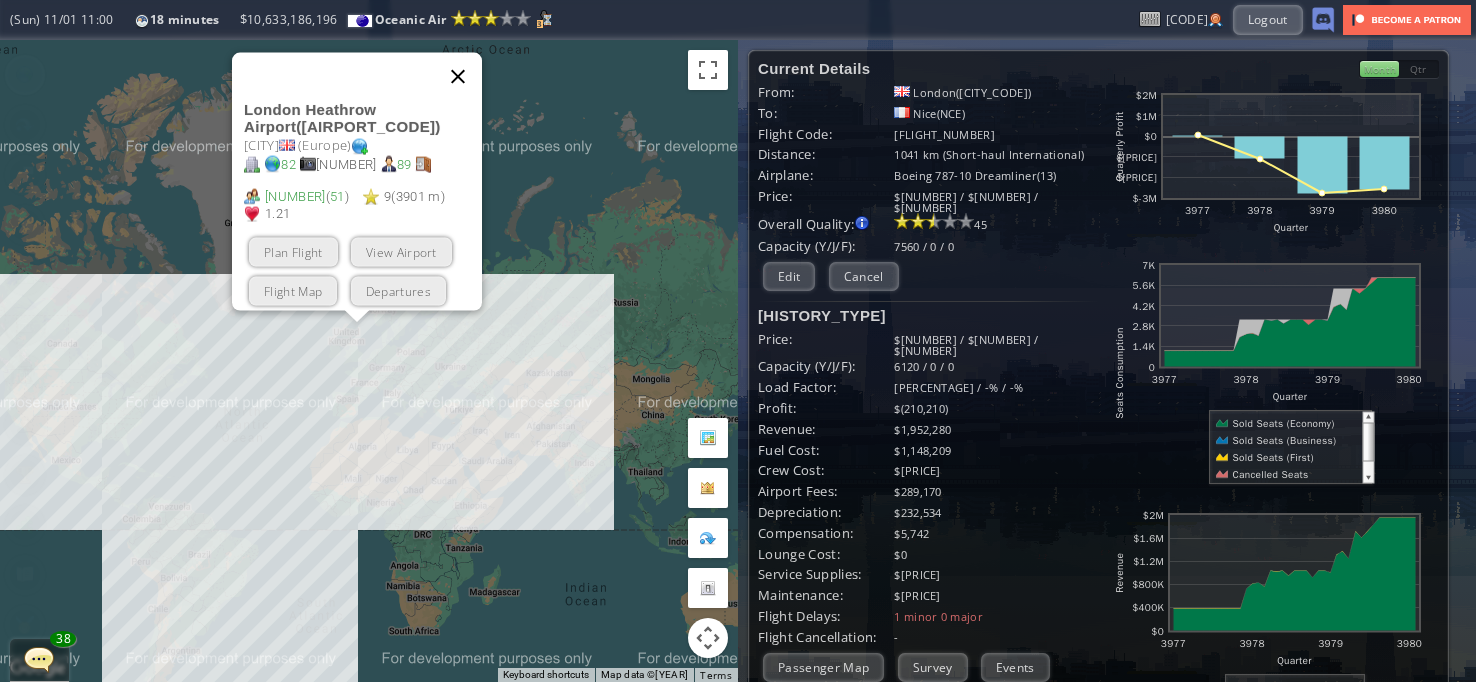 click at bounding box center (458, 77) 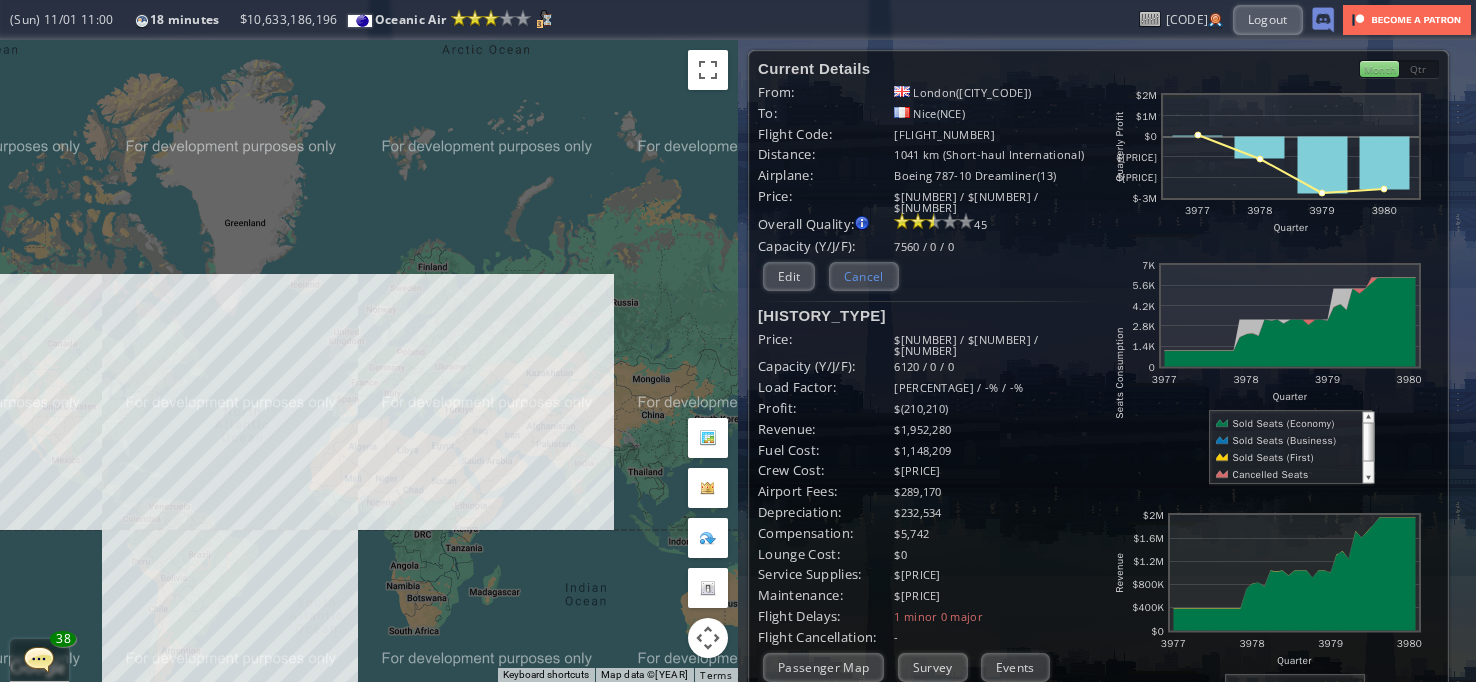 click on "Cancel" at bounding box center (864, 276) 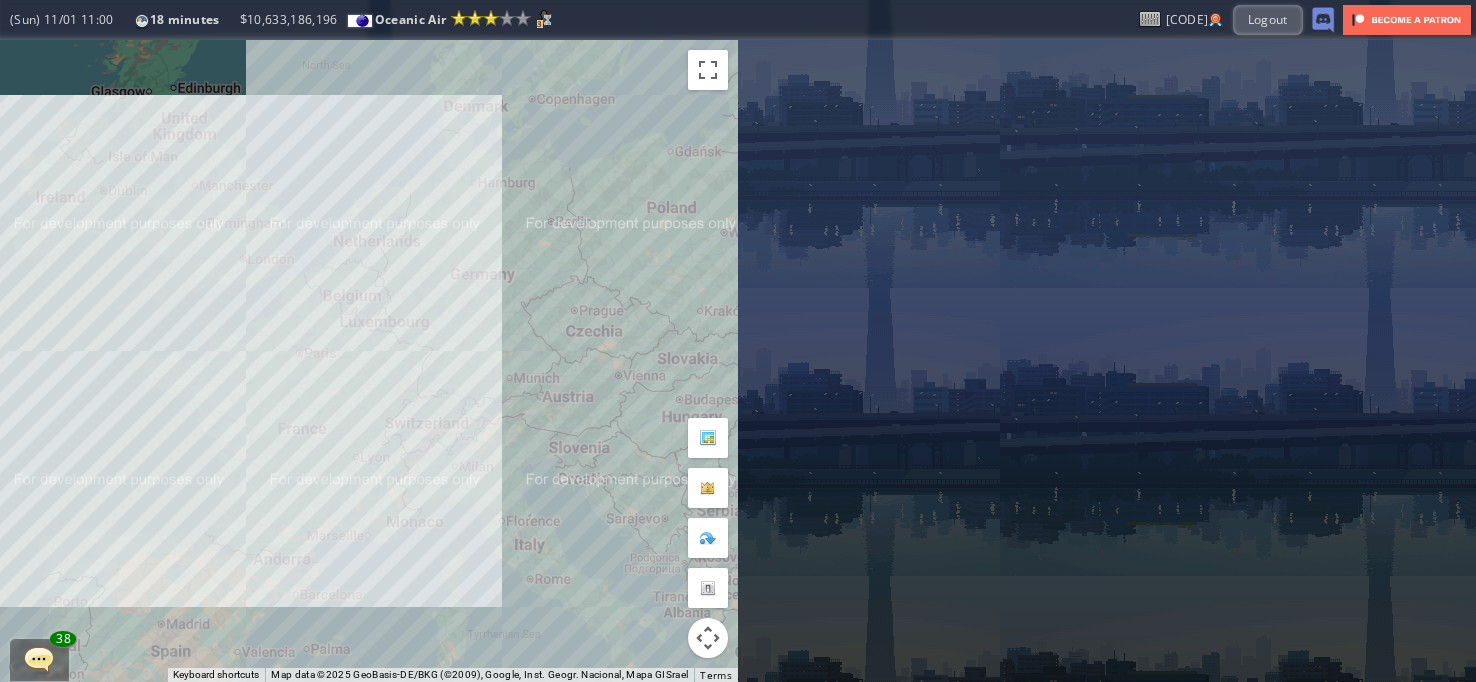 click on "To navigate, press the arrow keys." at bounding box center (369, 361) 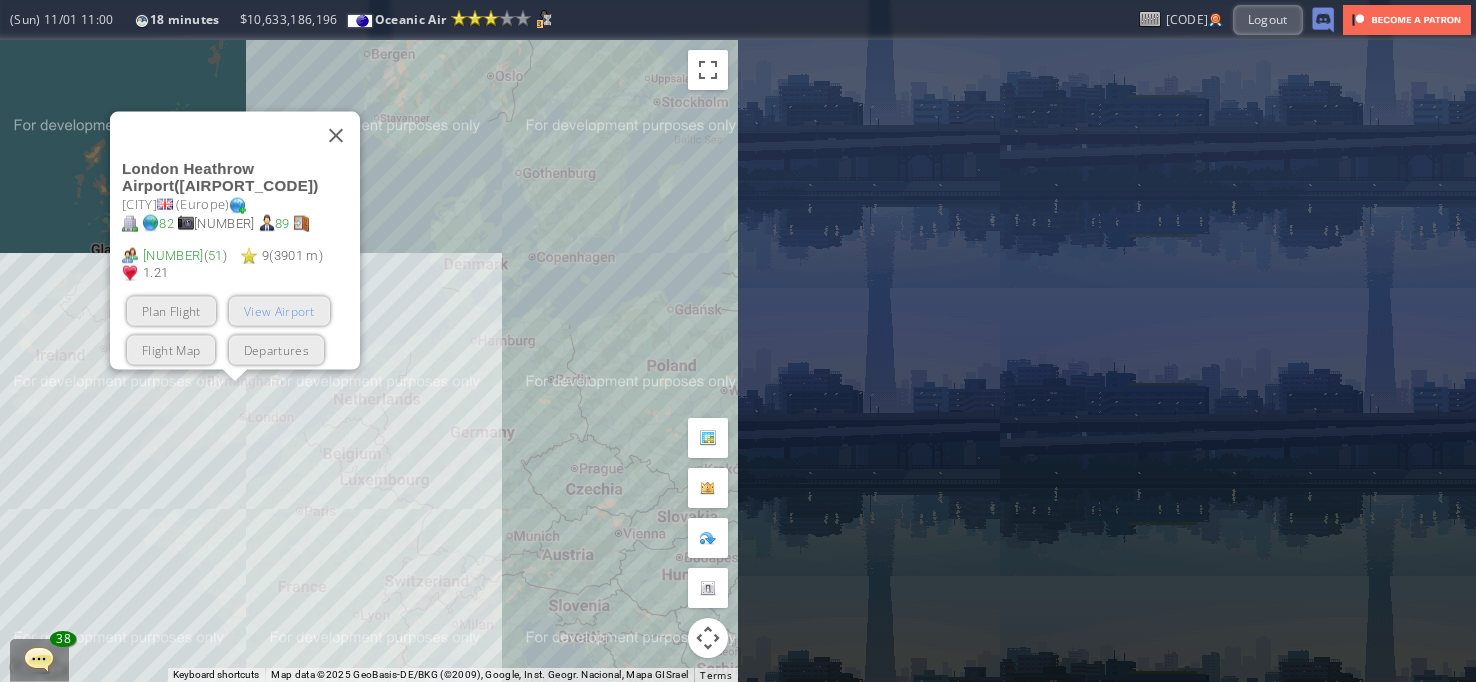 click on "View Airport" at bounding box center (279, 311) 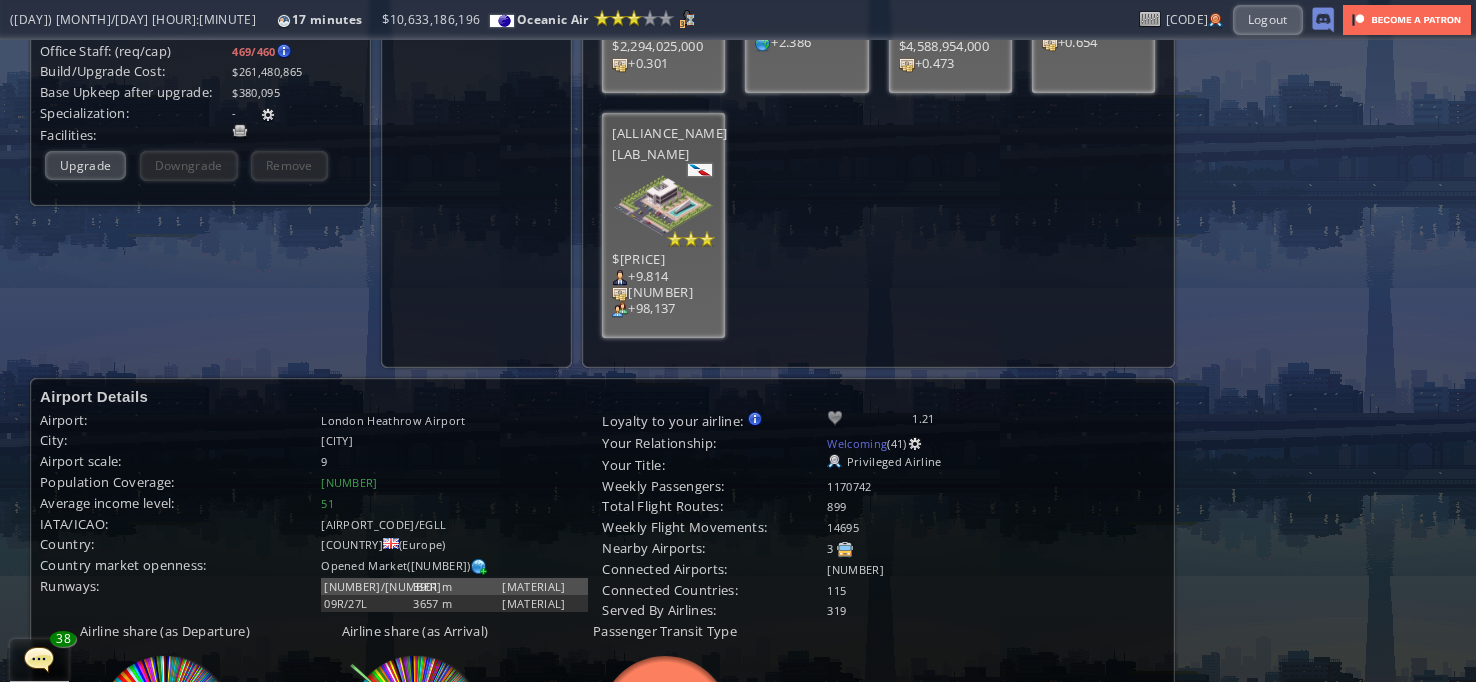 scroll, scrollTop: 0, scrollLeft: 0, axis: both 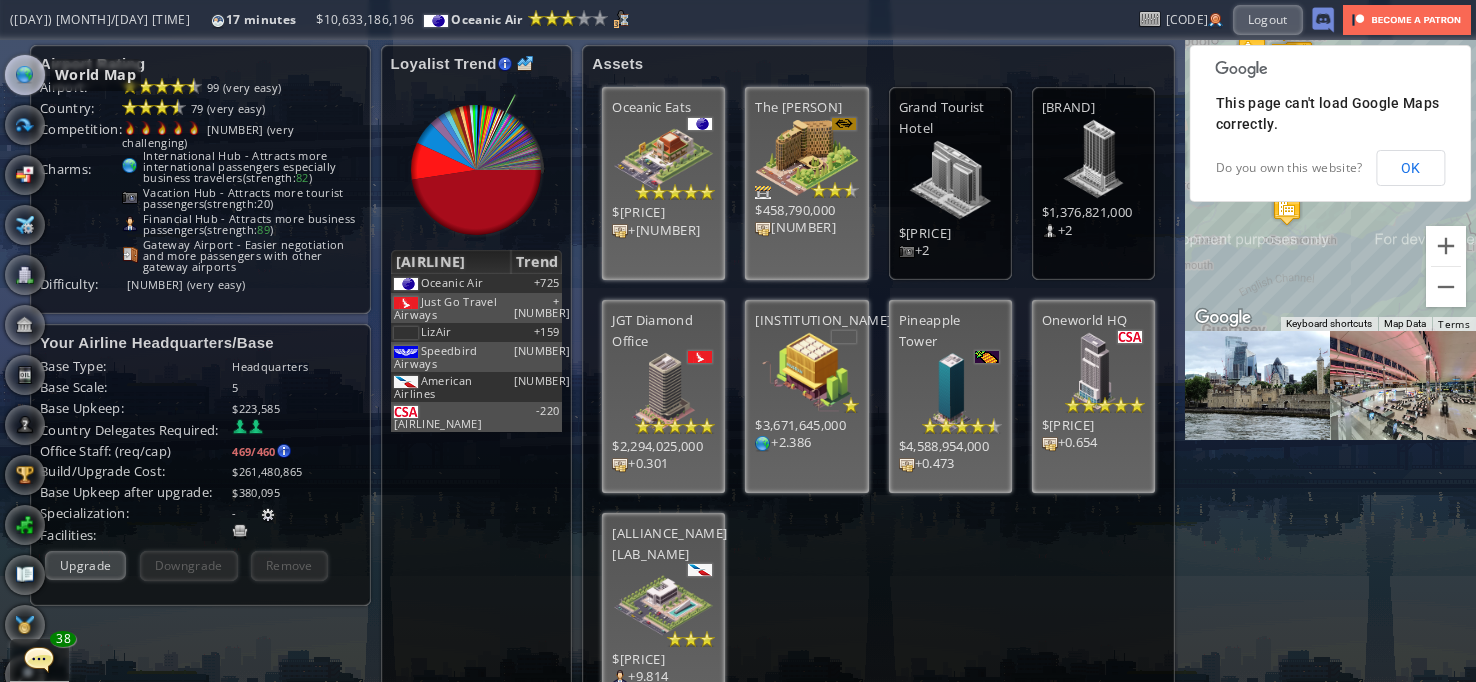 click at bounding box center [25, 75] 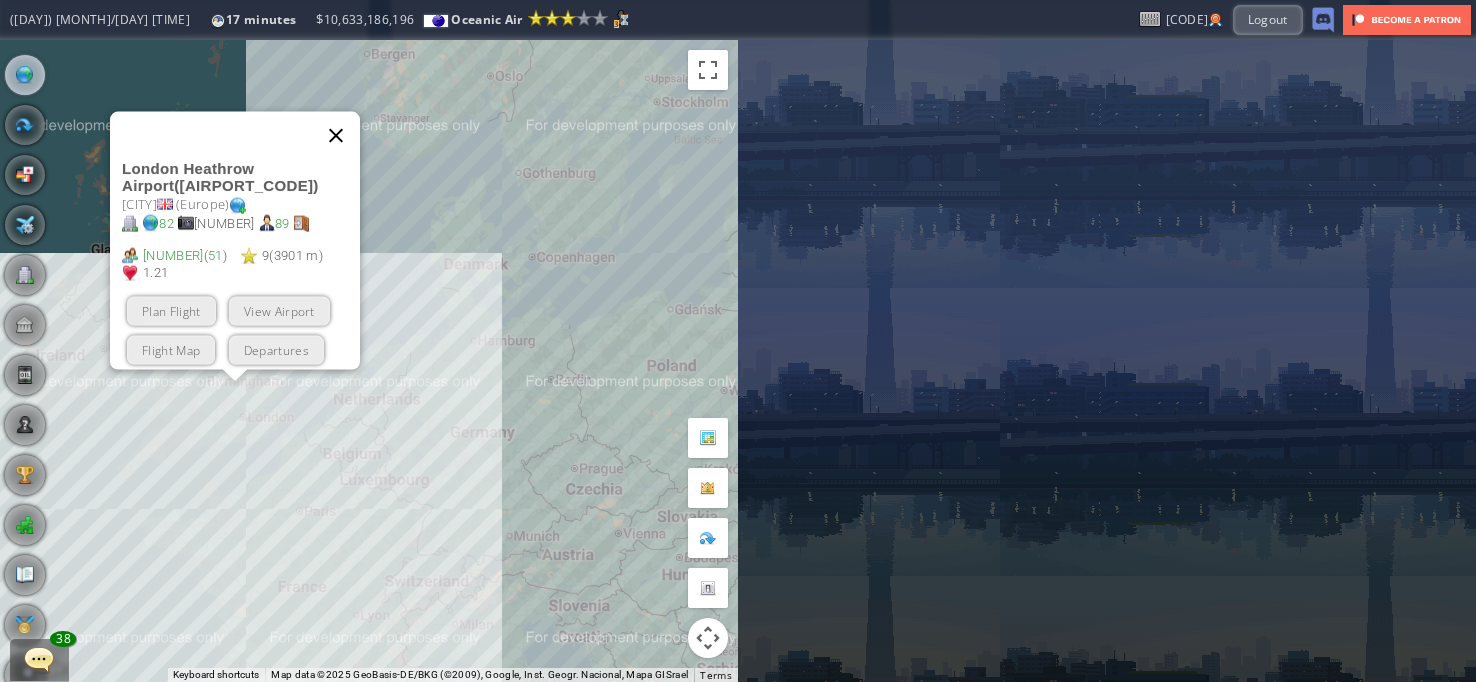 click at bounding box center [336, 136] 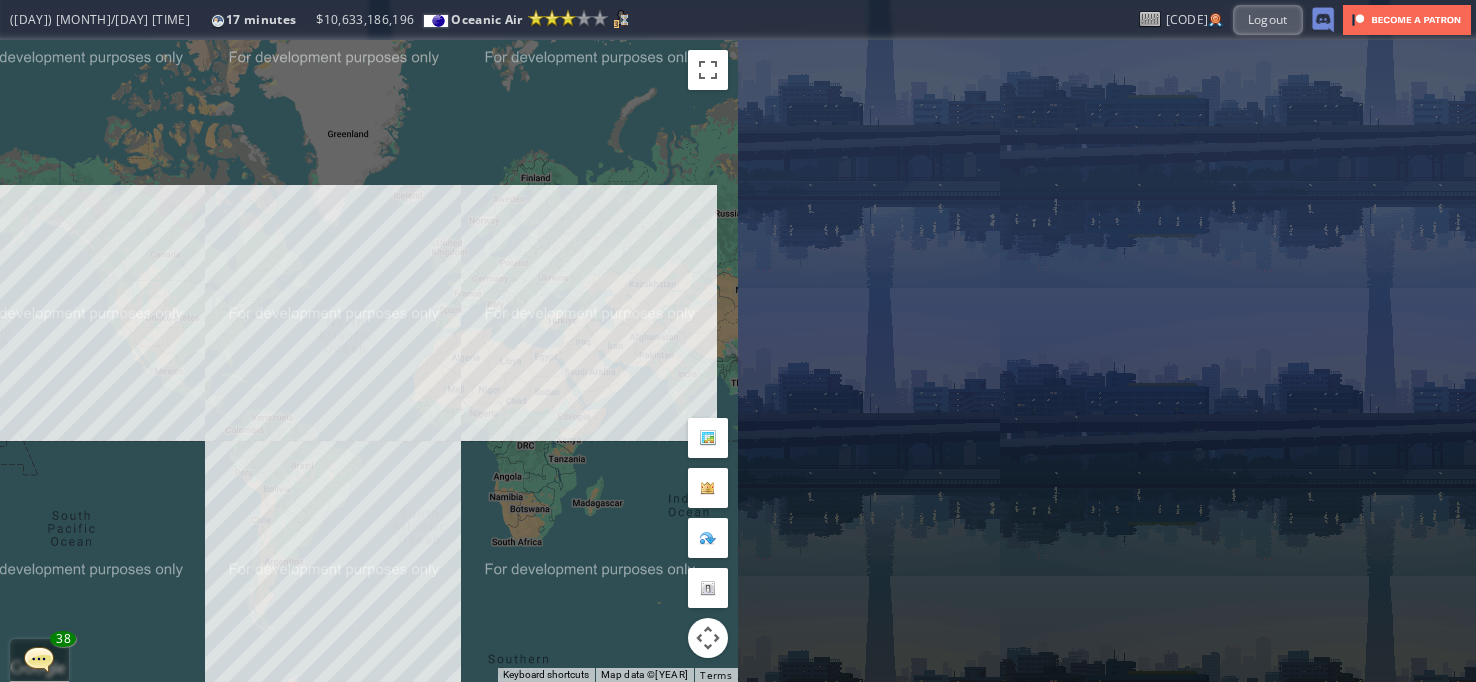 drag, startPoint x: 280, startPoint y: 407, endPoint x: 368, endPoint y: 397, distance: 88.56636 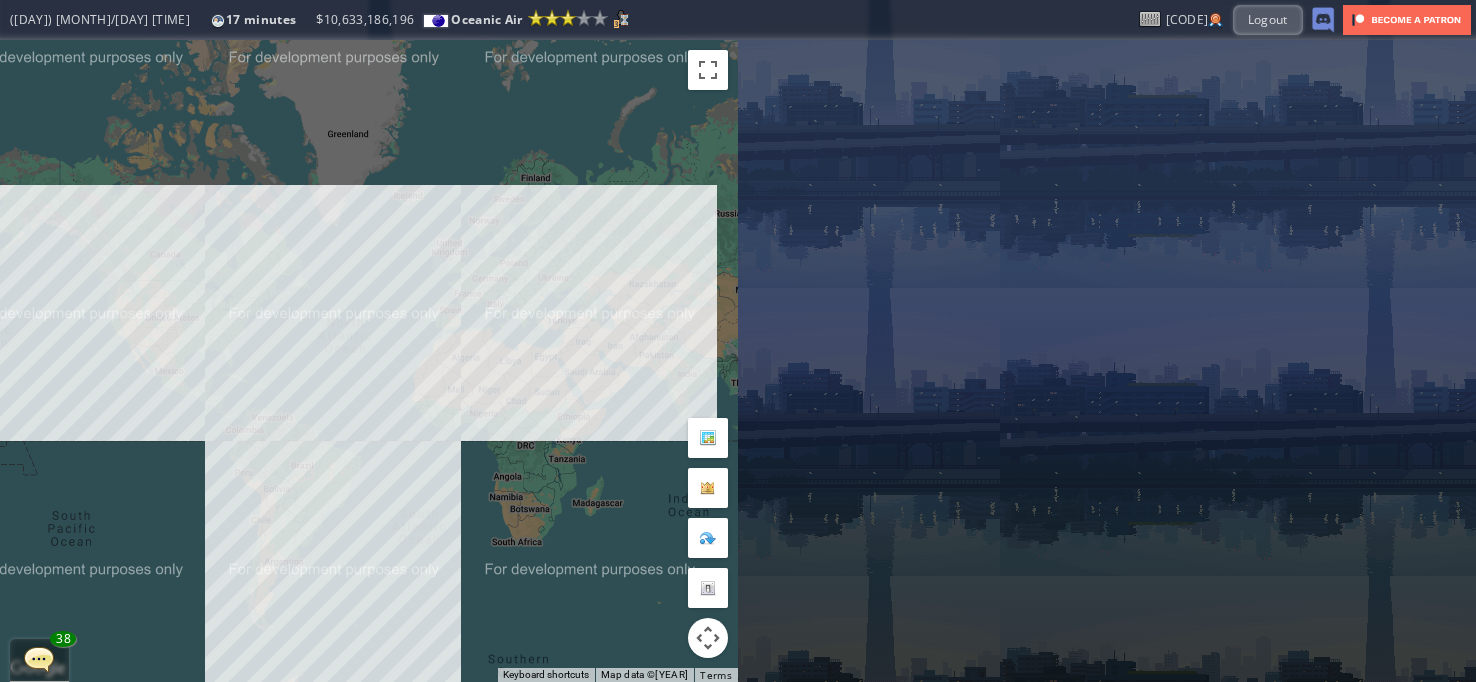 click on "To navigate, press the arrow keys." at bounding box center (369, 361) 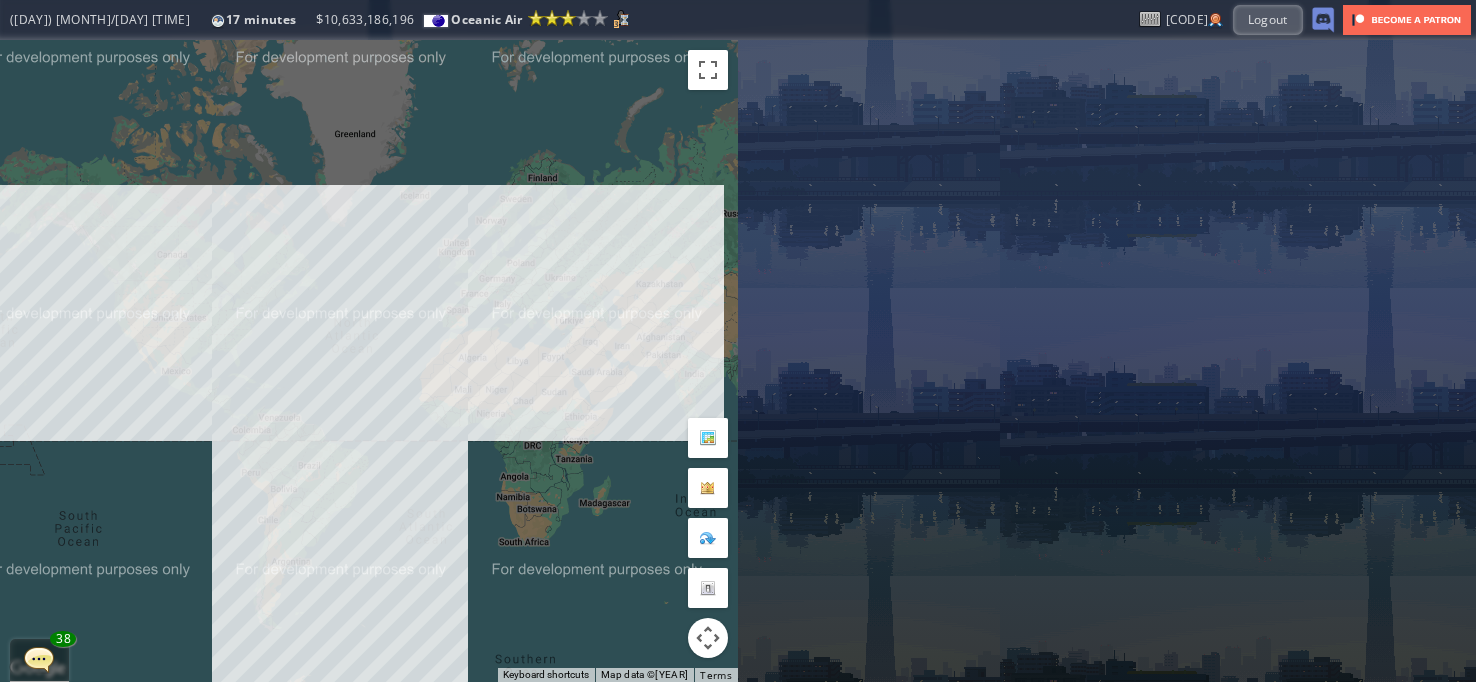 click on "To navigate, press the arrow keys." at bounding box center [369, 361] 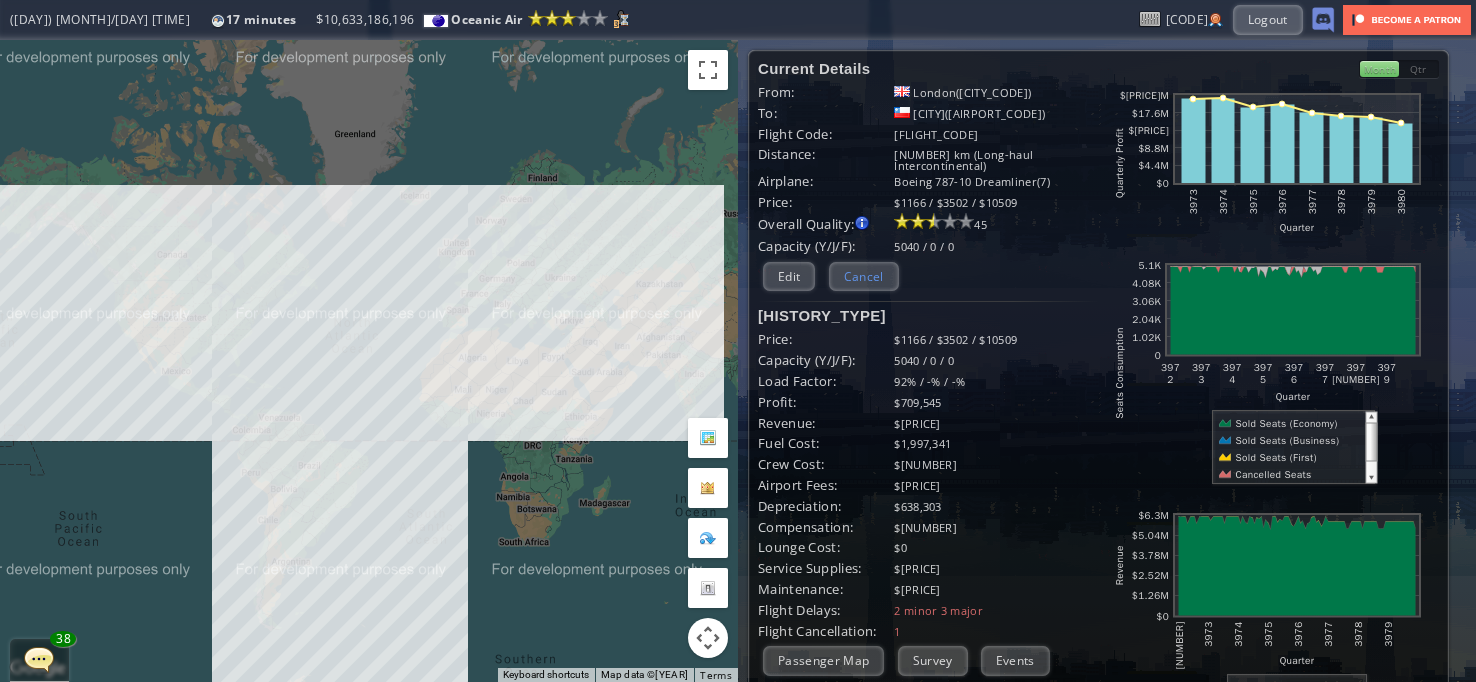 click on "Cancel" at bounding box center [864, 276] 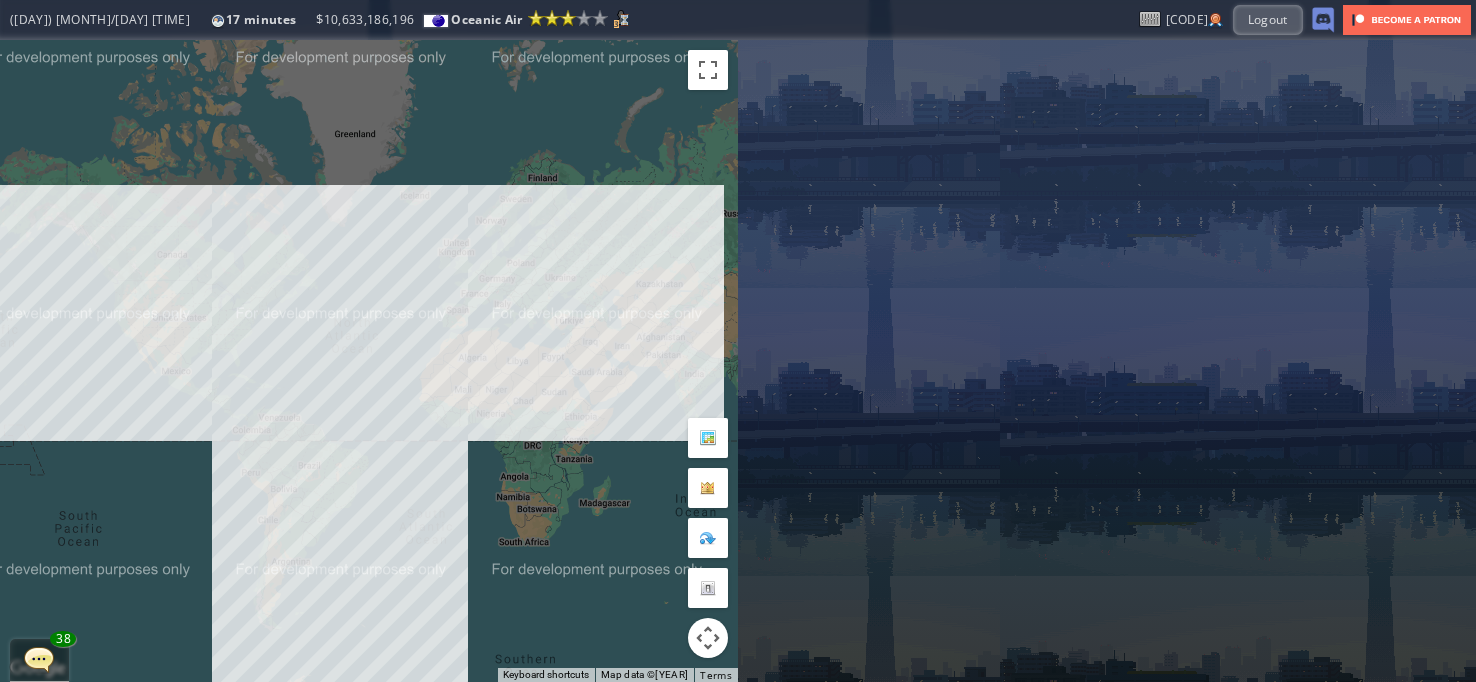 click on "To navigate, press the arrow keys." at bounding box center [369, 361] 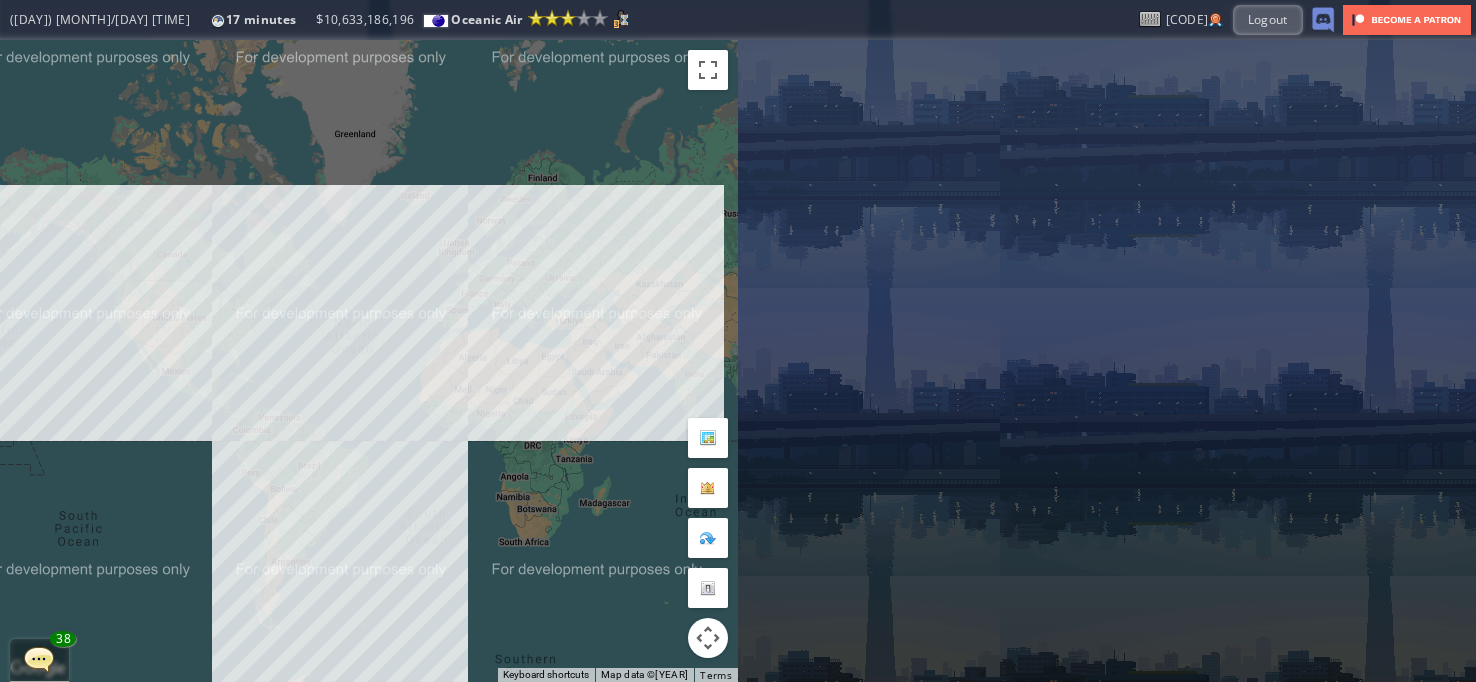 click on "To navigate, press the arrow keys." at bounding box center [369, 361] 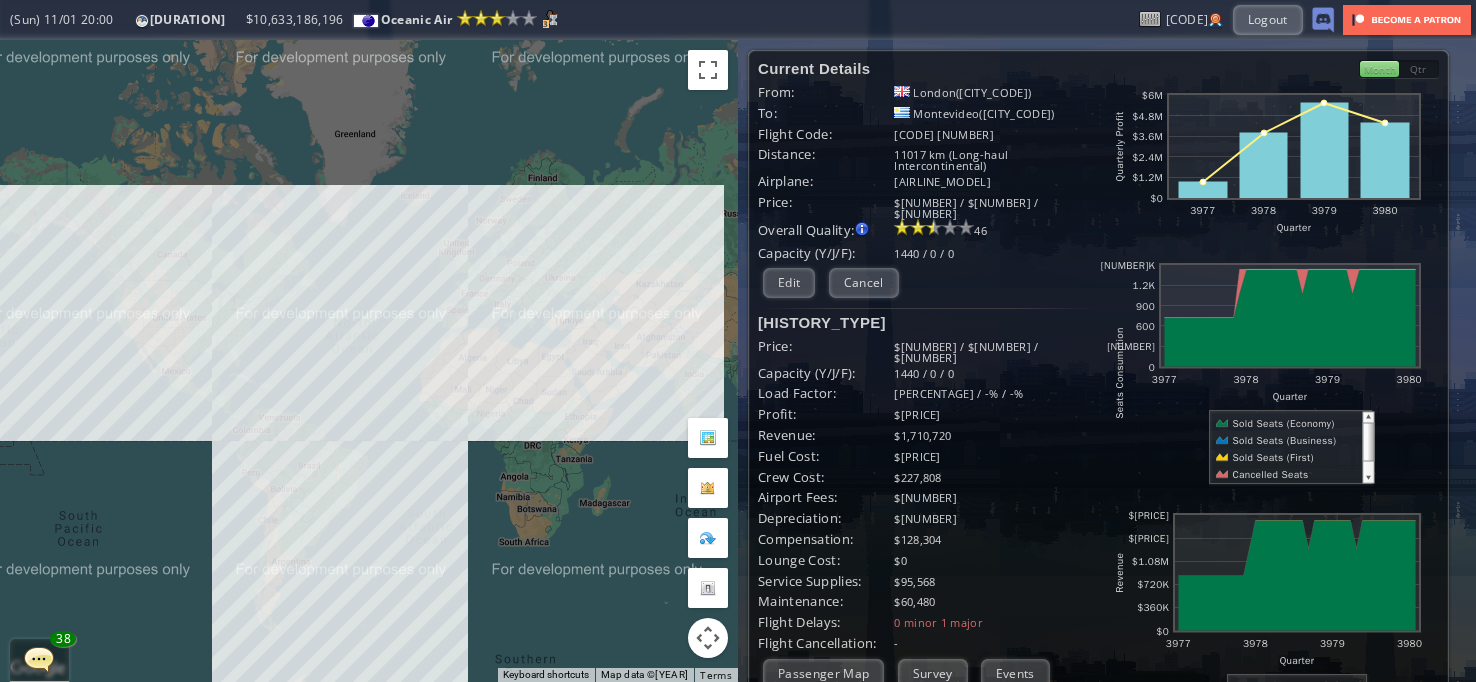 click on "To navigate, press the arrow keys." at bounding box center [369, 361] 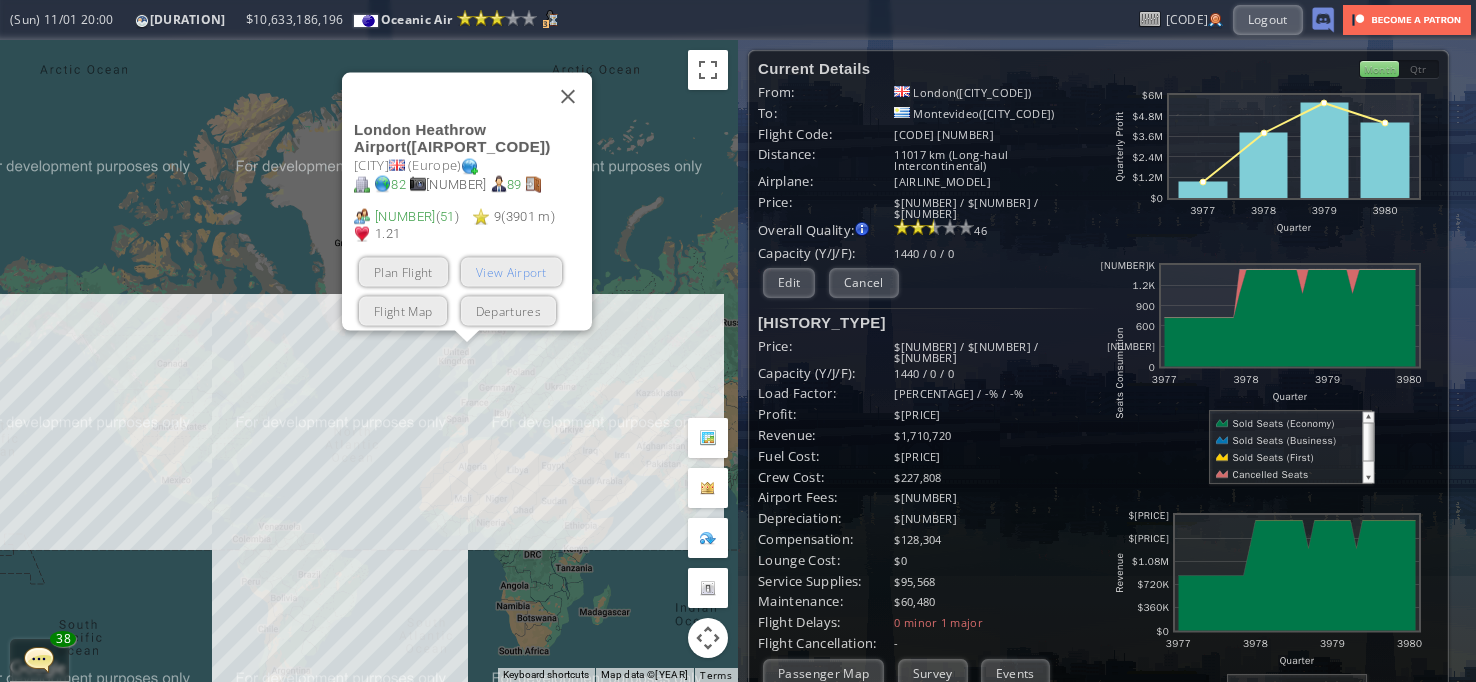 click on "View Airport" at bounding box center [511, 272] 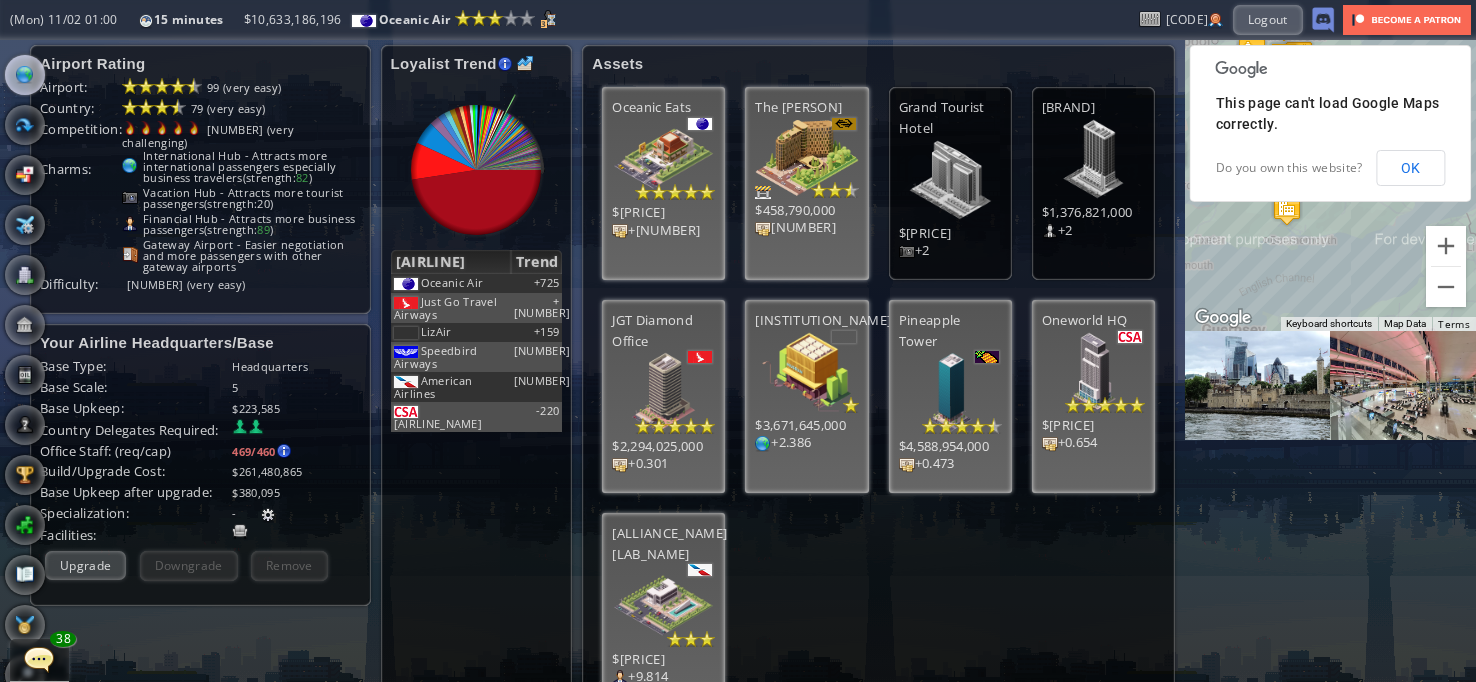 click on "World Map" at bounding box center [25, 75] 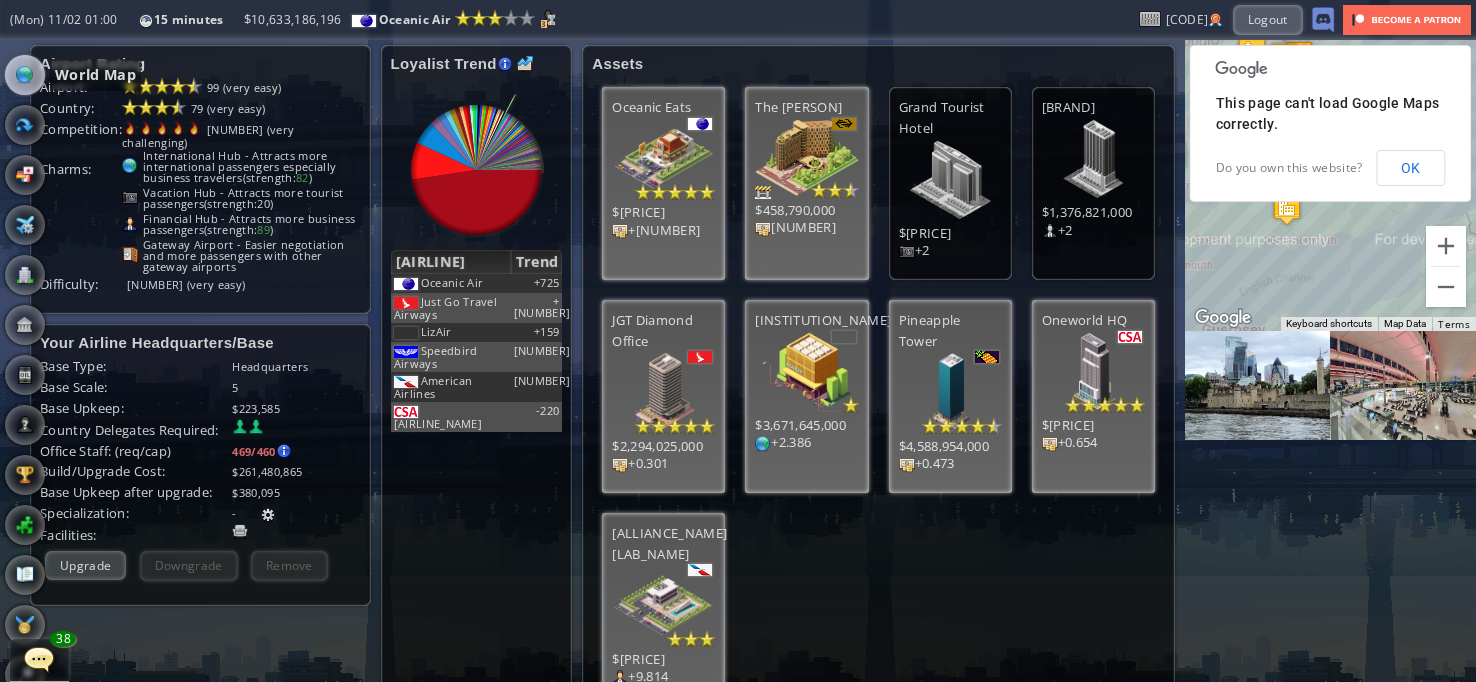 click at bounding box center (25, 75) 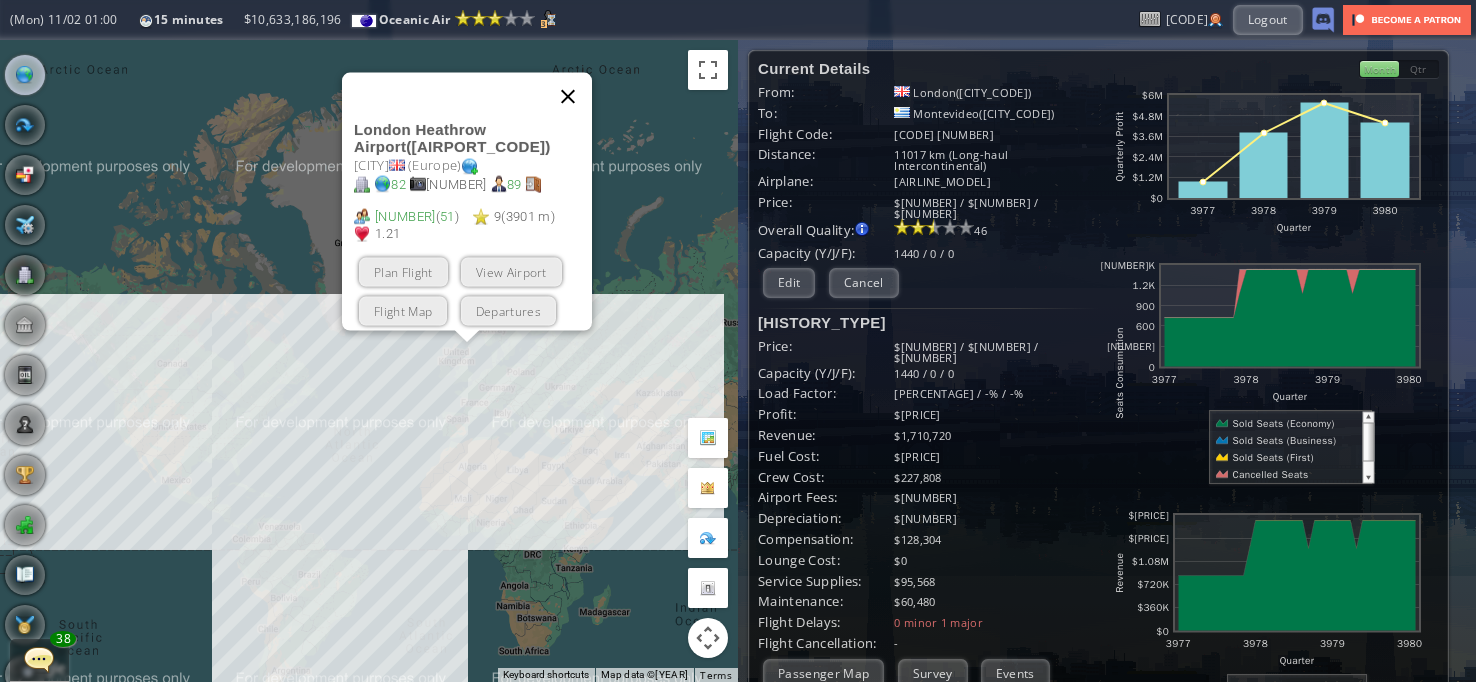 click at bounding box center (568, 97) 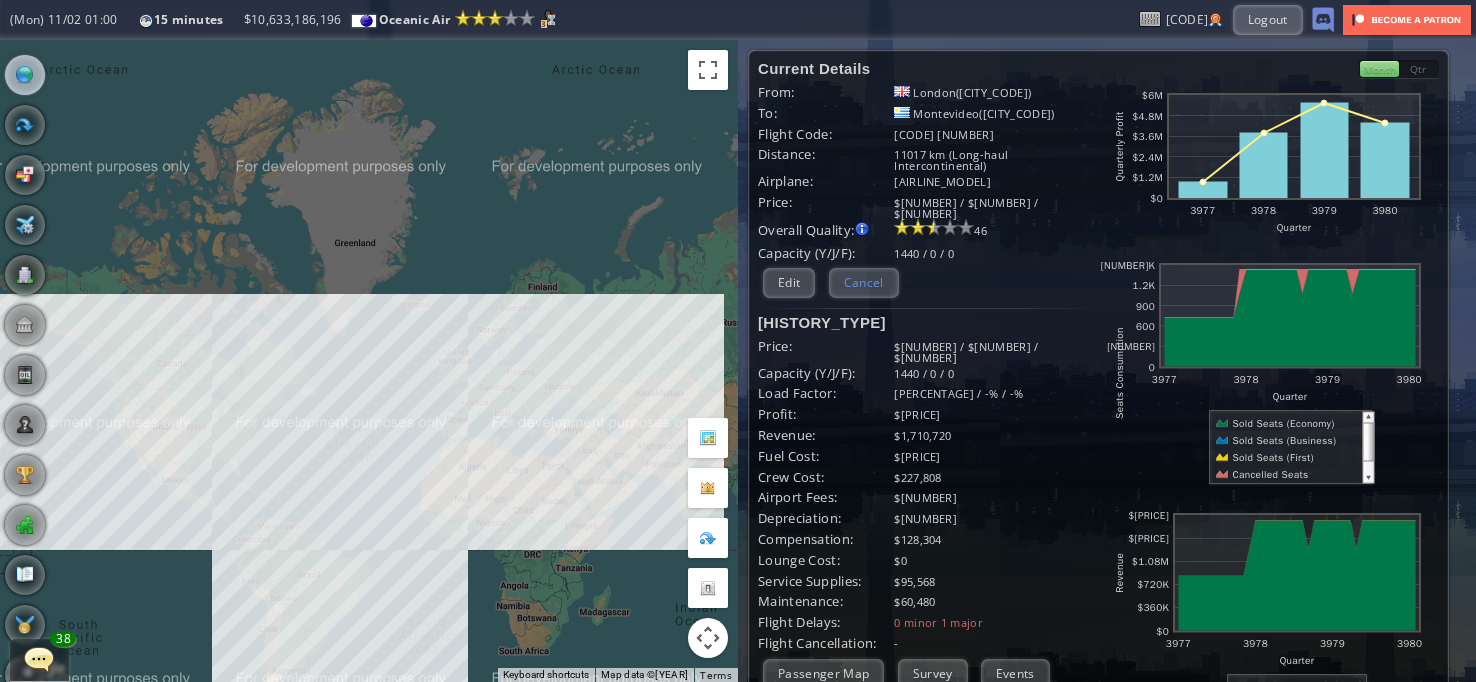 click on "Cancel" at bounding box center [864, 282] 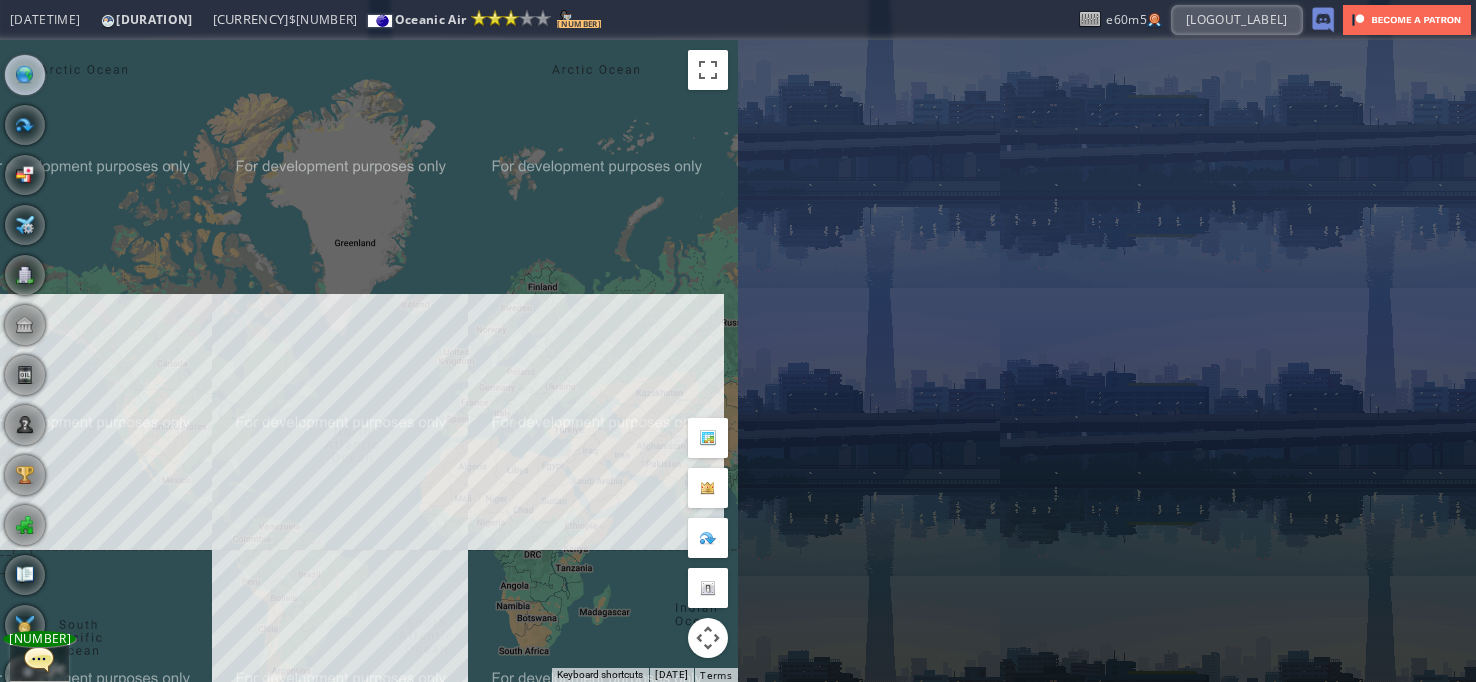 scroll, scrollTop: 0, scrollLeft: 0, axis: both 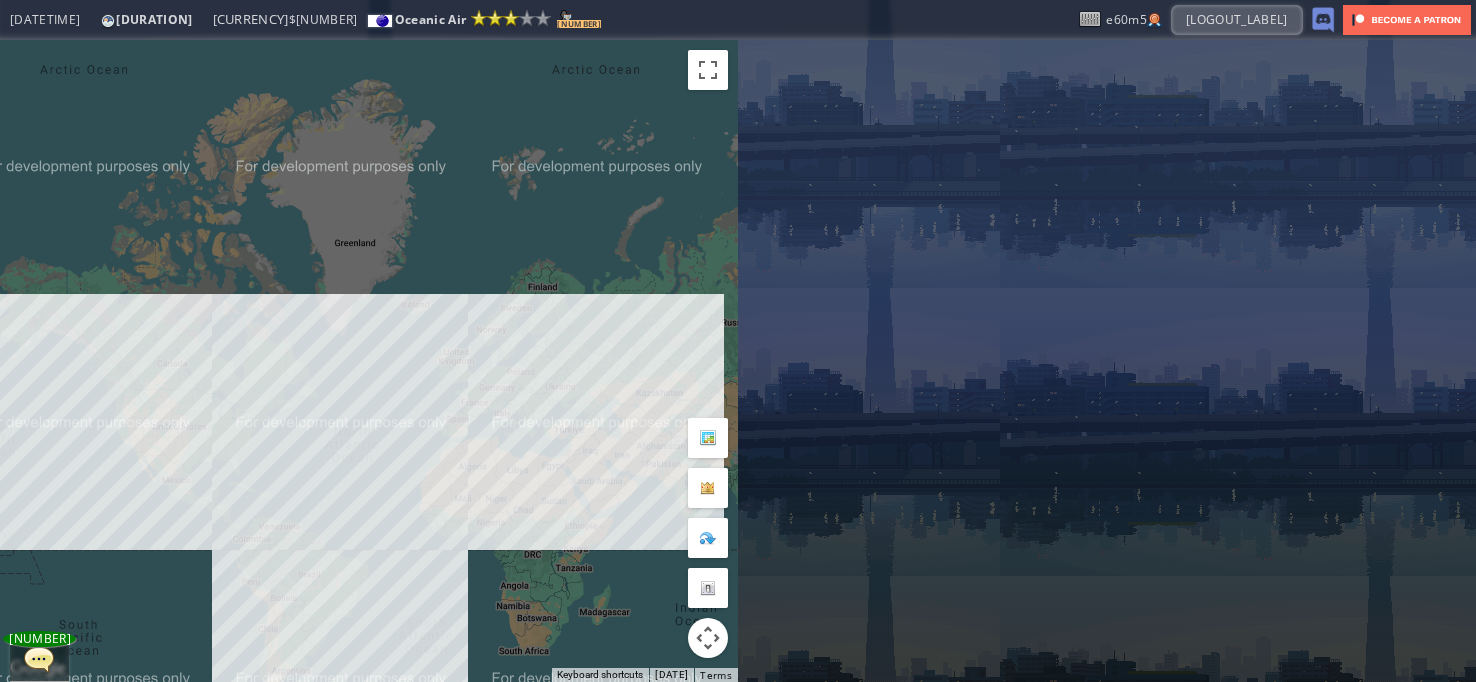 click on "To navigate, press the arrow keys." at bounding box center [369, 361] 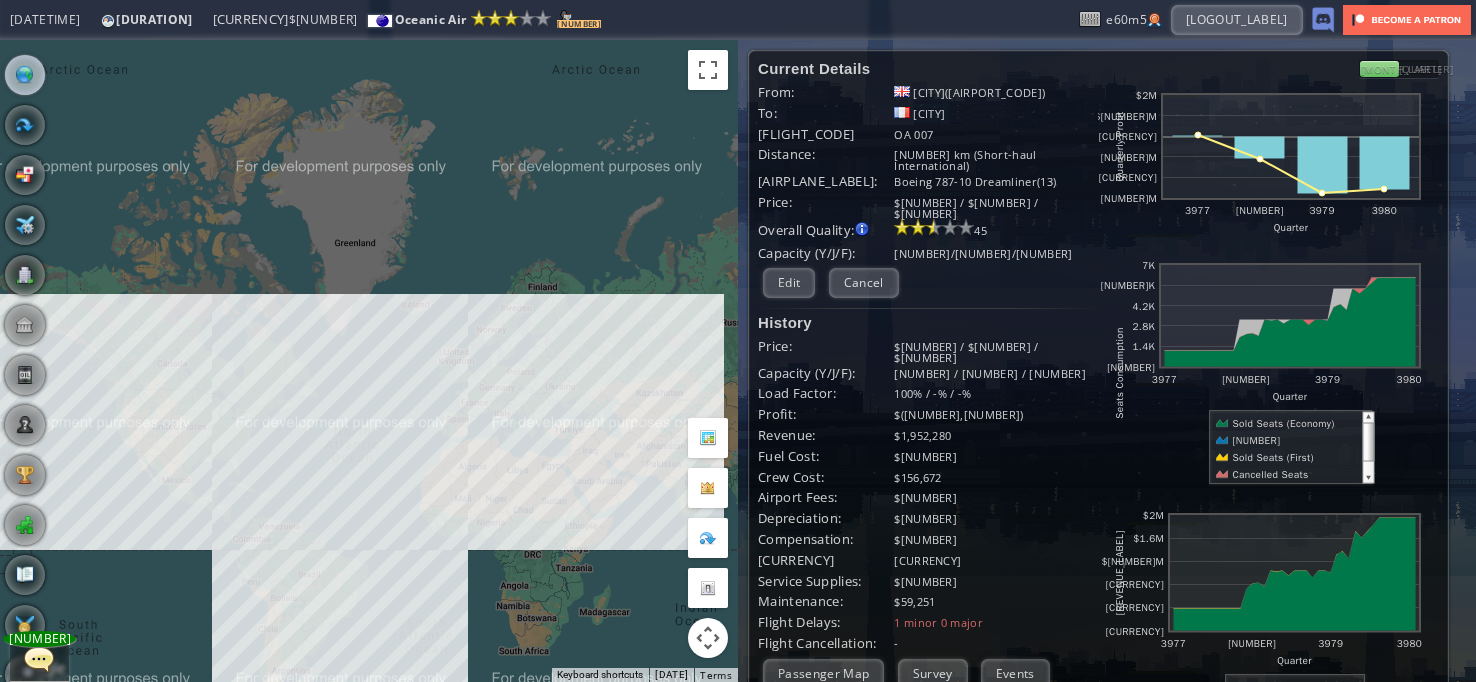 scroll, scrollTop: 78, scrollLeft: 0, axis: vertical 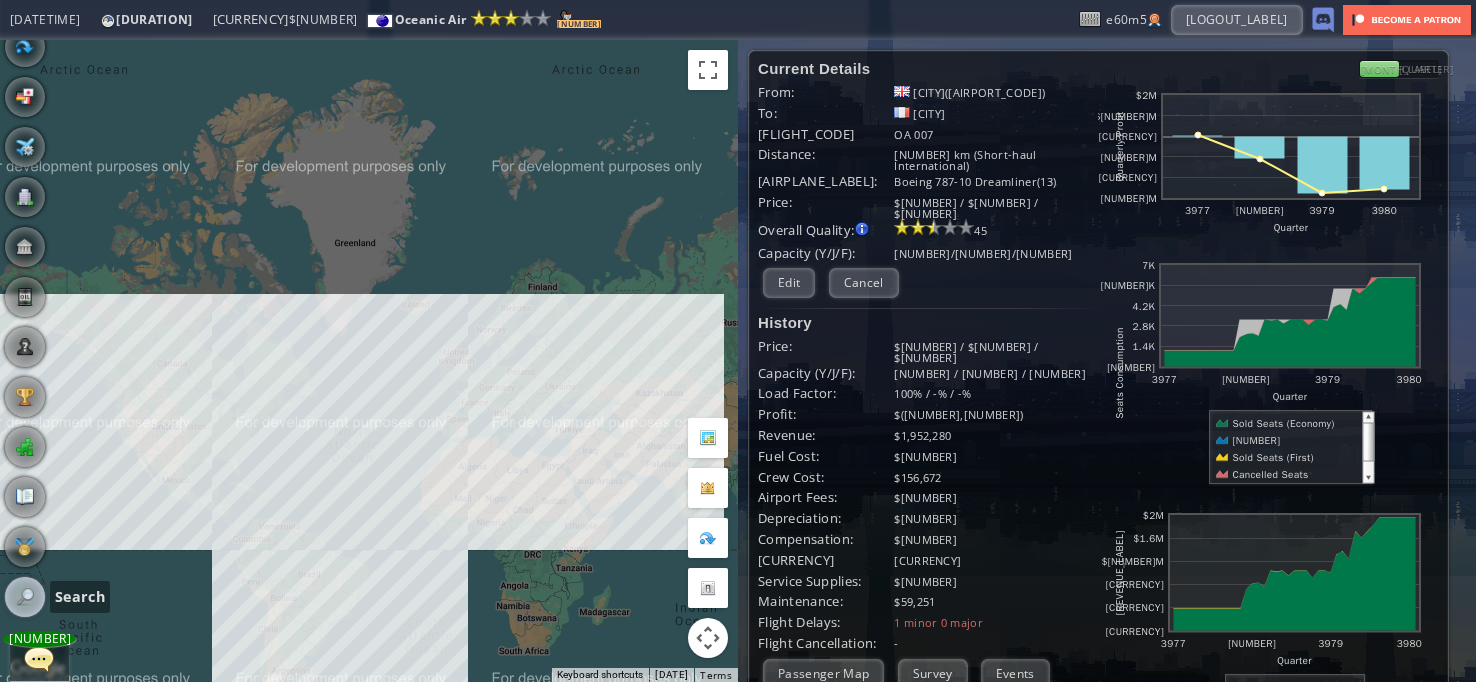 click at bounding box center (25, 597) 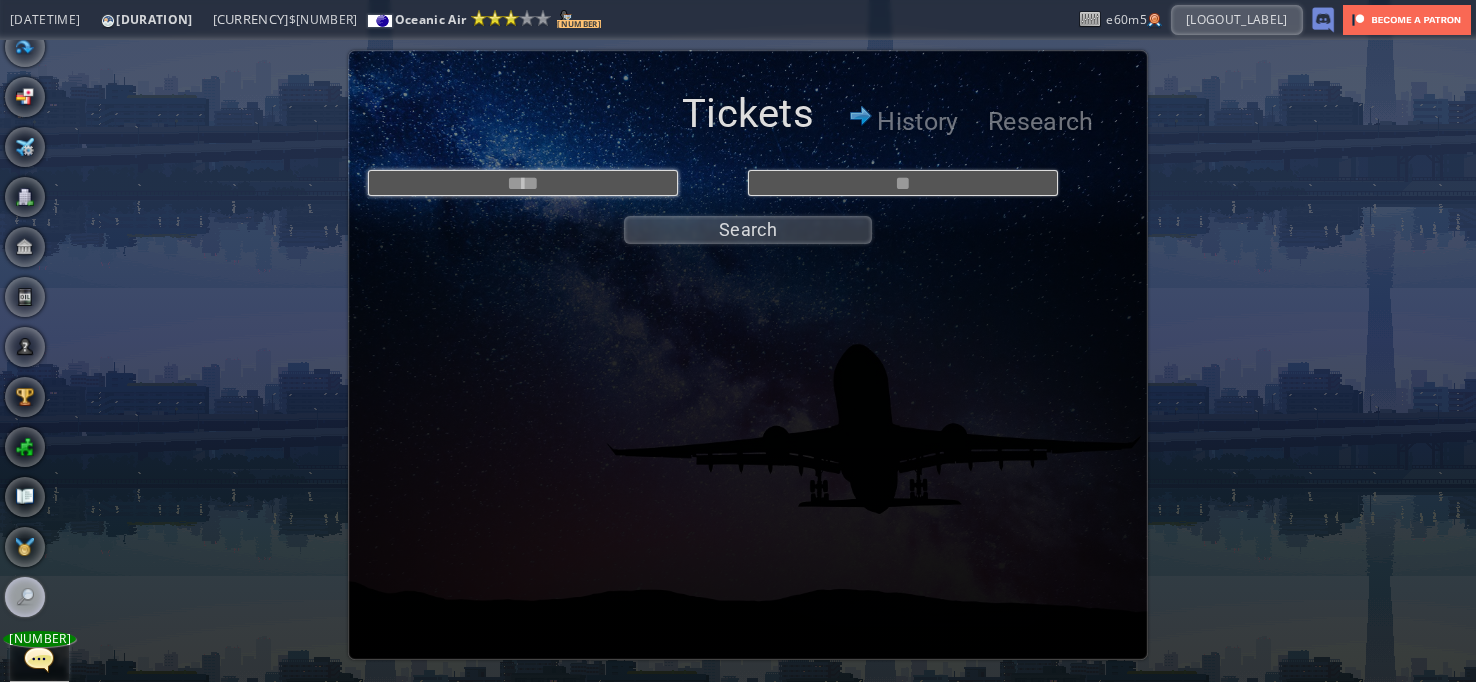 click at bounding box center (523, 183) 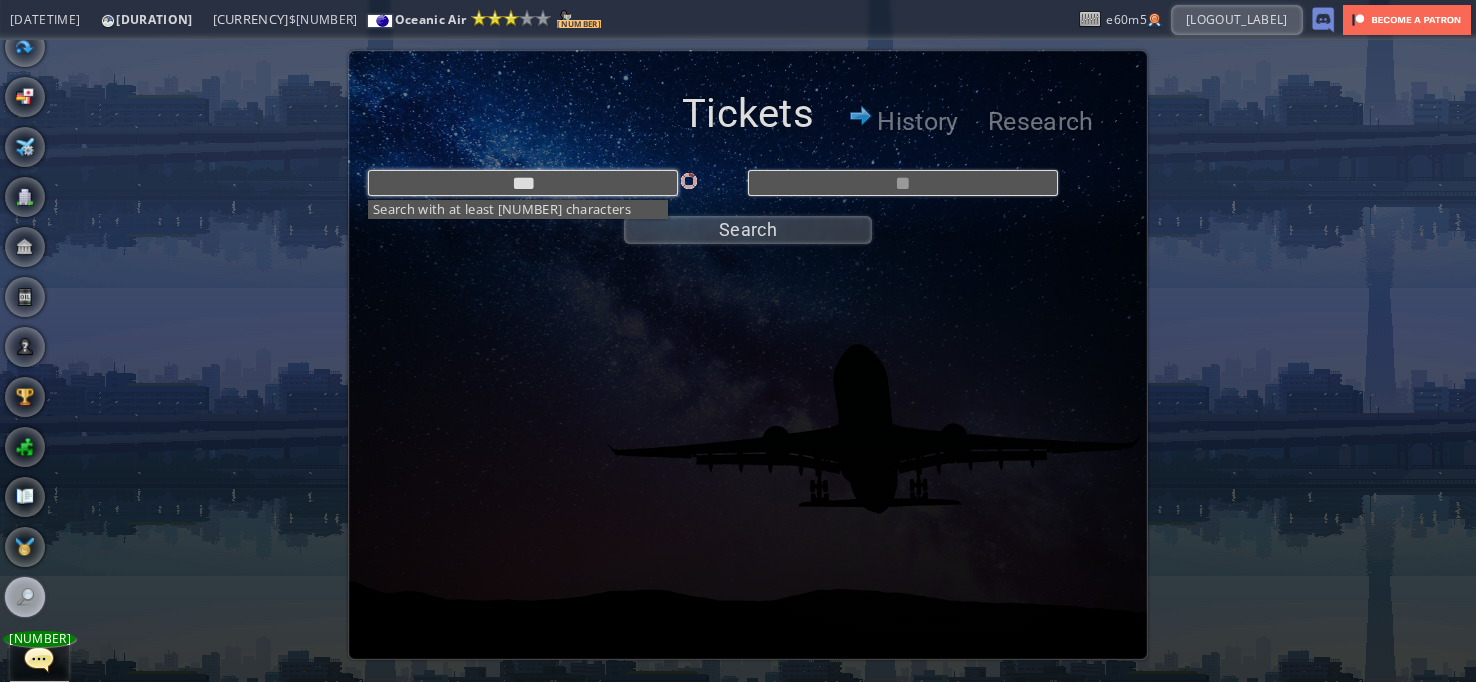 type on "***" 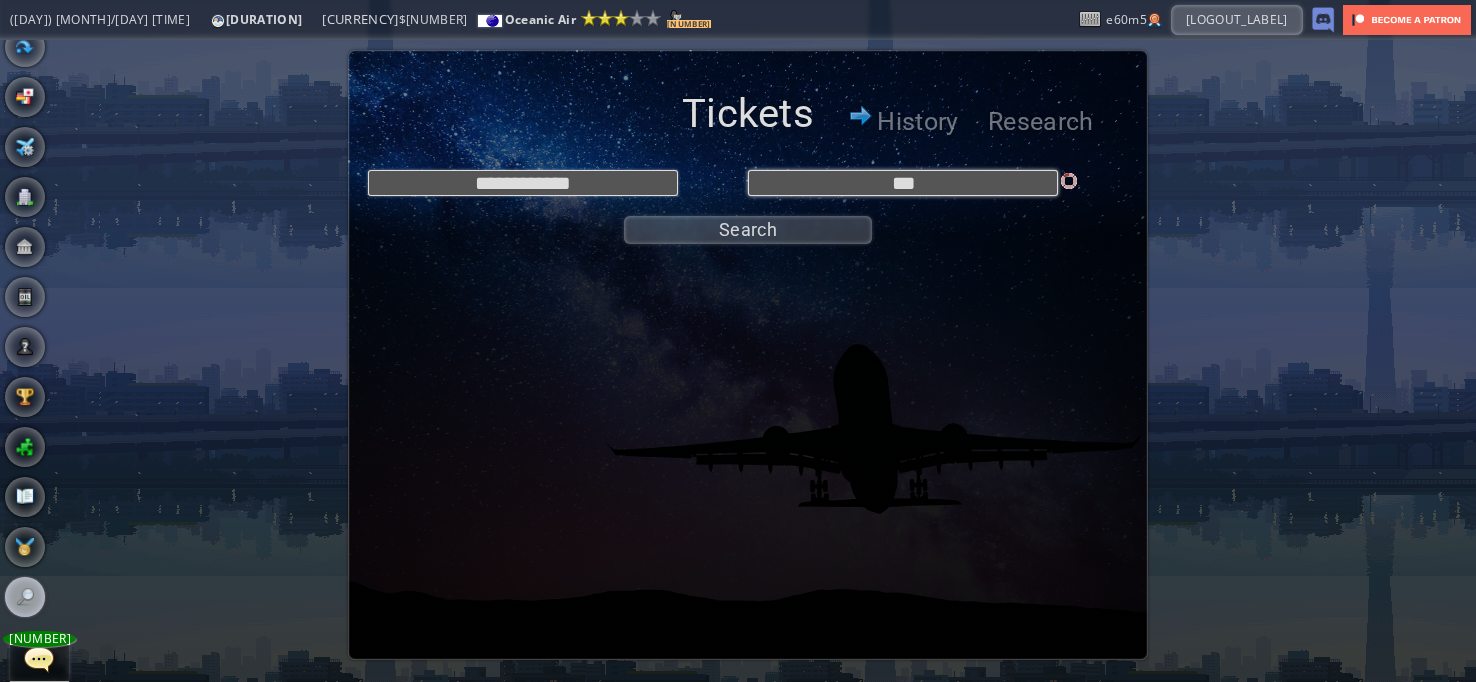 type on "***" 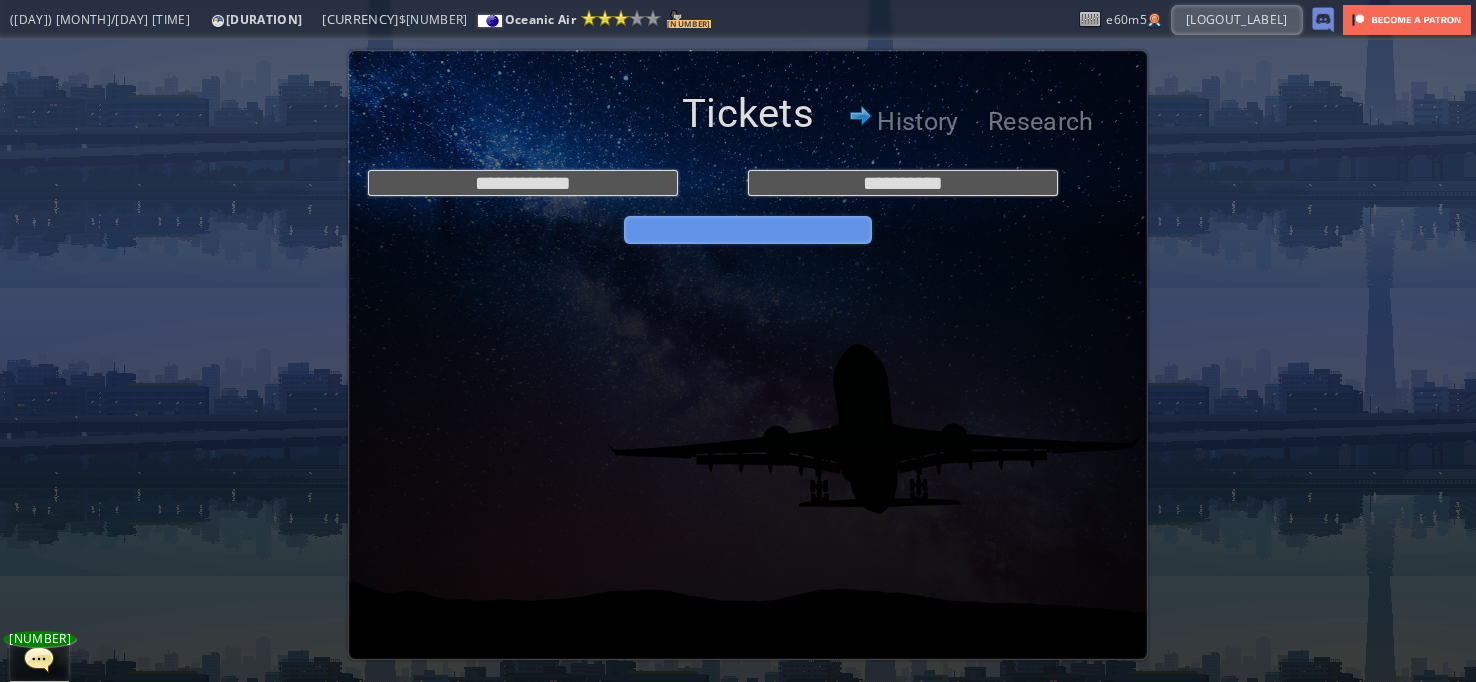 click on "Search" at bounding box center [748, 230] 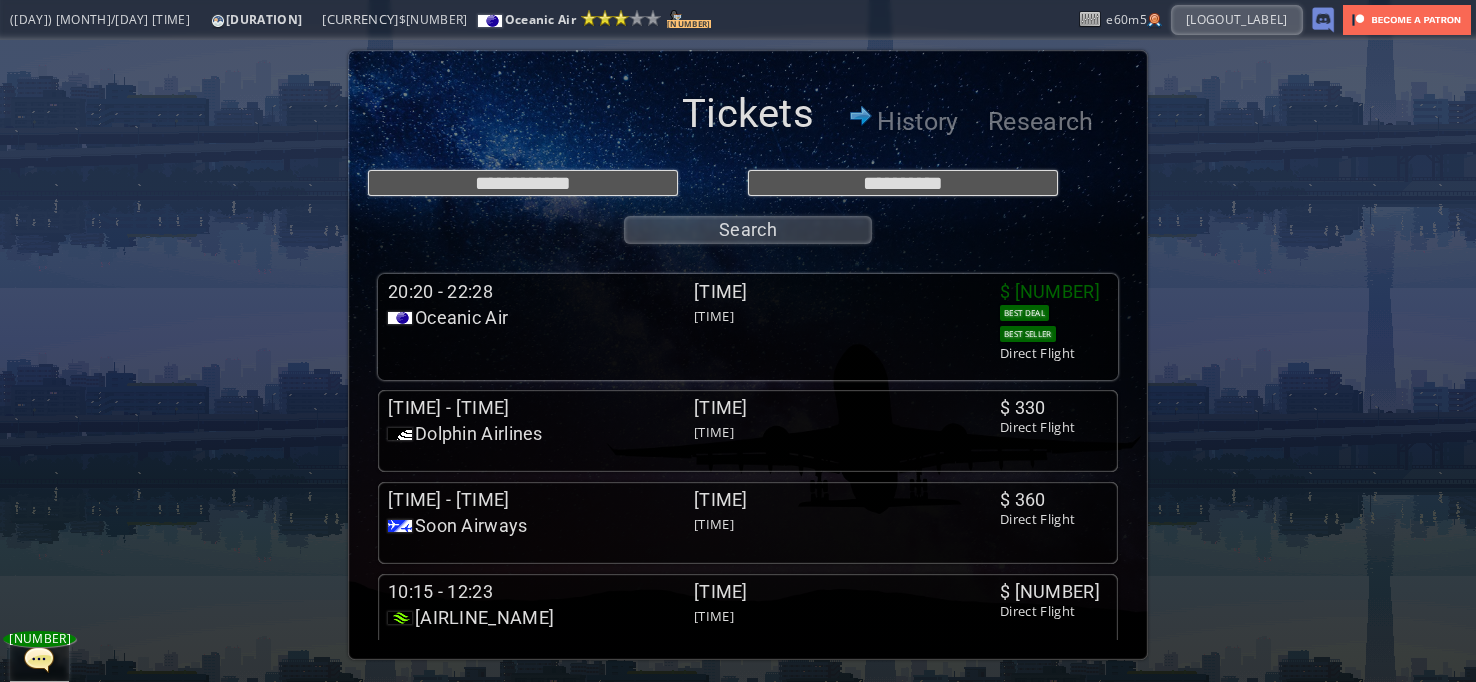 click on "[TIME]" at bounding box center (847, 292) 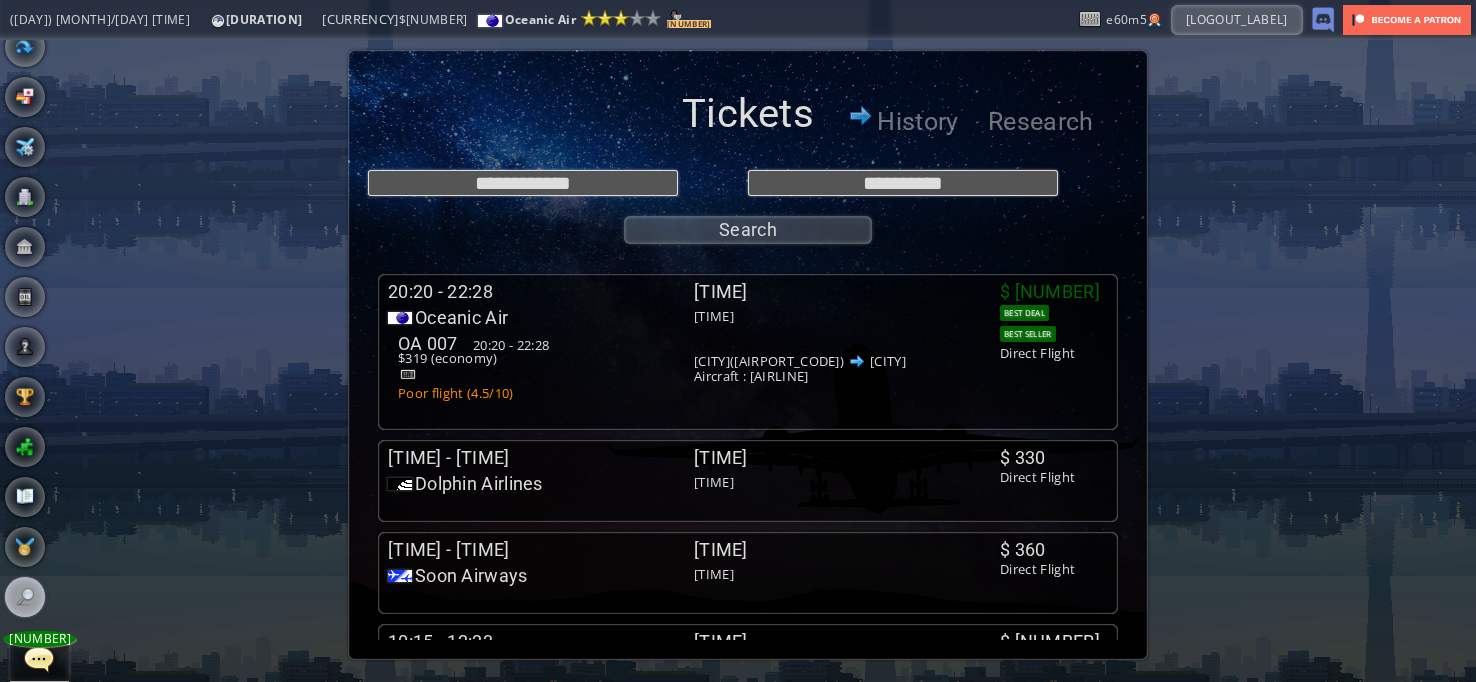 scroll, scrollTop: 0, scrollLeft: 0, axis: both 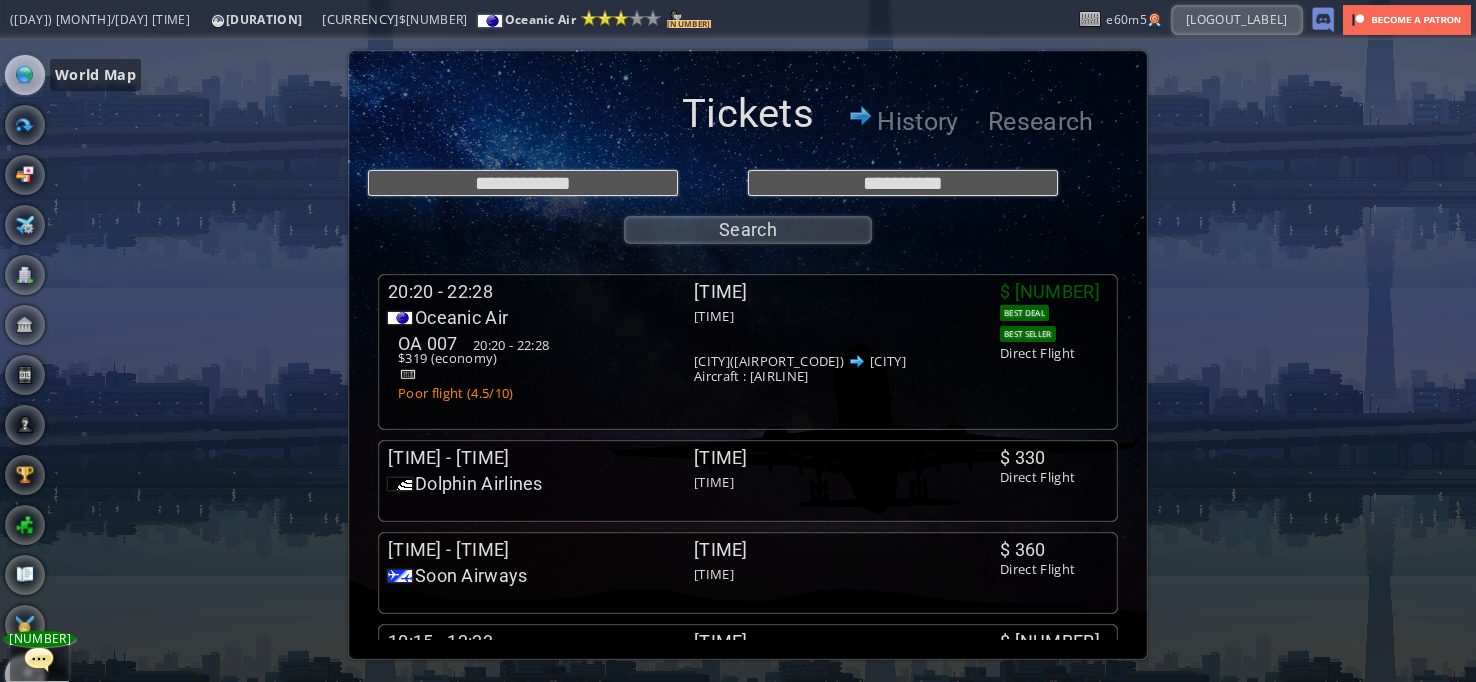 click at bounding box center [25, 75] 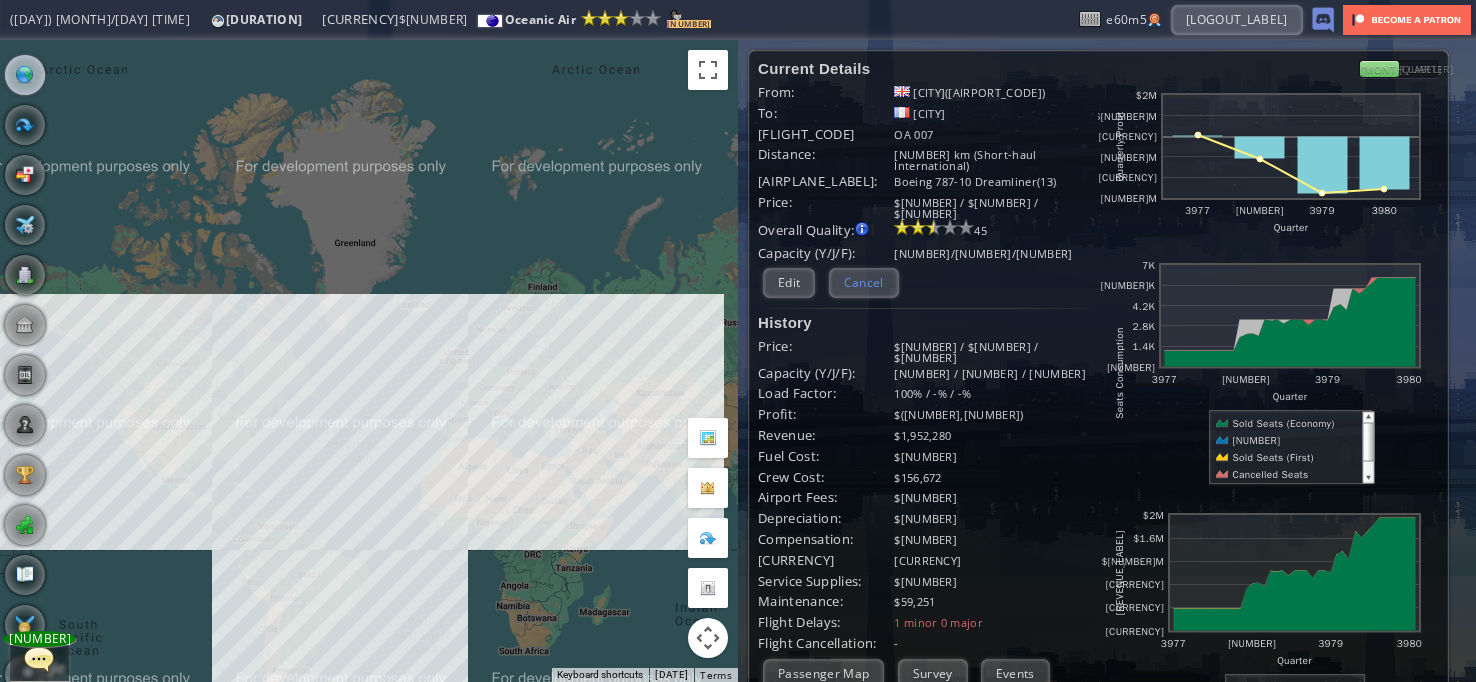 drag, startPoint x: 885, startPoint y: 287, endPoint x: 876, endPoint y: 279, distance: 12.0415945 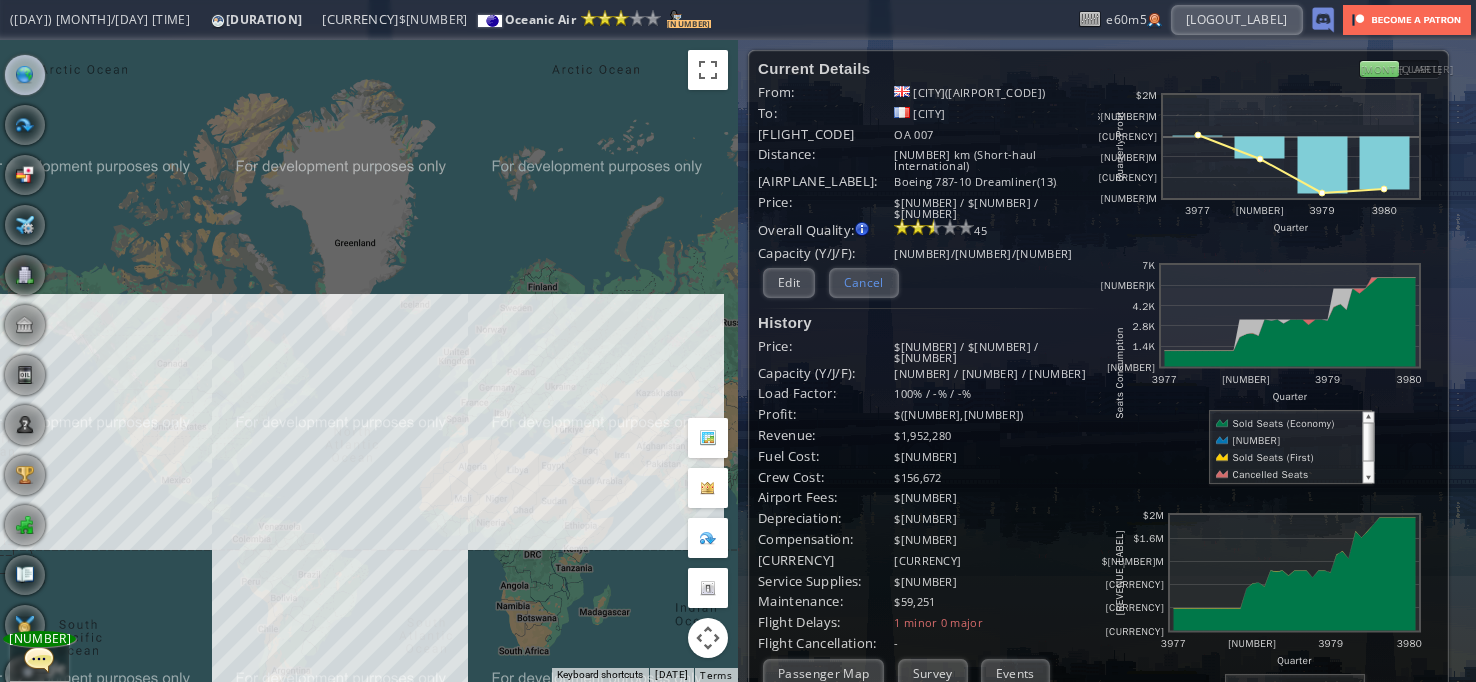 click on "Current Details
From:
[CITY]
To:
[CITY]
Flight Code:
[AIRLINE_CODE]
Distance:
[DISTANCE] ([DISTANCE_TYPE])
Airplane:
[AIRPLANE_MODEL]
Price:
[PRICE] / [PRICE] / [PRICE]
Overall Quality:
Overall quality is determined by:
- Fleet Age per Route
- Service Star level per route
- Company wide Service Quality
[NUMBER]
[PRICE]" at bounding box center (928, 608) 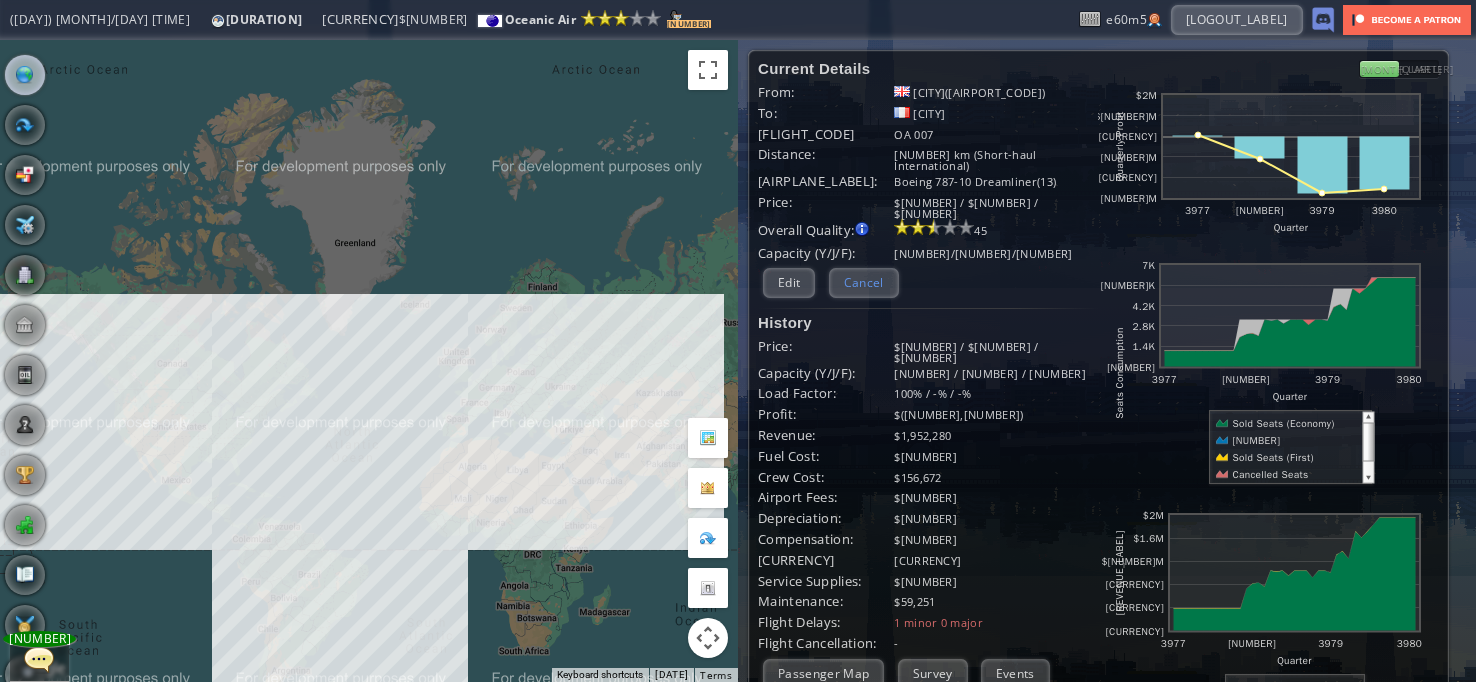 click on "Cancel" at bounding box center [864, 282] 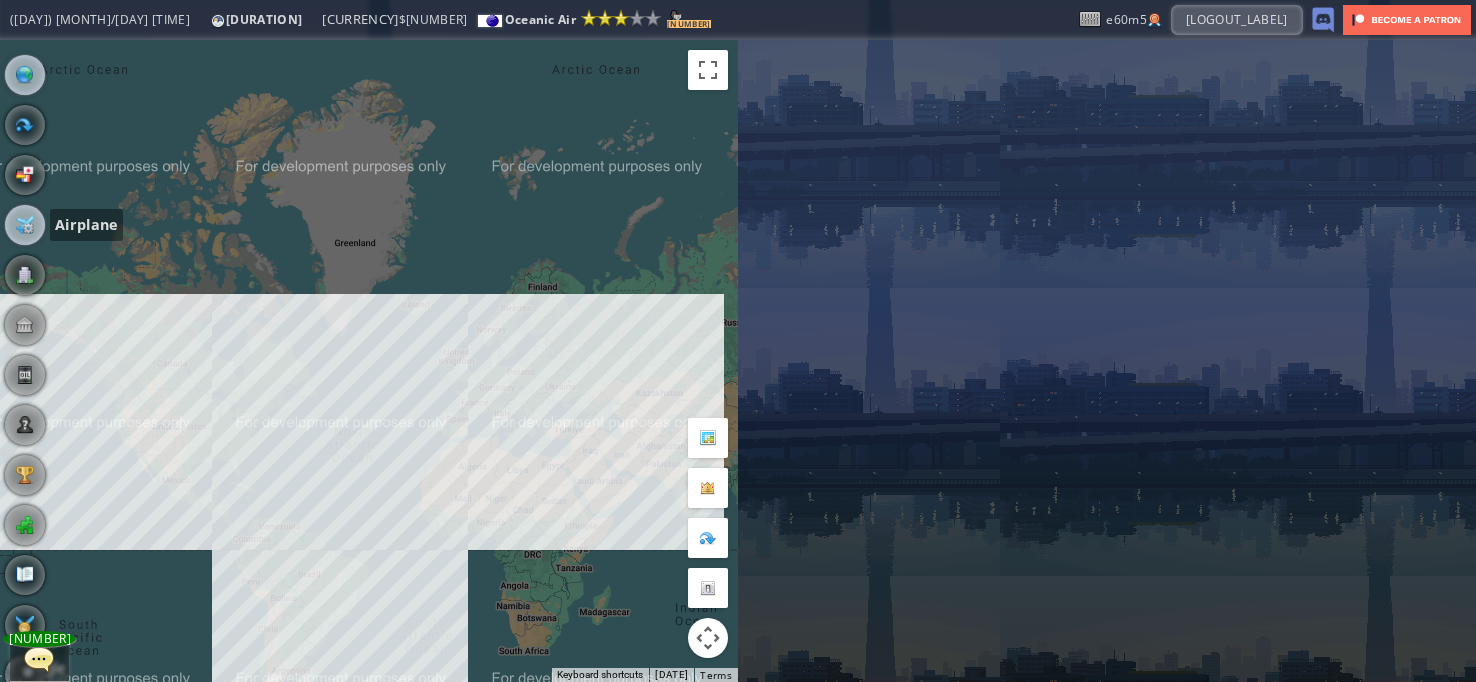 click at bounding box center (25, 225) 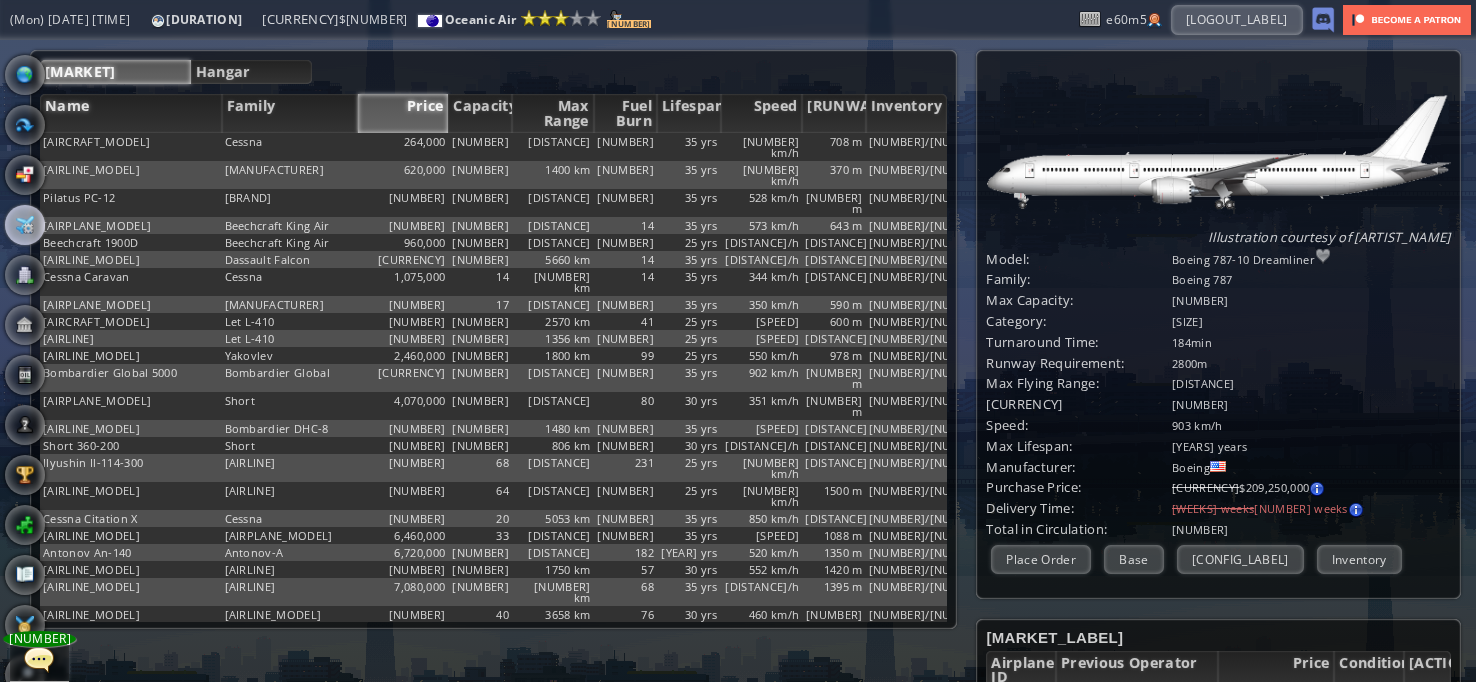 click on "Name" at bounding box center [131, 113] 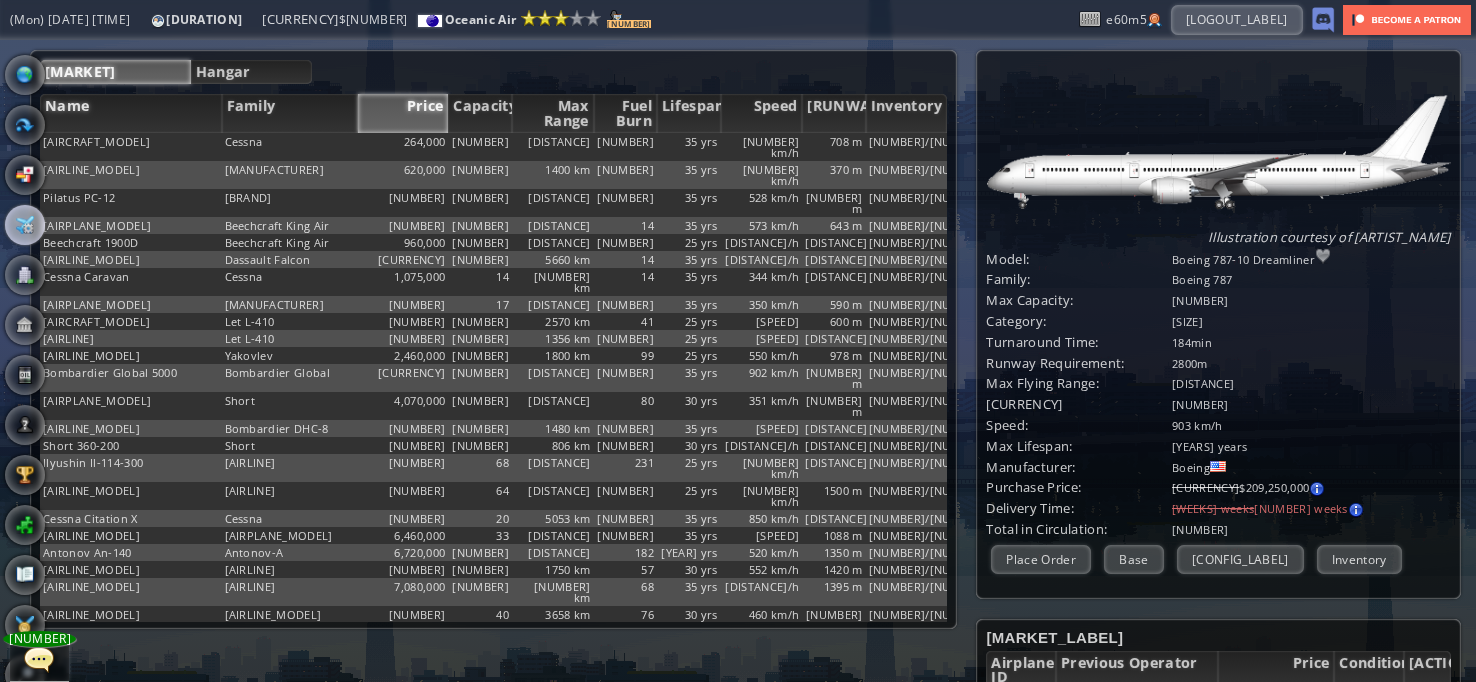 click on "Name" at bounding box center (131, 113) 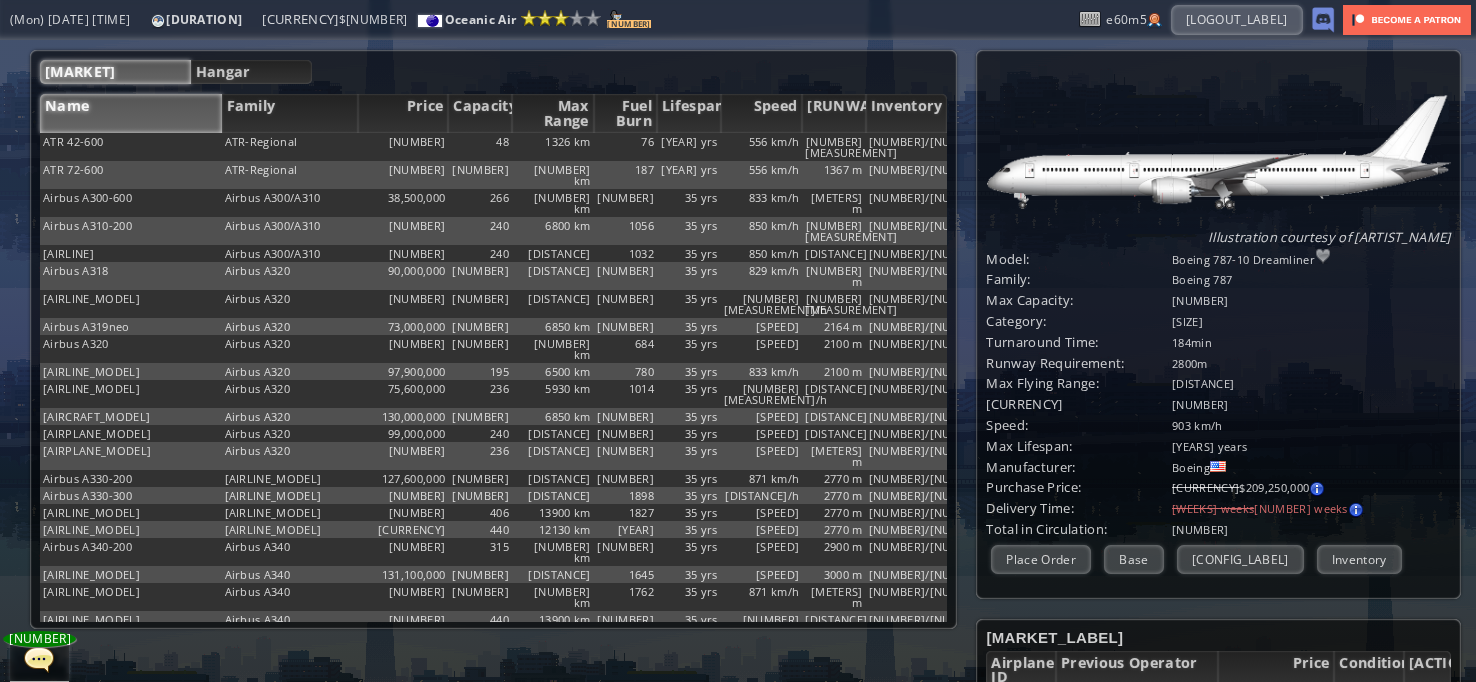 click on "[AIRCRAFT_MODEL]" at bounding box center [131, 147] 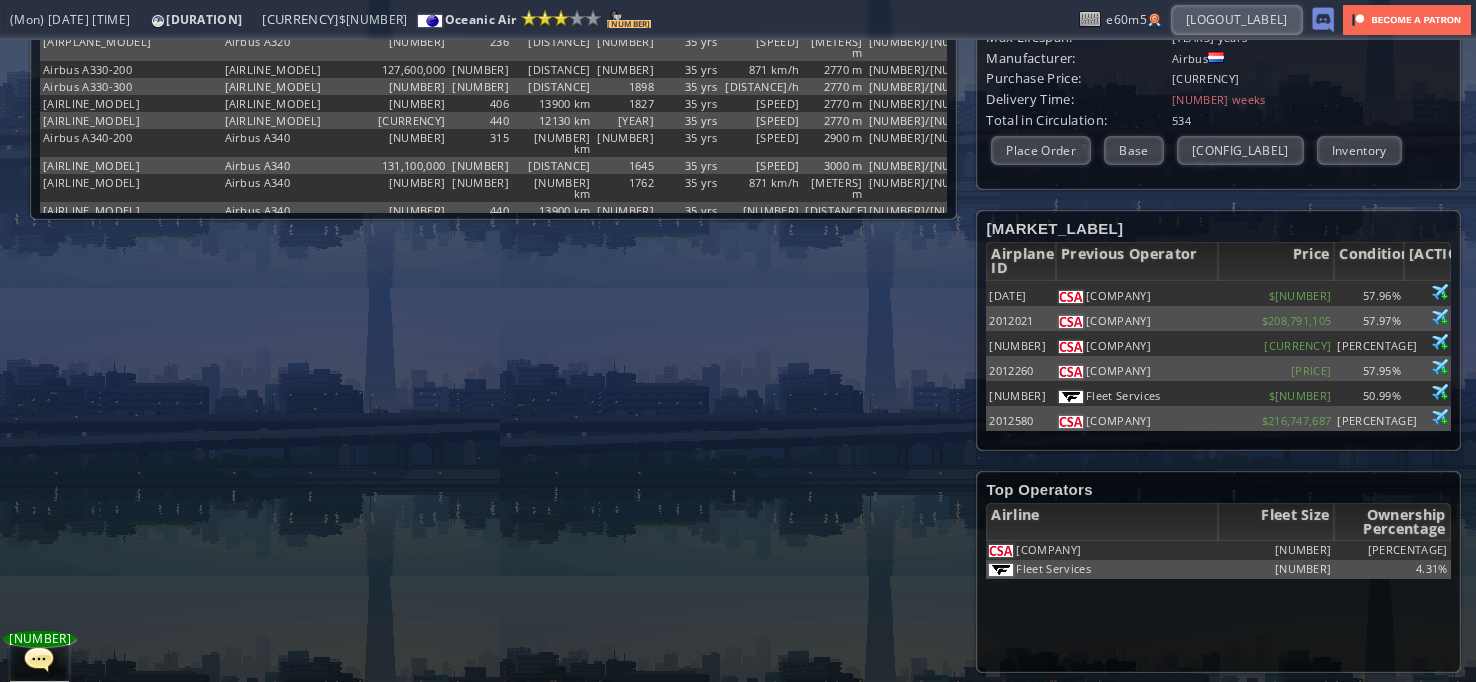 scroll, scrollTop: 0, scrollLeft: 0, axis: both 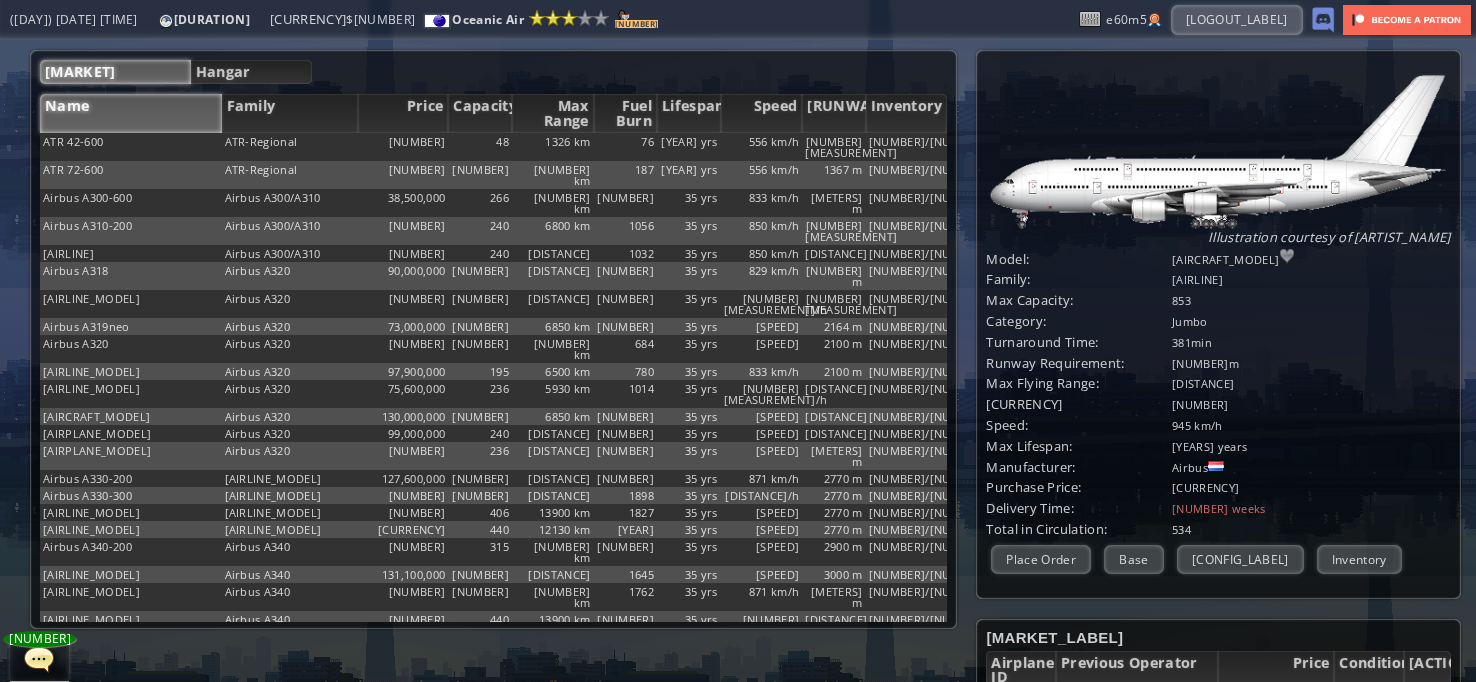 click on "289,250,000" at bounding box center (403, 147) 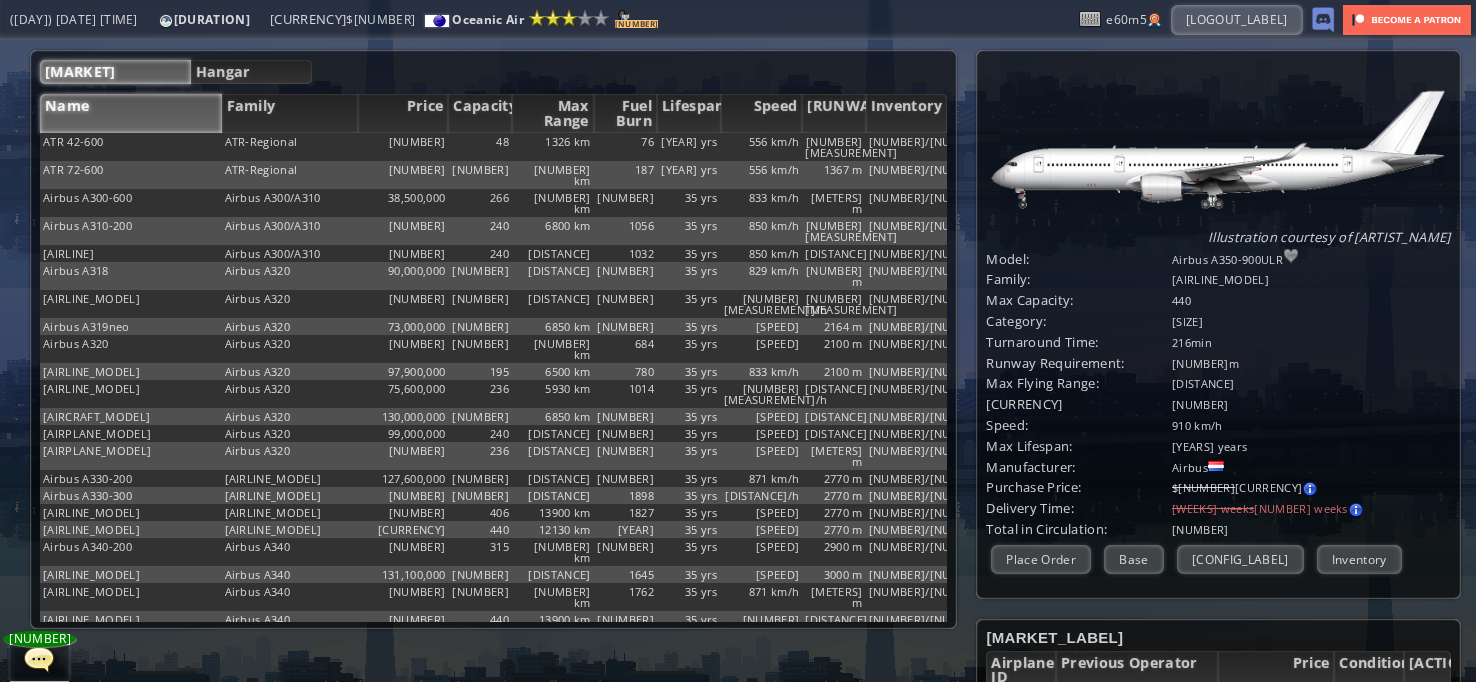 click on "[NUMBER]" at bounding box center [403, 147] 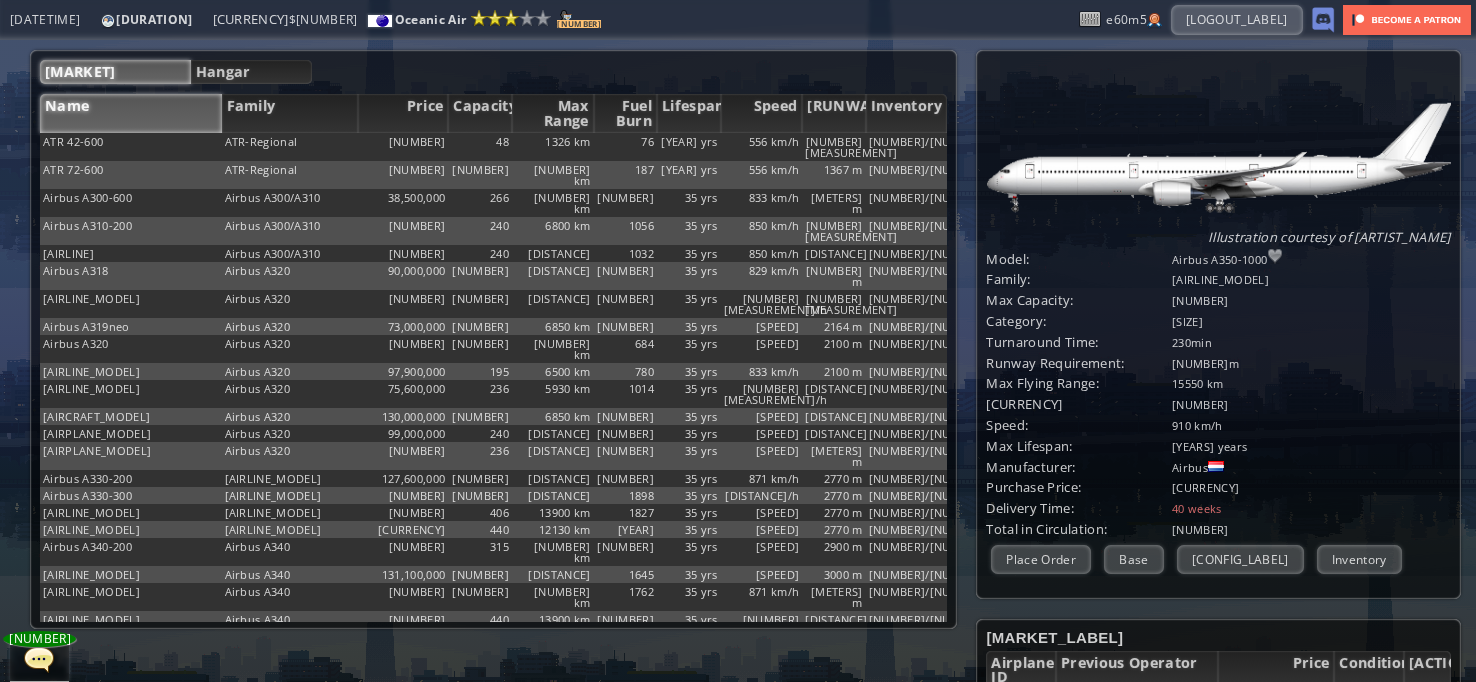 click on "280,000,000" at bounding box center (403, 147) 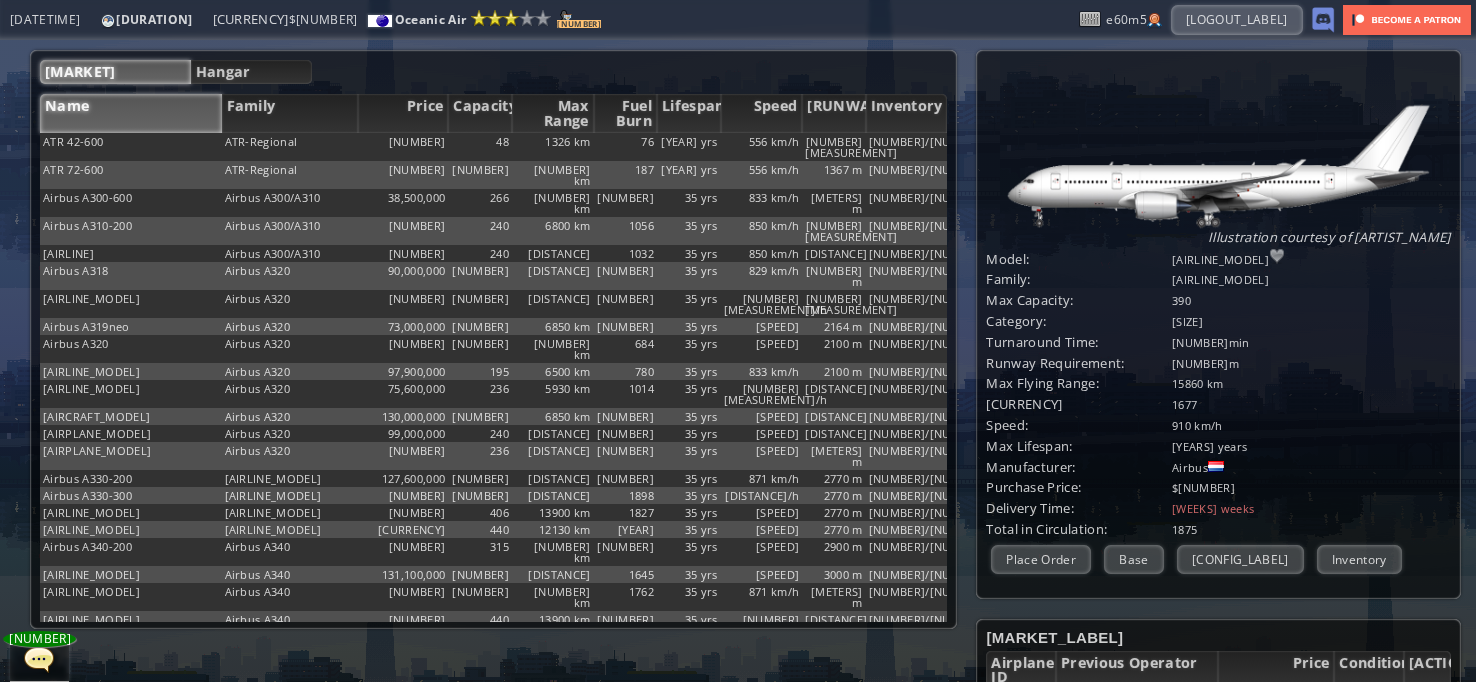 click on "[NUMBER]" at bounding box center [403, 147] 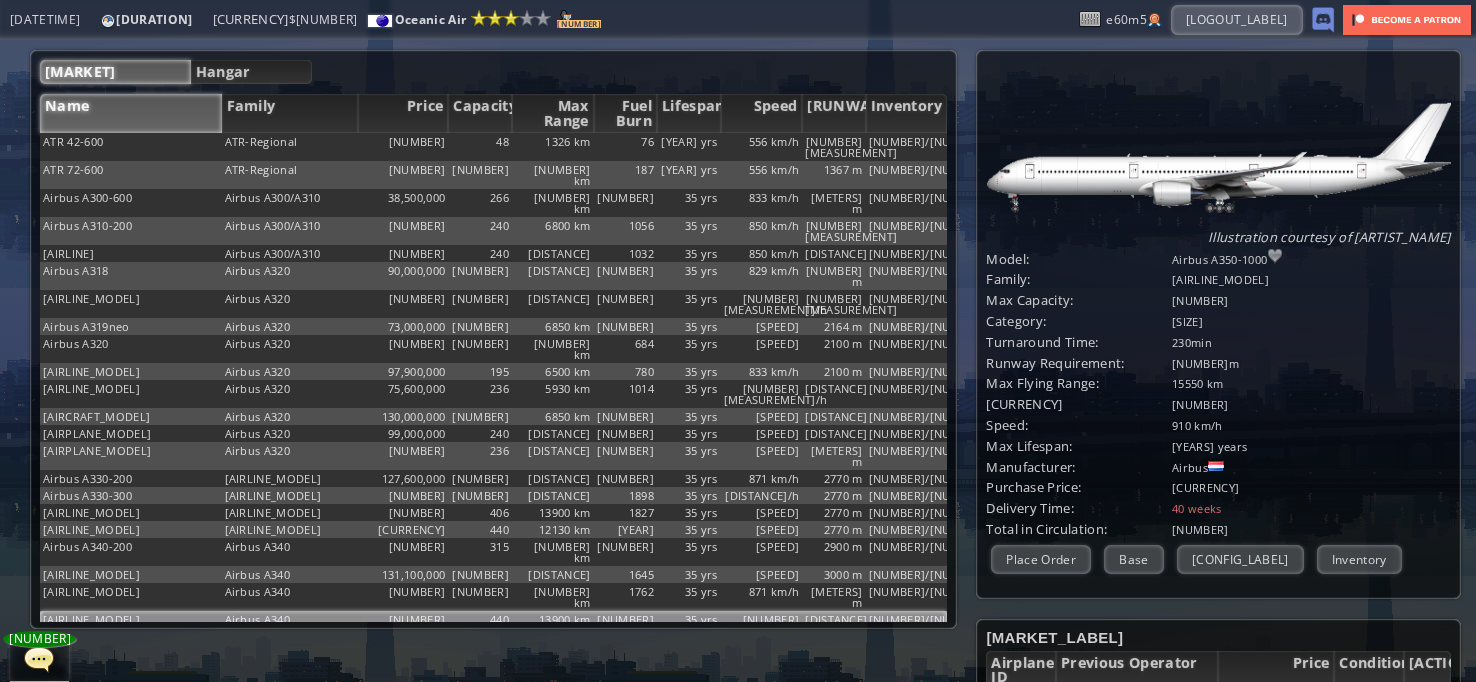 click on "[NUMBER]" at bounding box center [626, 147] 